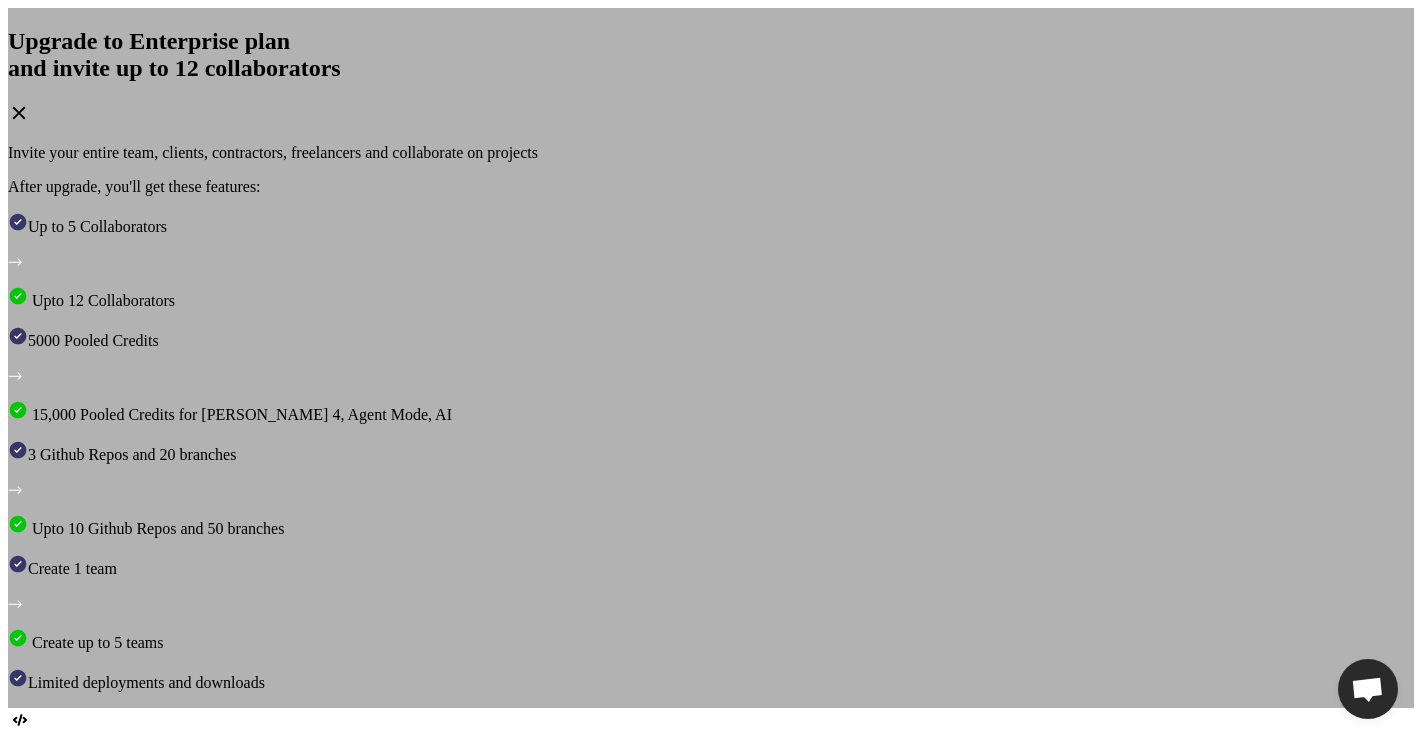 scroll, scrollTop: 0, scrollLeft: 0, axis: both 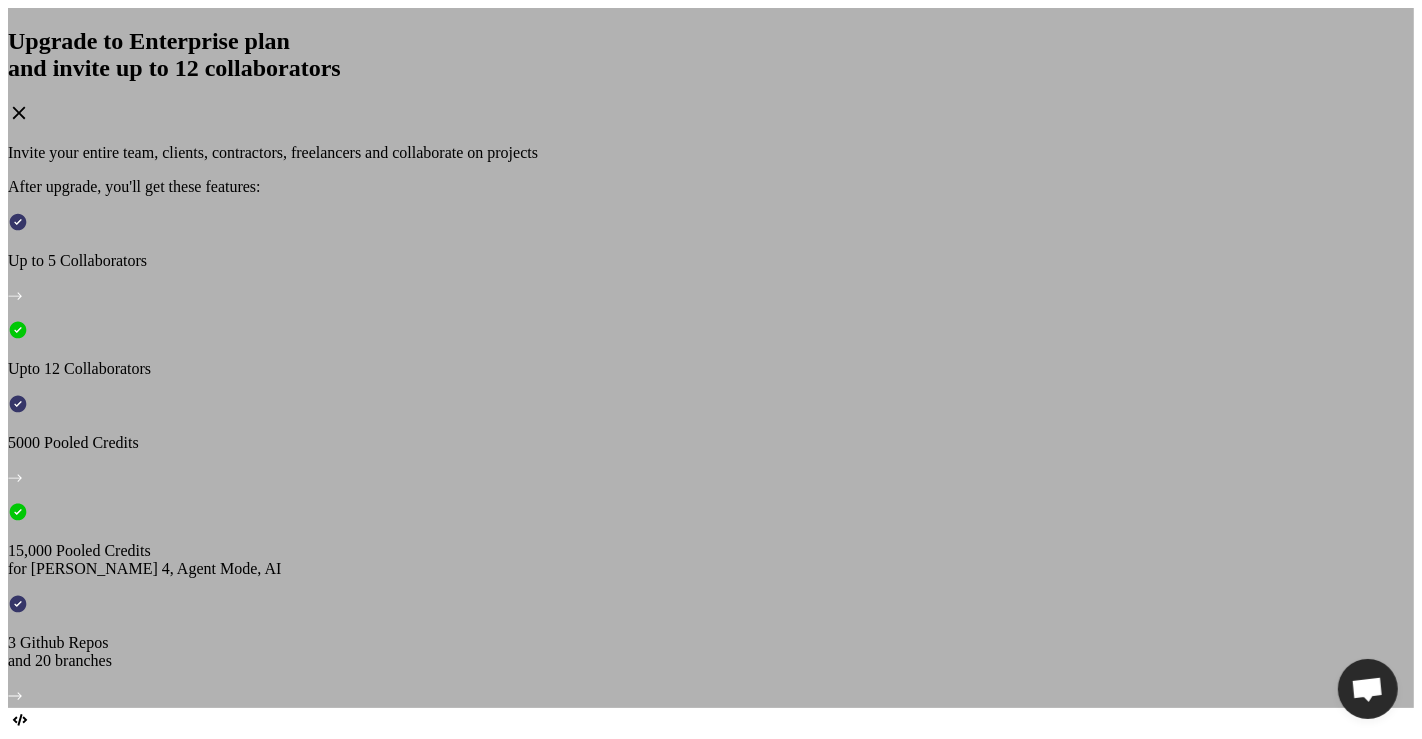 click 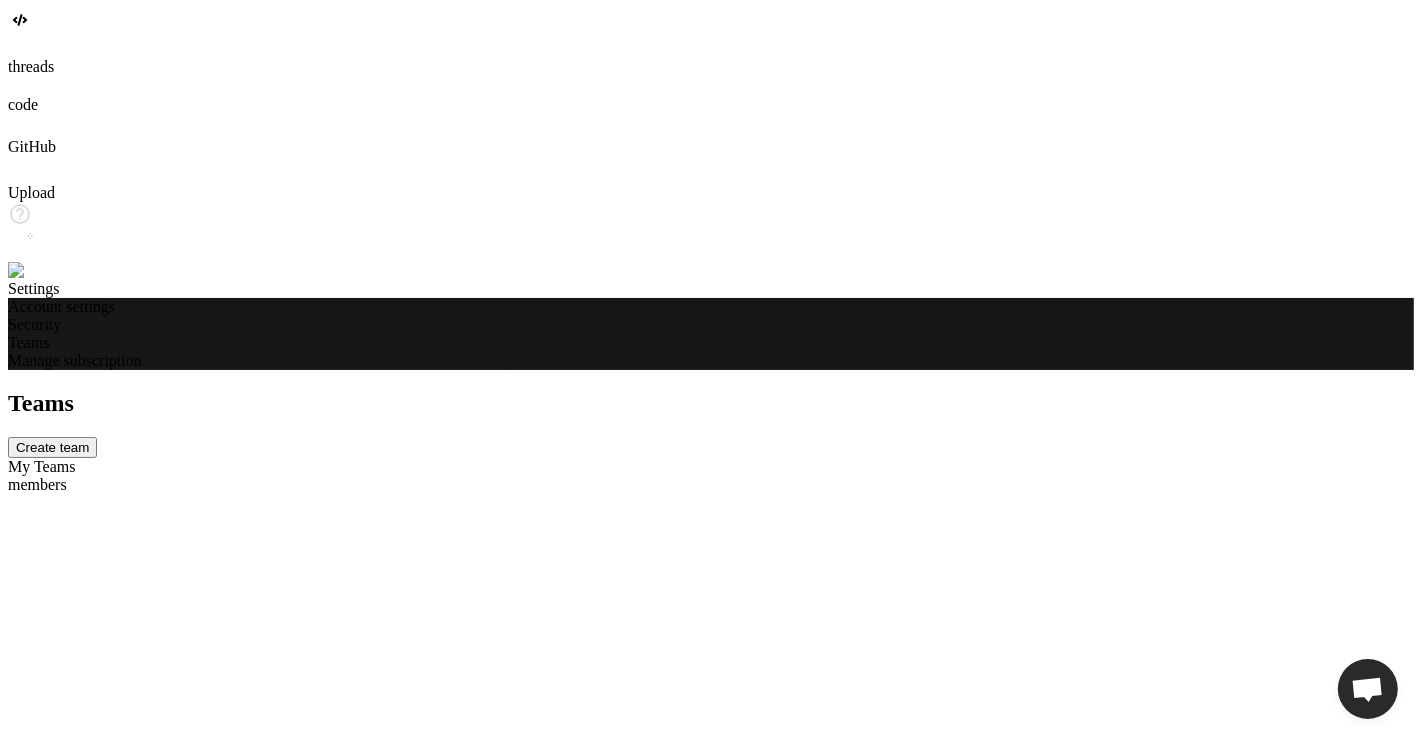 click at bounding box center (35, 271) 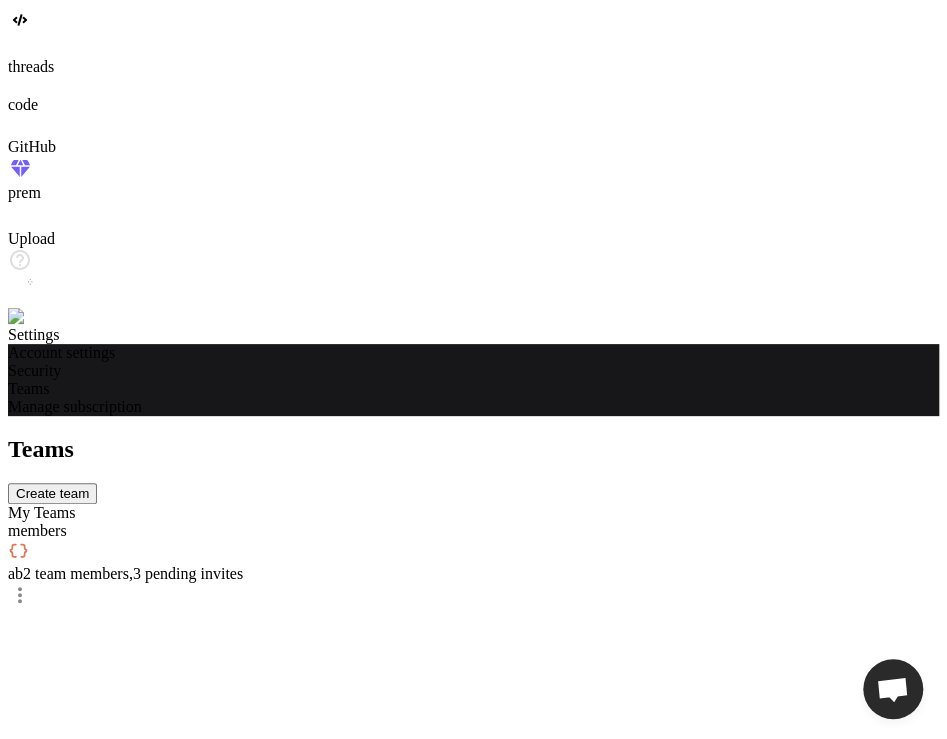 click on "2 team members ,  3 pending invites" at bounding box center (133, 573) 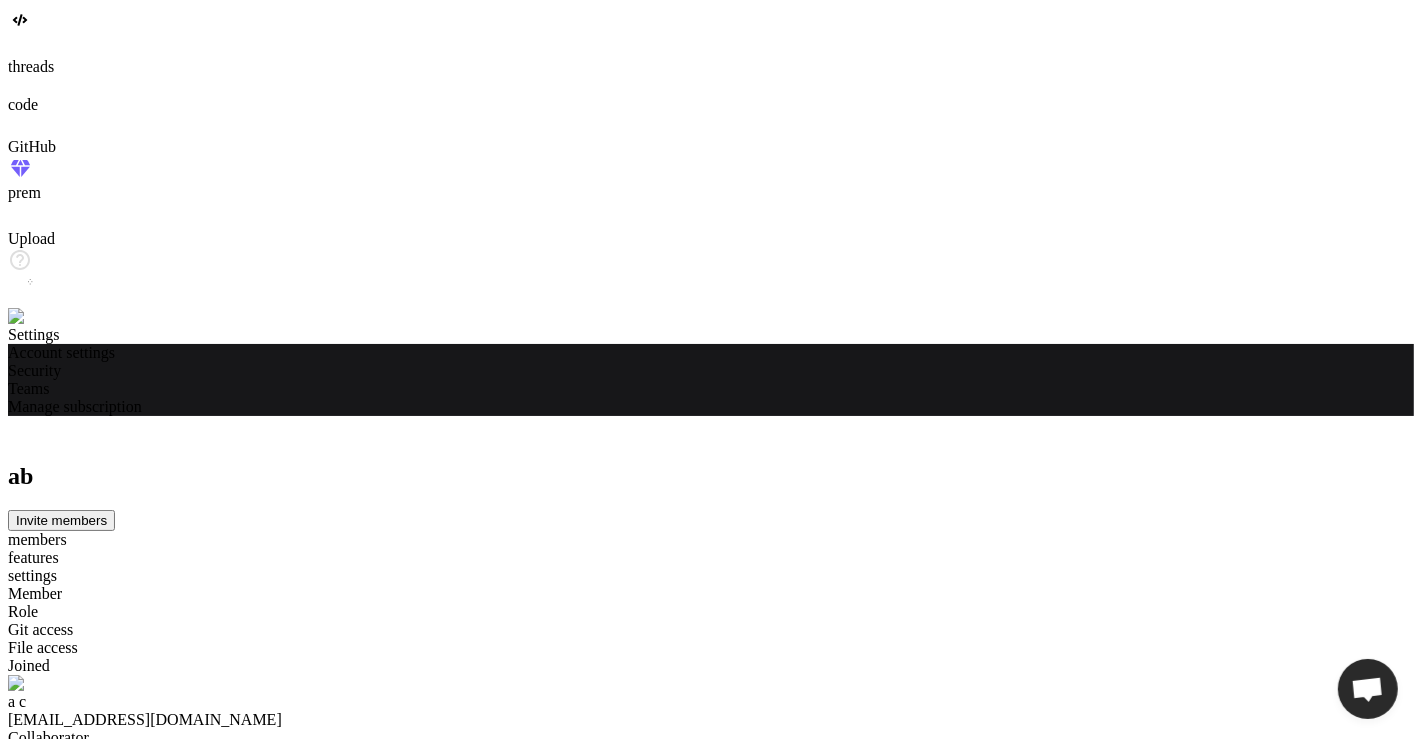 click on "Invite members" at bounding box center (61, 520) 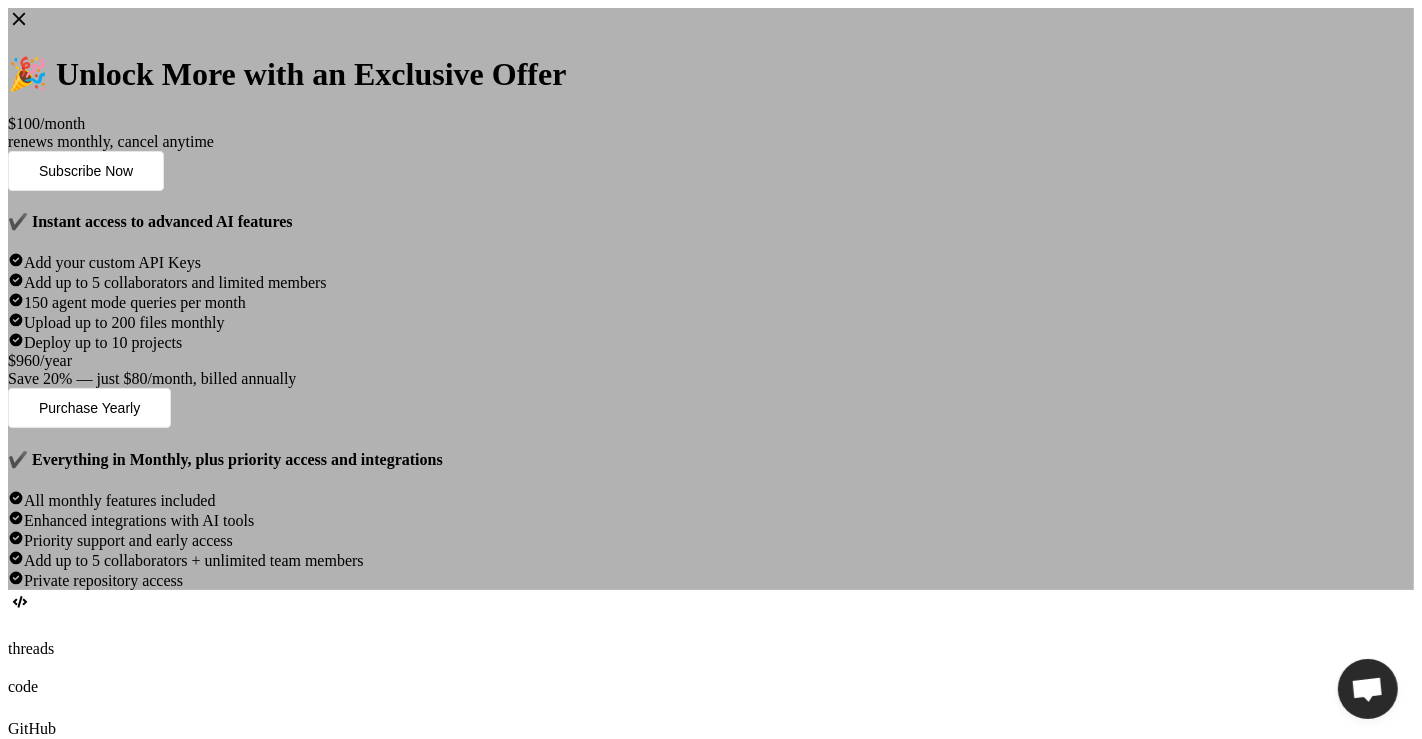 click 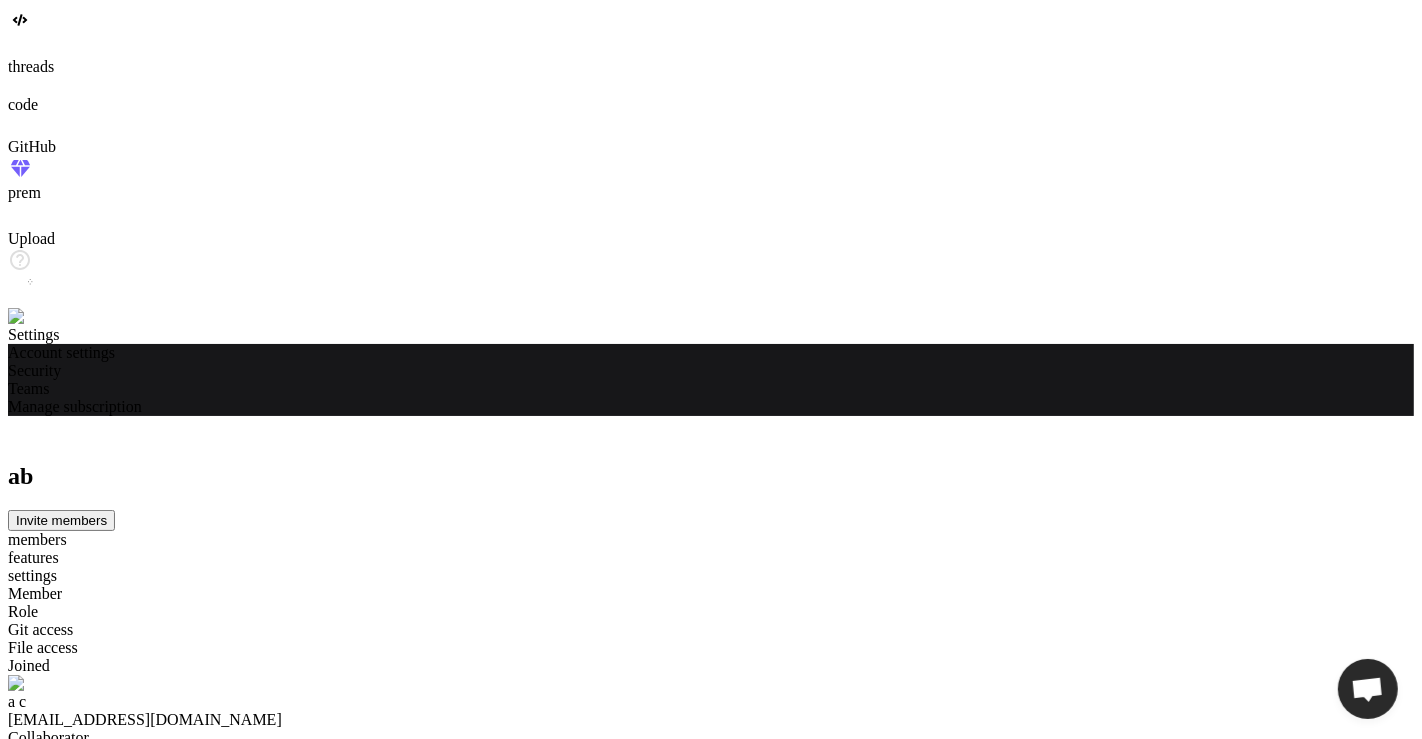 click on "Select role" at bounding box center (711, 1927) 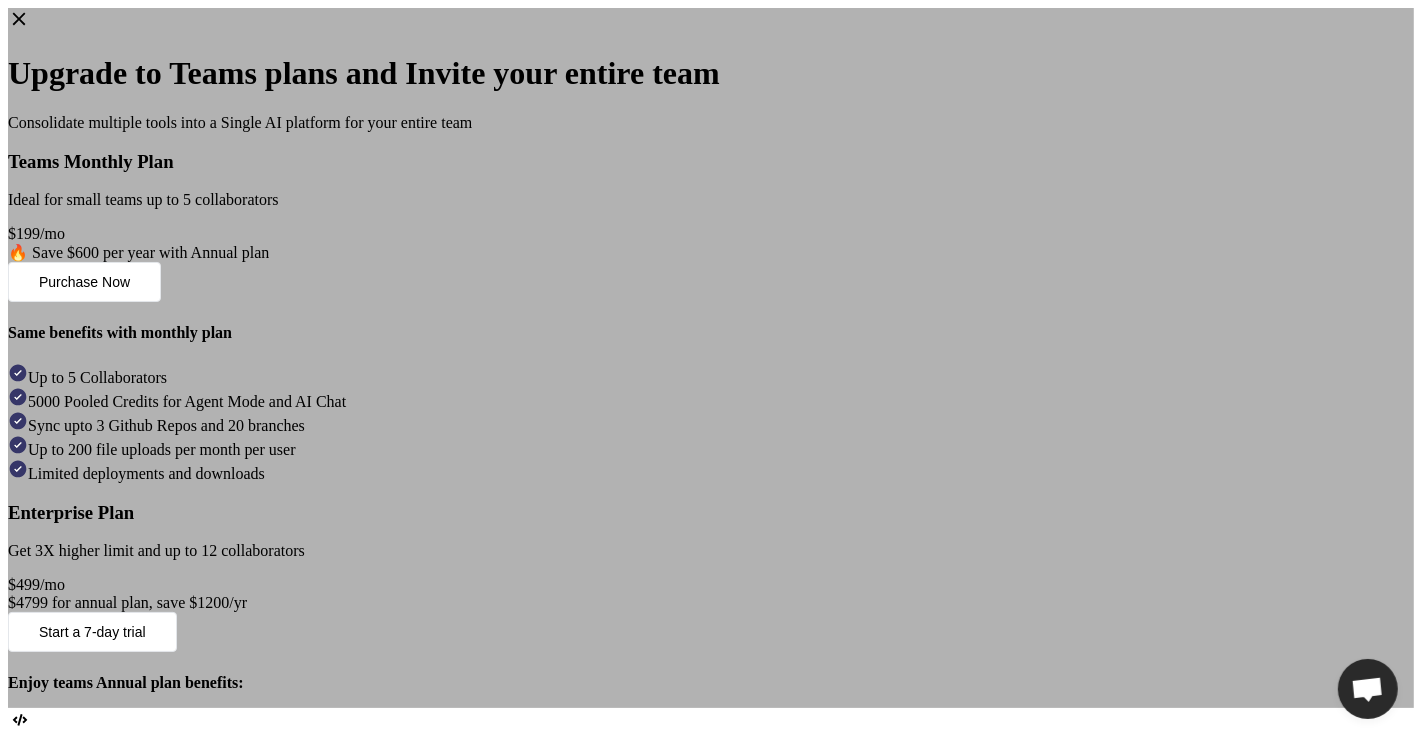 click 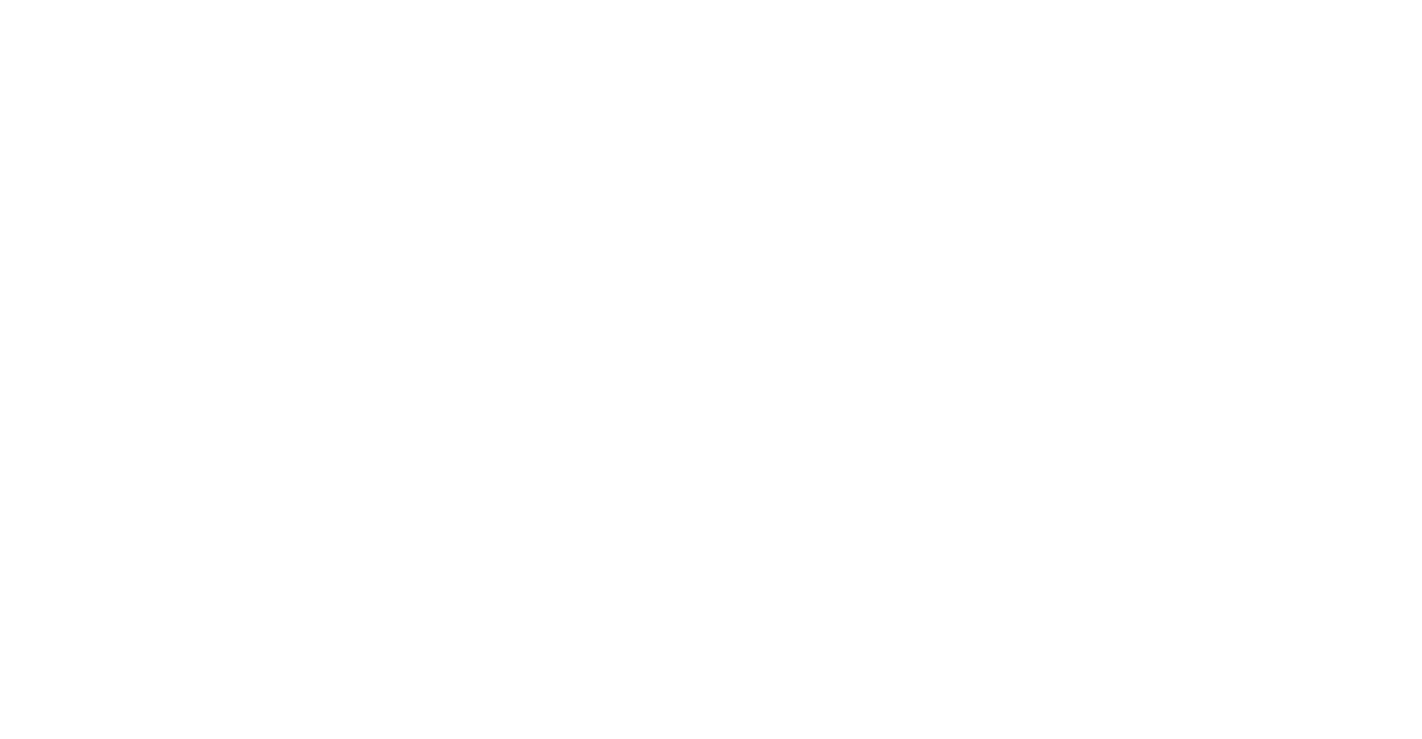 scroll, scrollTop: 0, scrollLeft: 0, axis: both 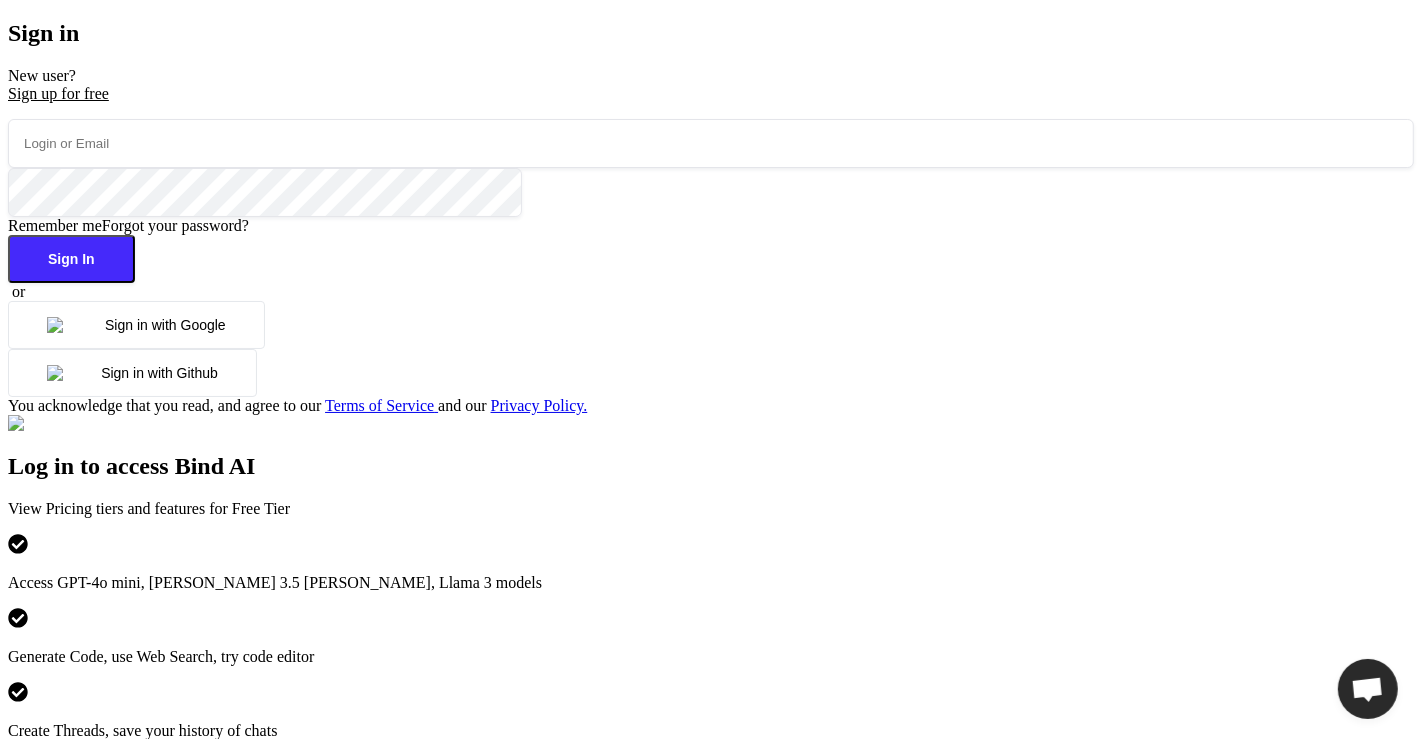click at bounding box center (711, 143) 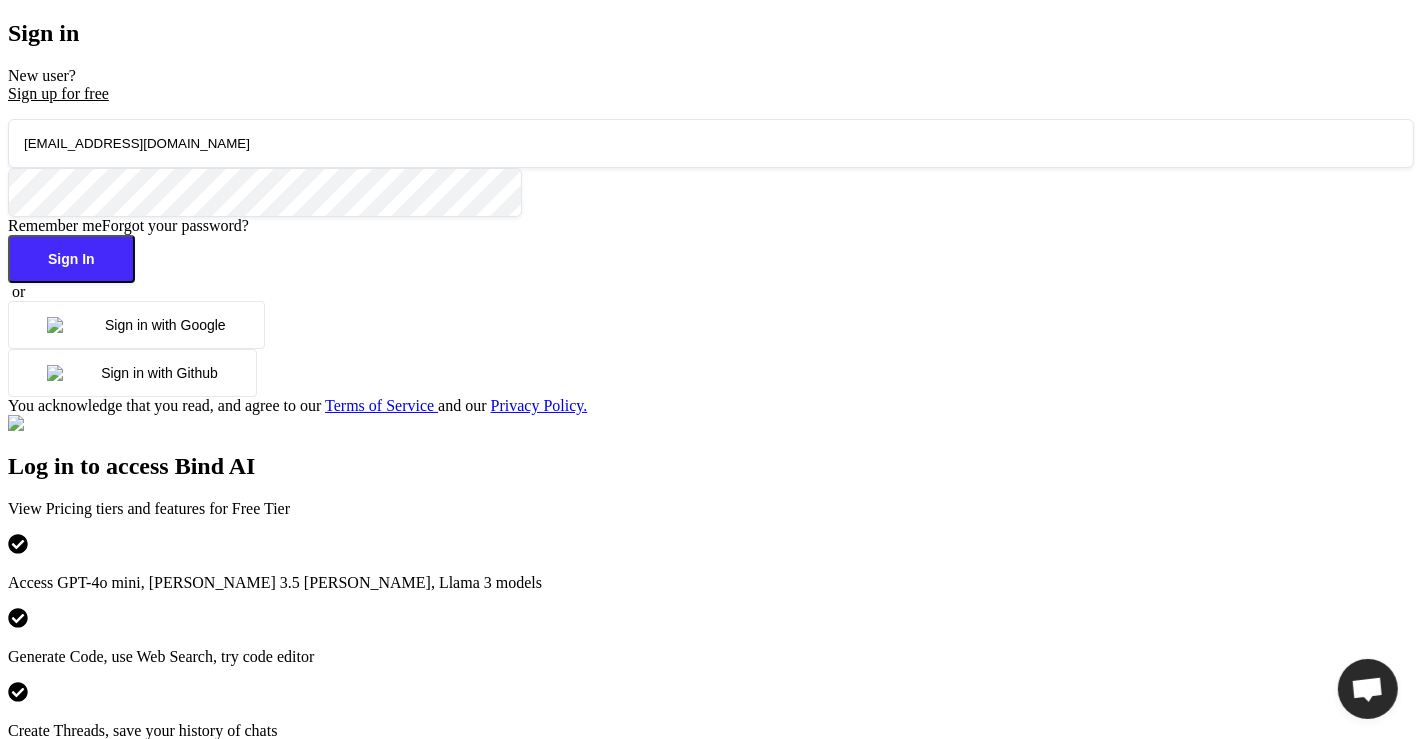 type on "app10@yopmail.com" 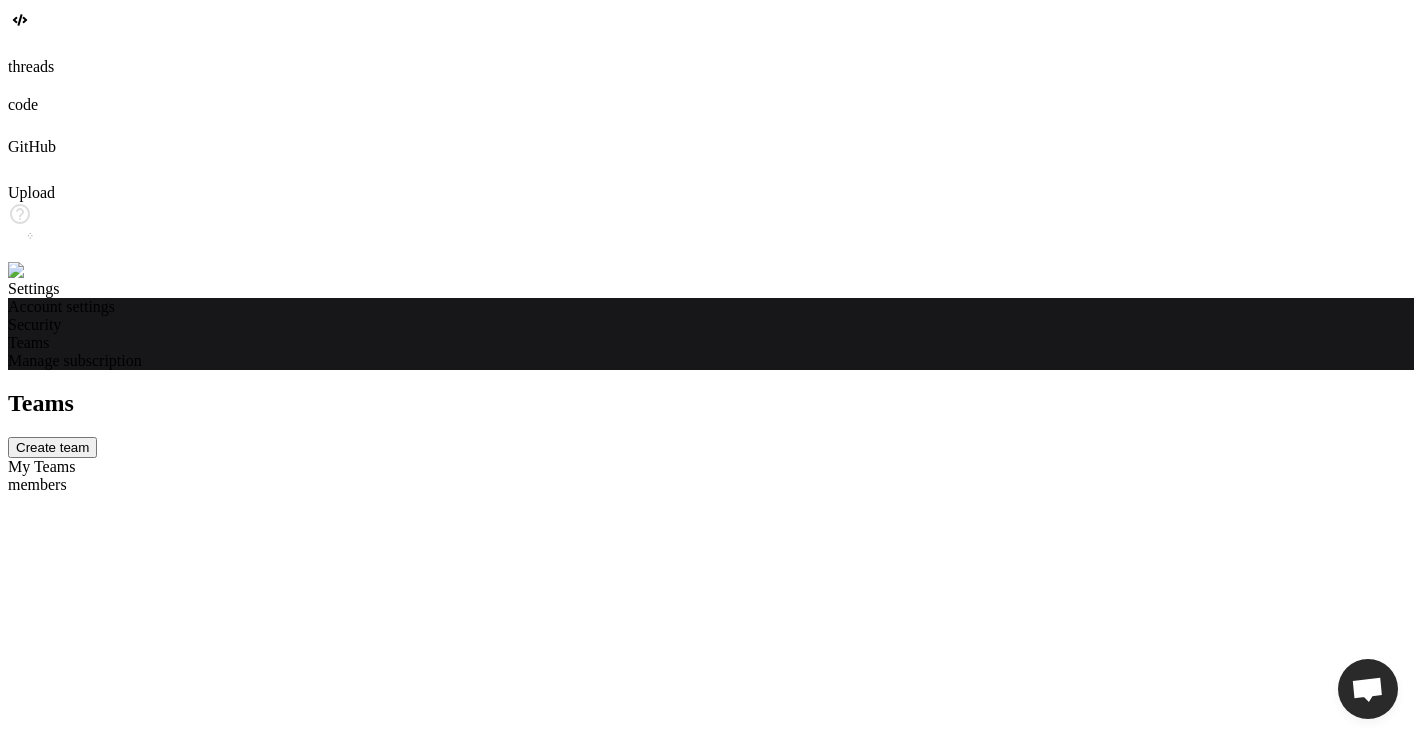 scroll, scrollTop: 0, scrollLeft: 0, axis: both 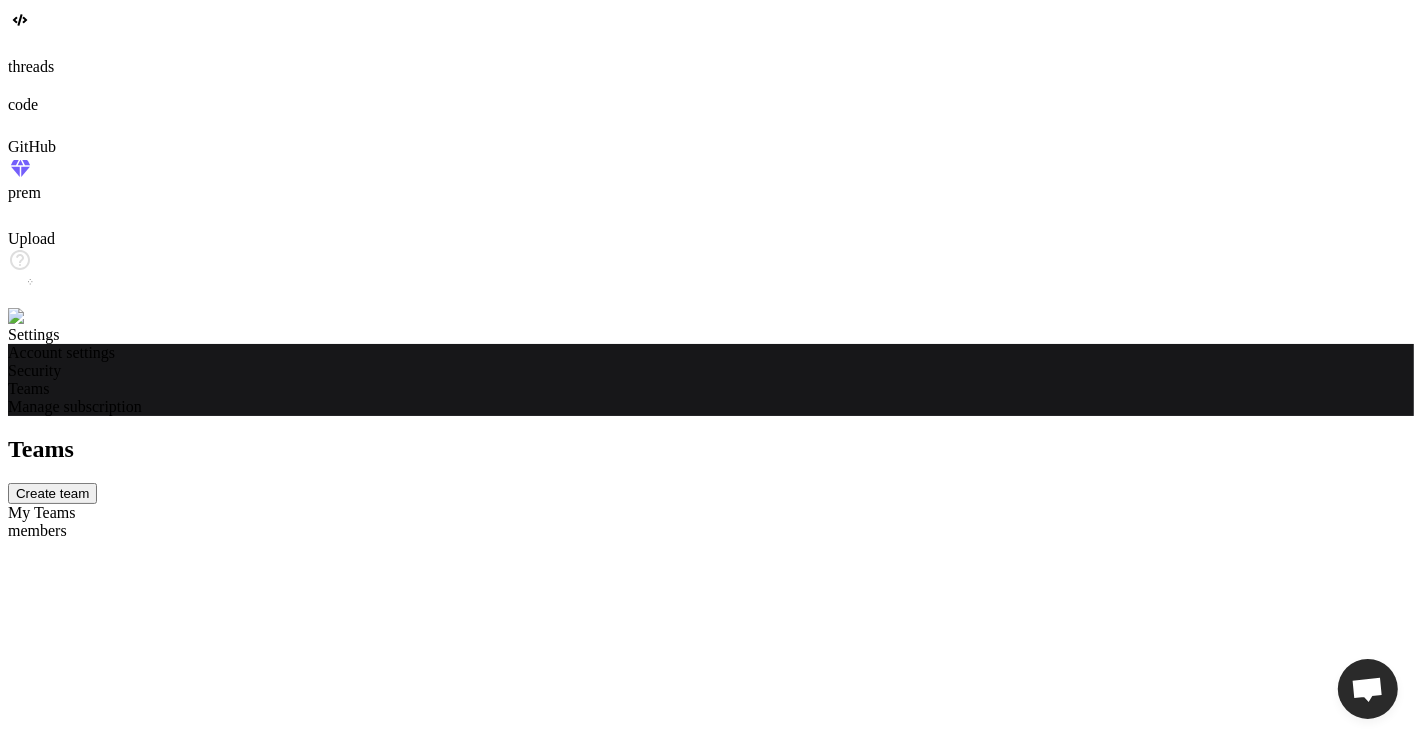 click at bounding box center (40, 317) 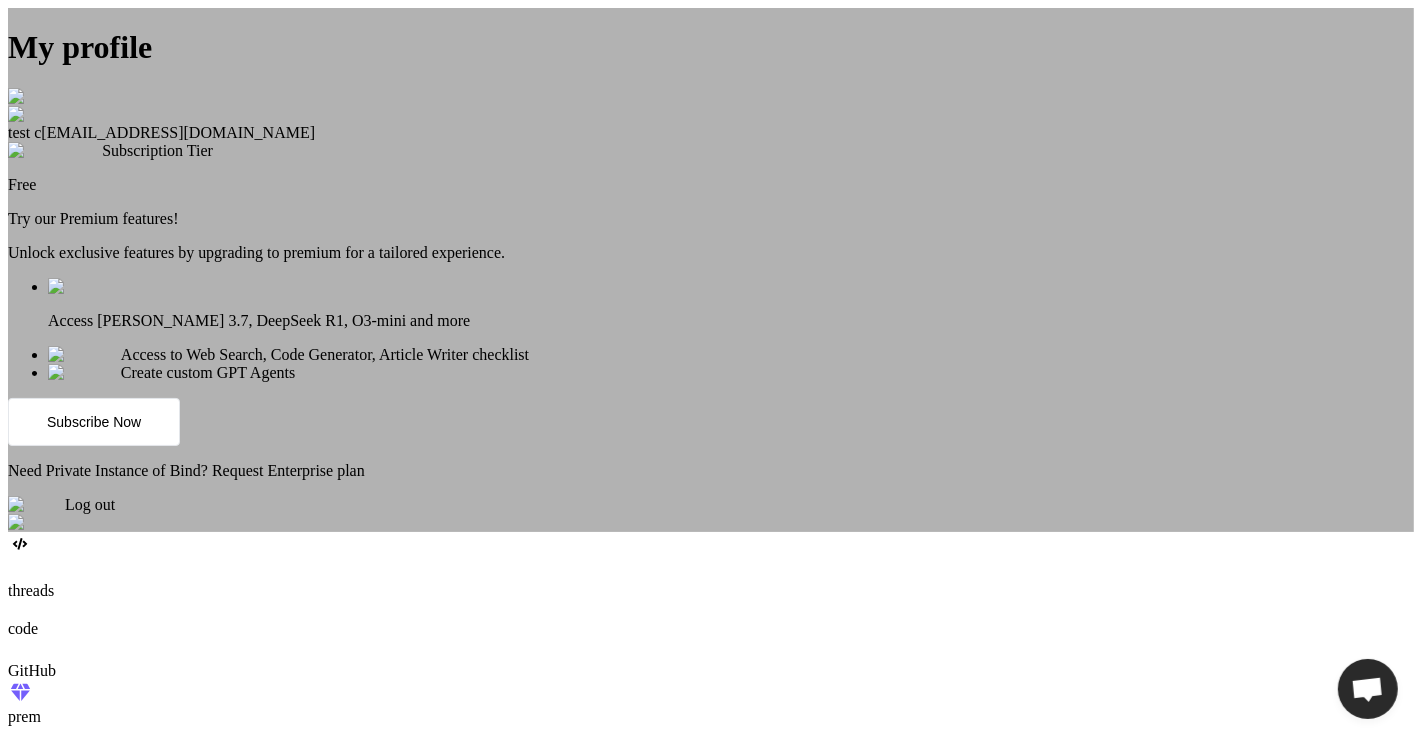 click on "My profile test c app10@yopmail.com Subscription Tier Free Try our Premium features! Unlock exclusive features by upgrading to premium for a tailored experience.   Access   Claude 3.7, DeepSeek R1, O3-mini and more   Access to Web Search, Code Generator, Article Writer checklist   Create custom GPT Agents Subscribe Now Need Private Instance of Bind? Request Enterprise plan Log out" at bounding box center (711, 270) 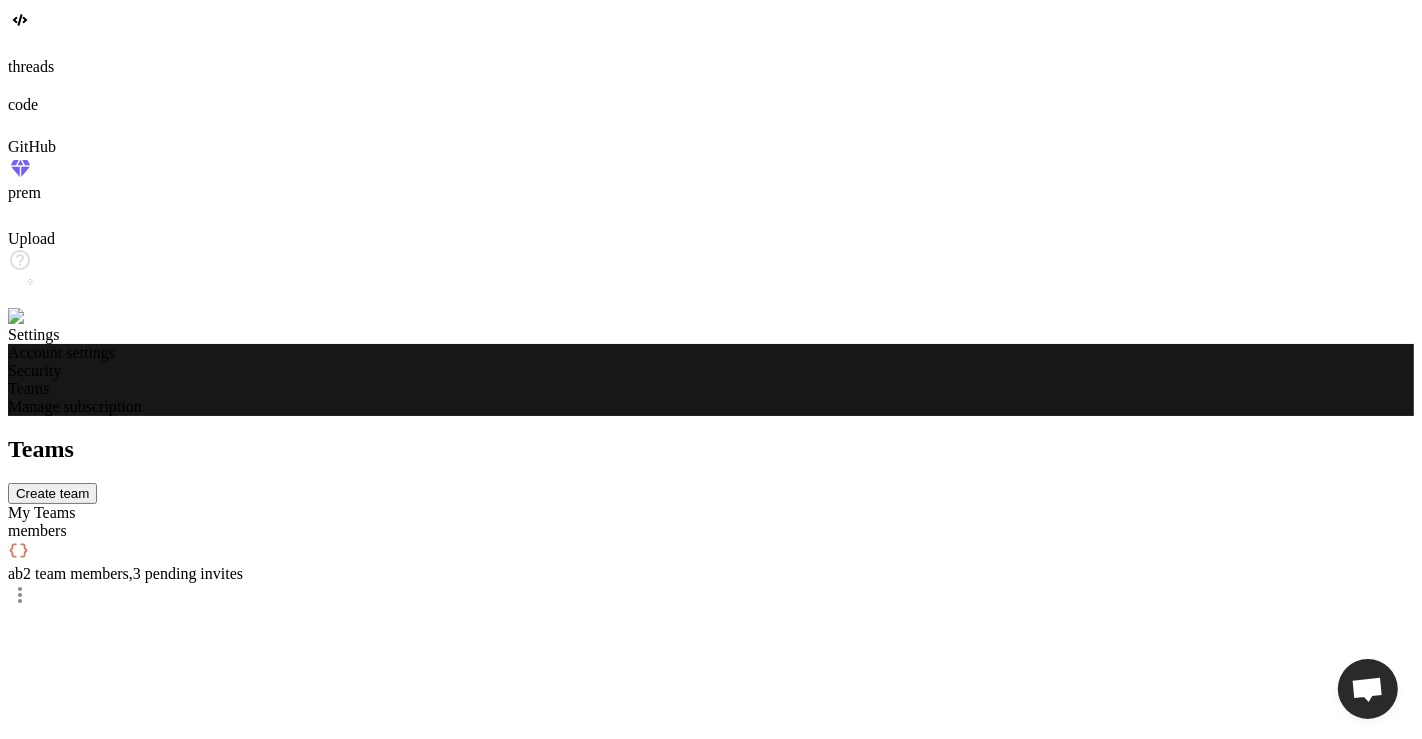 click on "Create team" at bounding box center [52, 493] 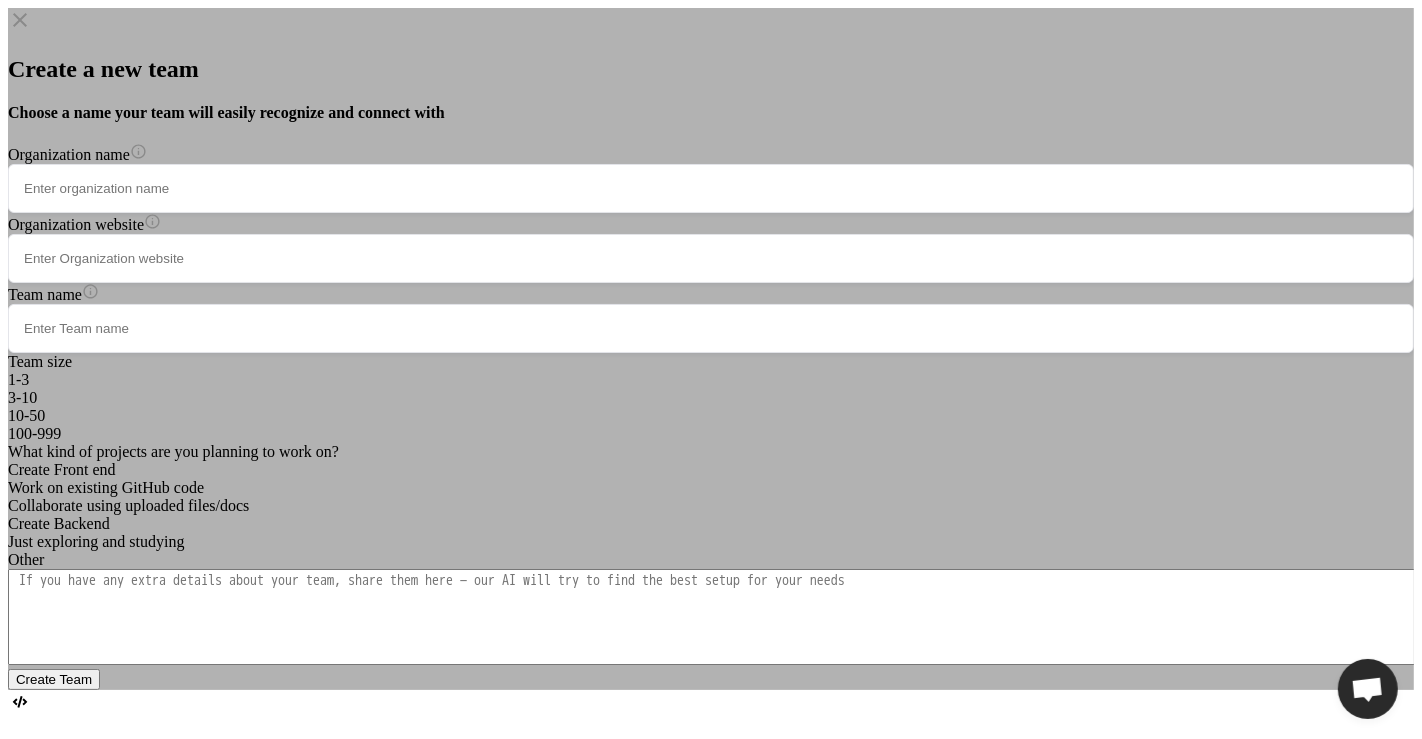 click 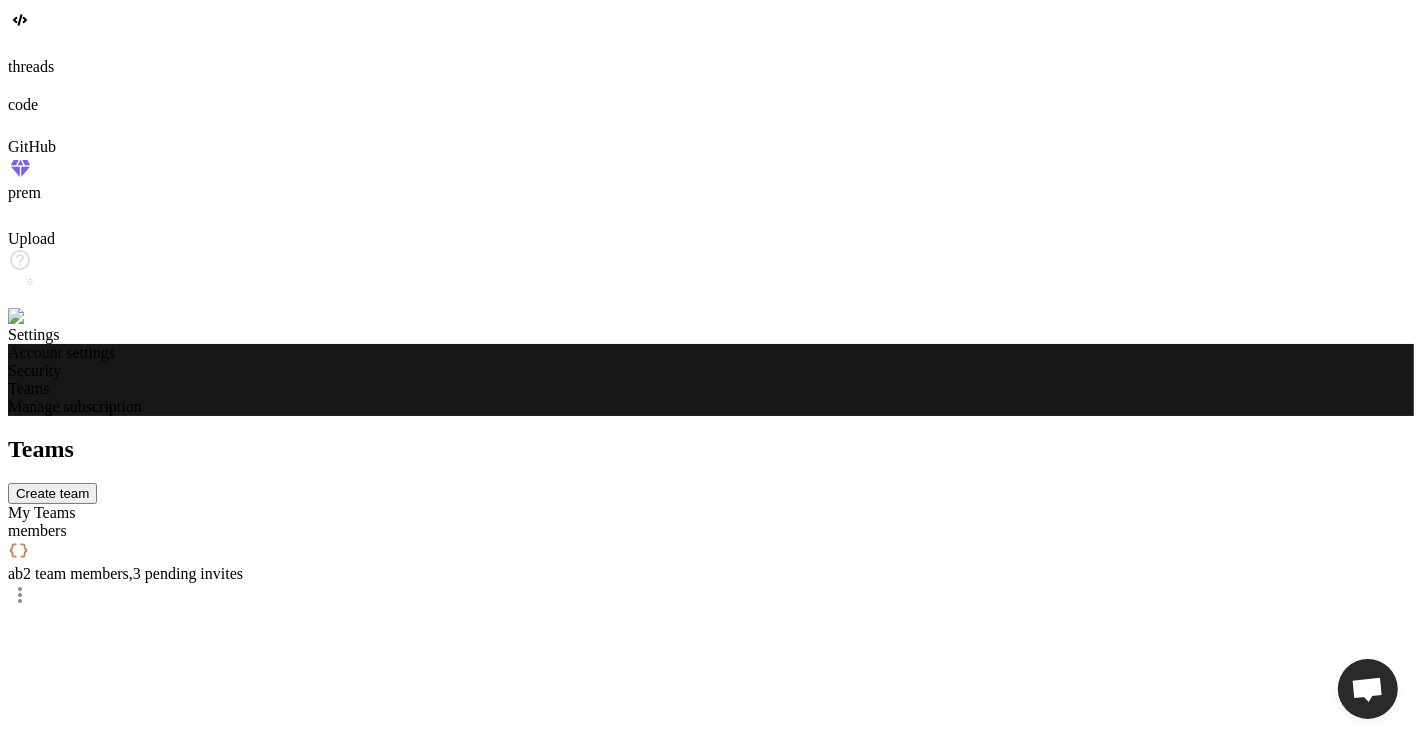 click on "ab 2 team members ,  3 pending invites" at bounding box center [711, 561] 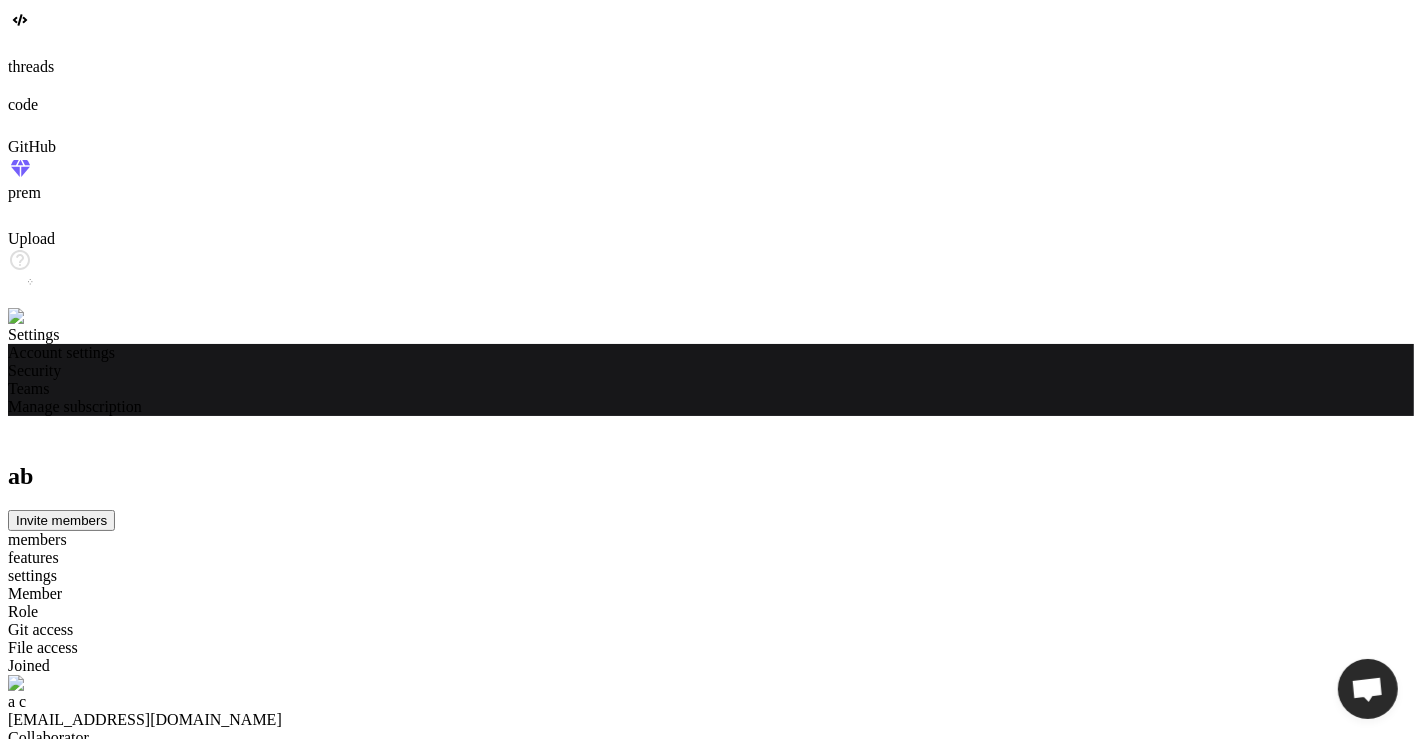 click on "Invite members" at bounding box center [61, 520] 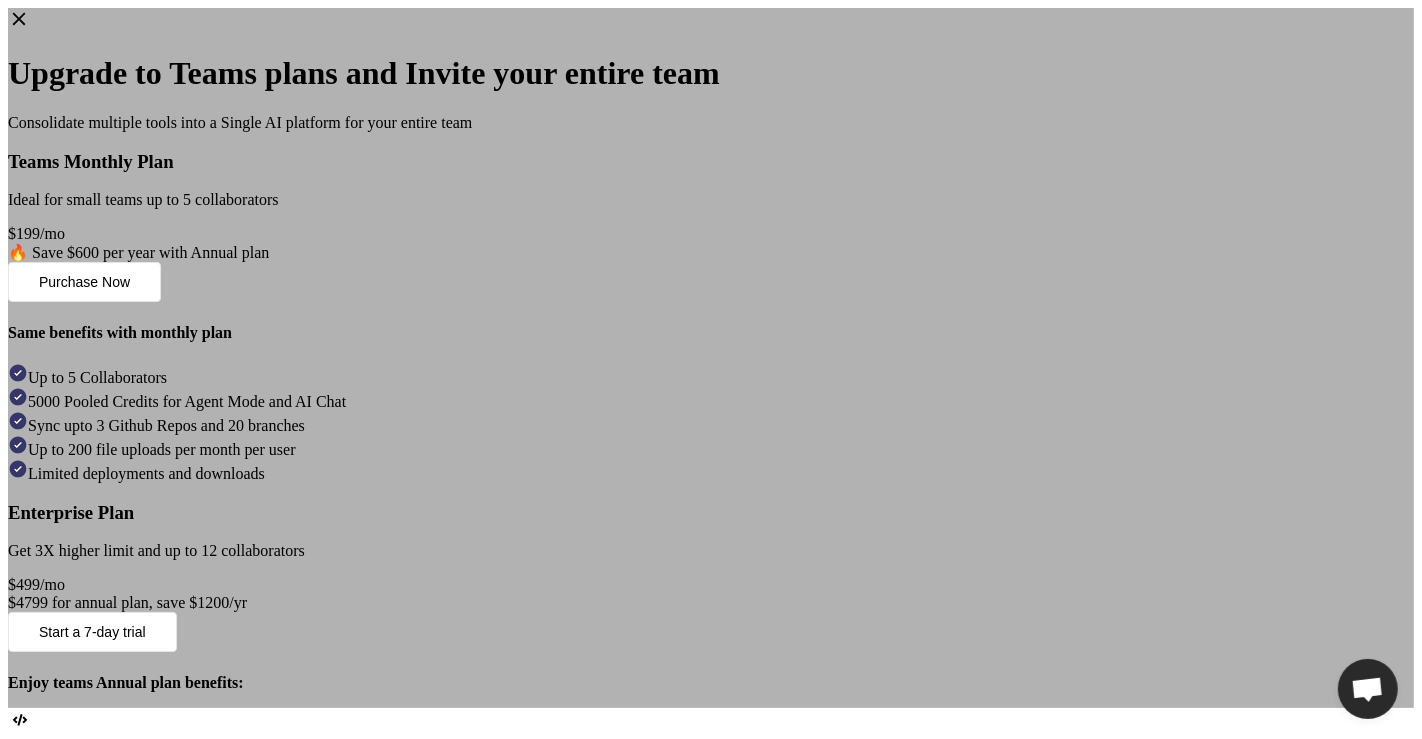 click 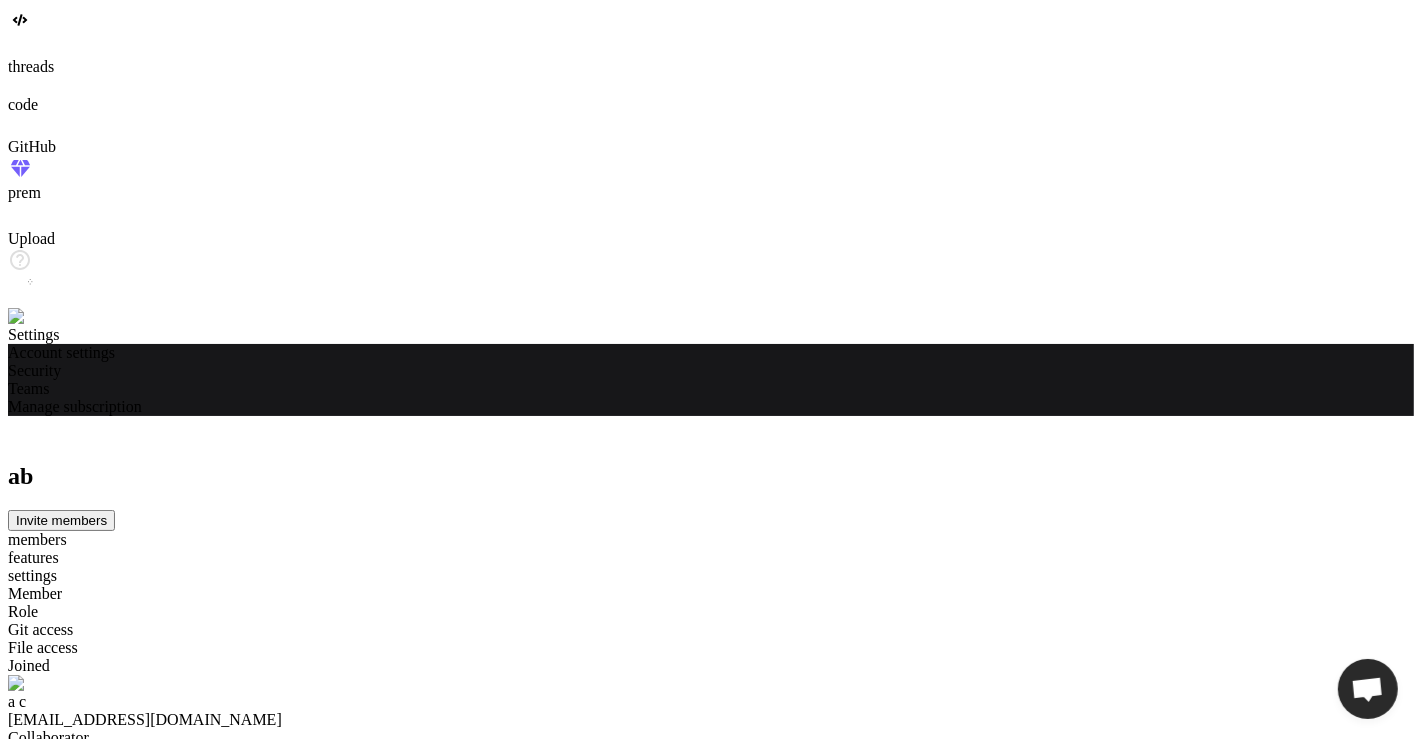 click on "Select role Assign Role Admin Member" at bounding box center (711, 1927) 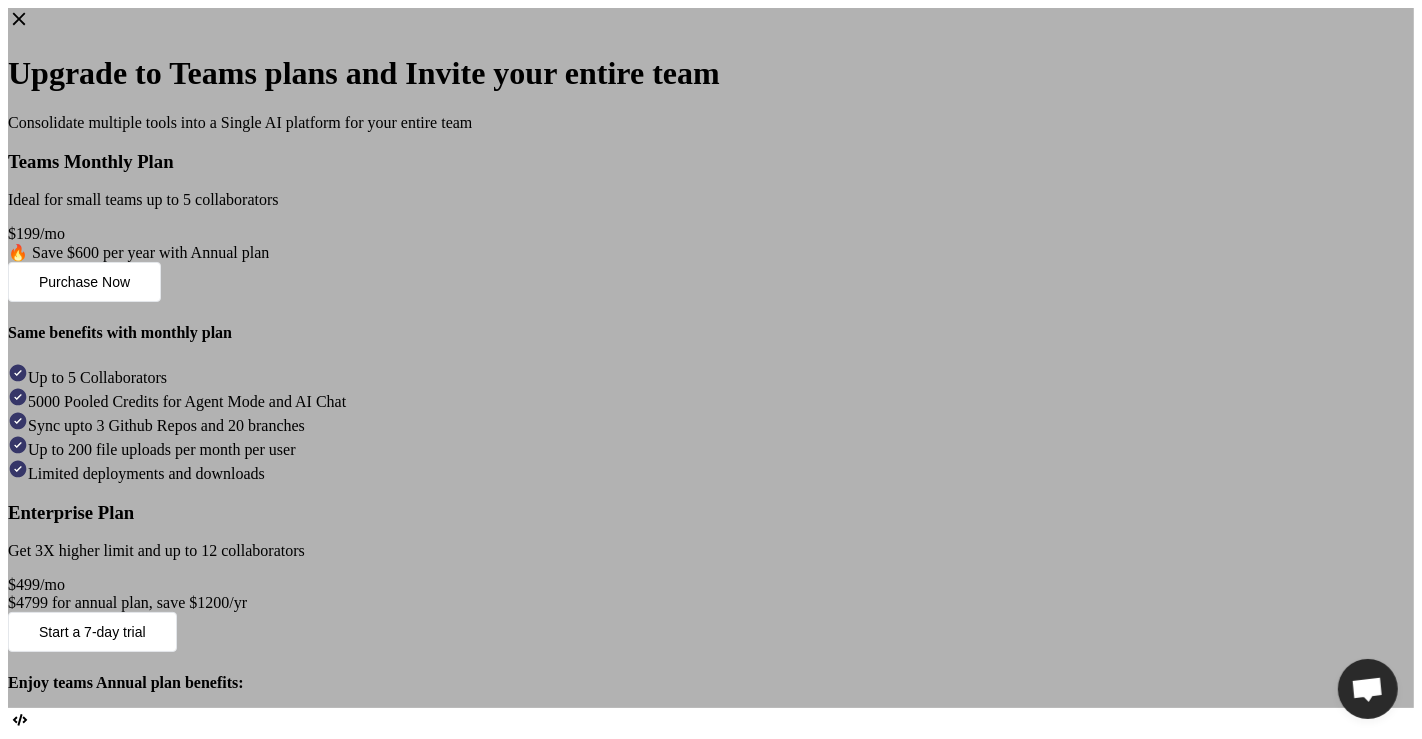 click 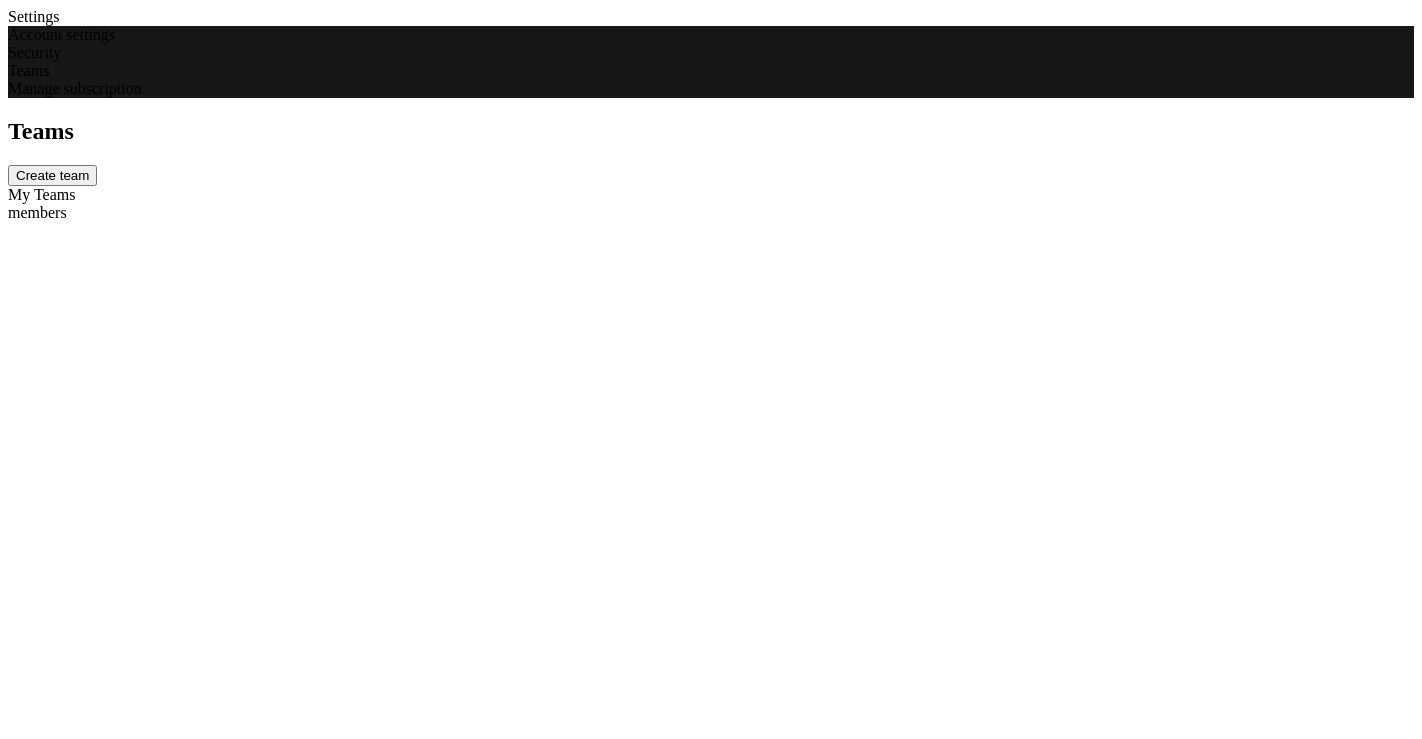 scroll, scrollTop: 0, scrollLeft: 0, axis: both 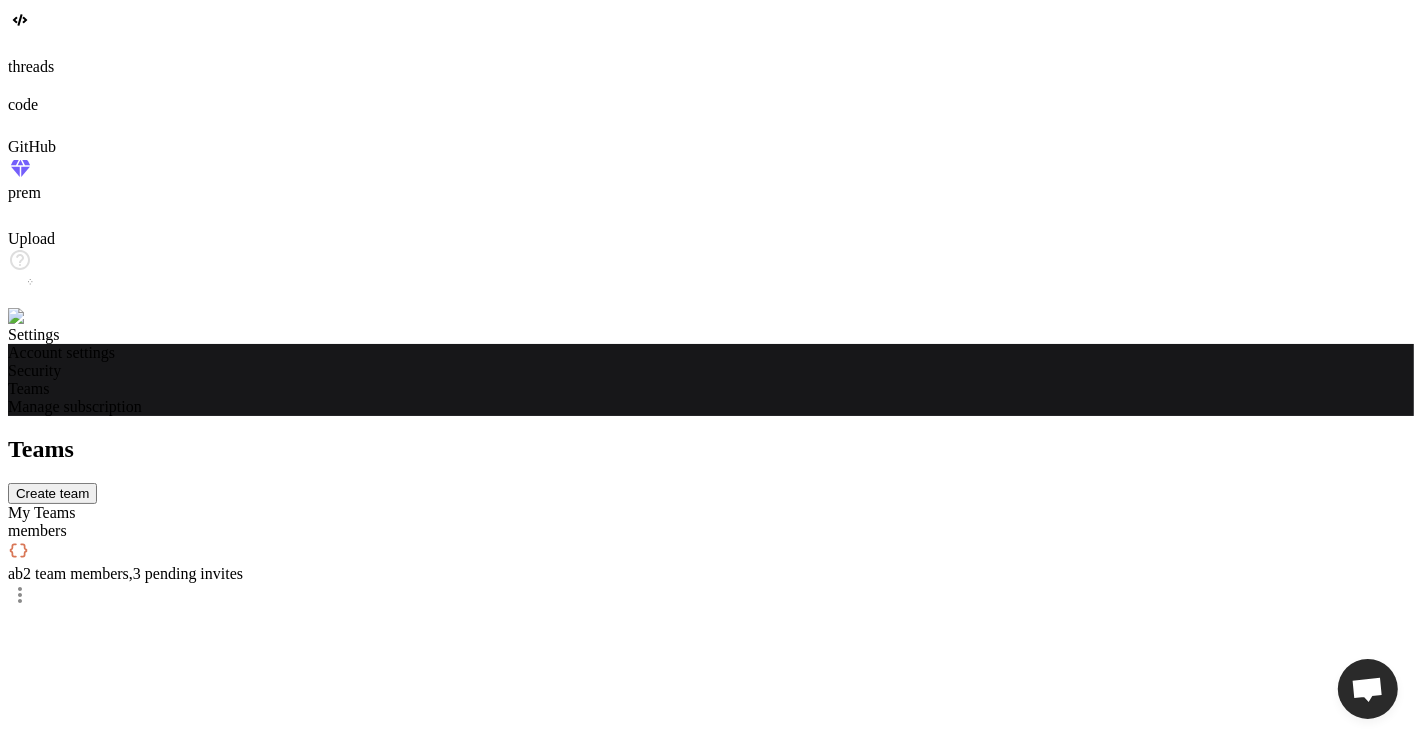 click on "2 team members ,  3 pending invites" at bounding box center [133, 573] 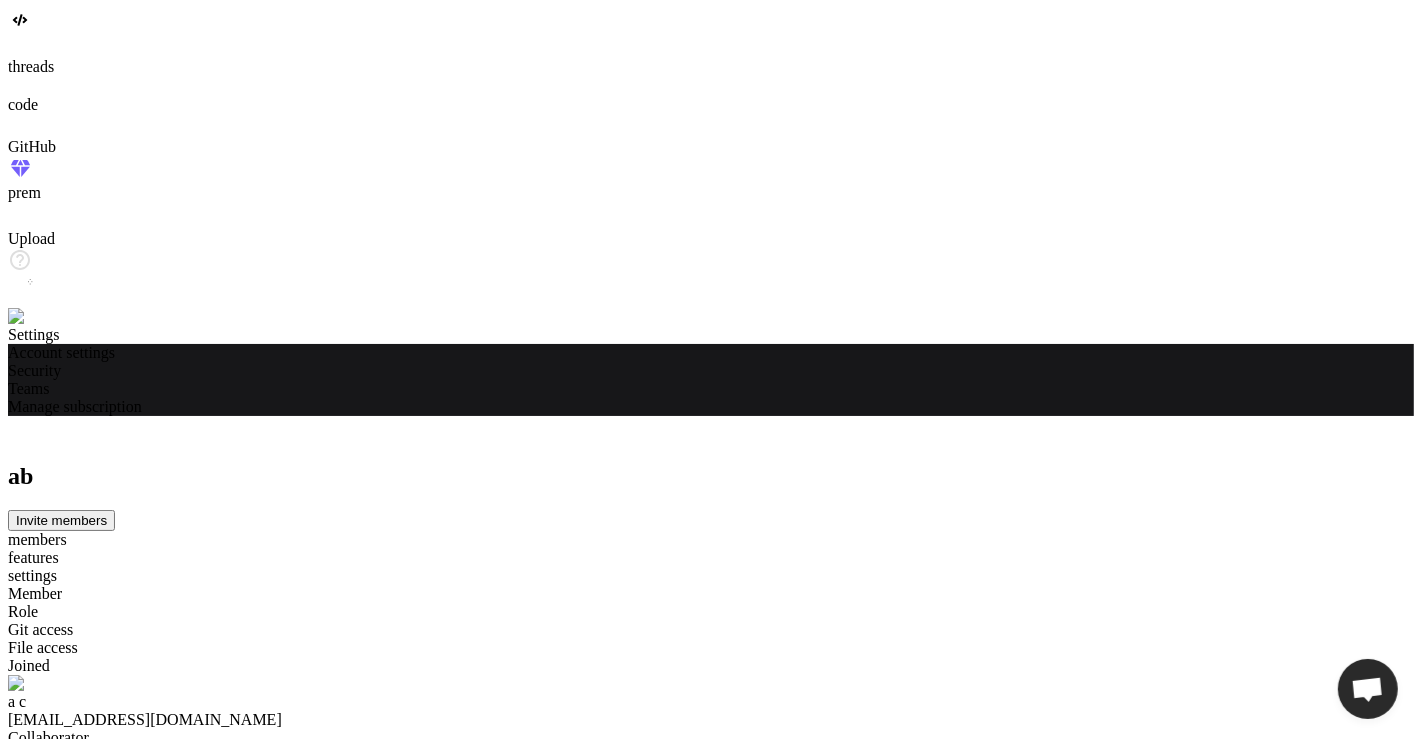 click on "Invite members" at bounding box center (61, 520) 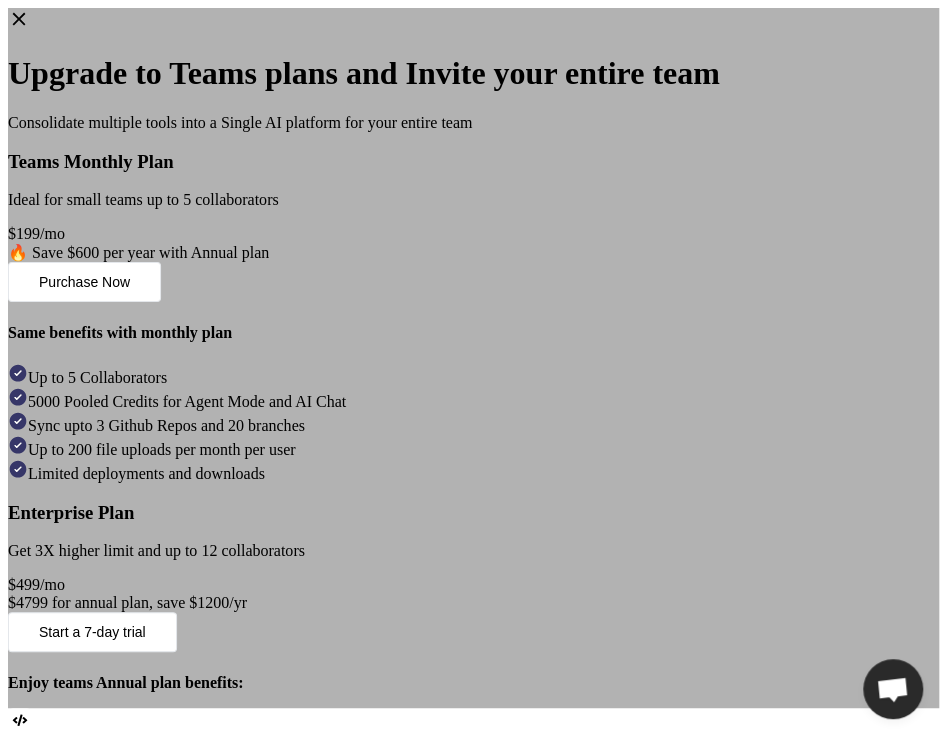 click 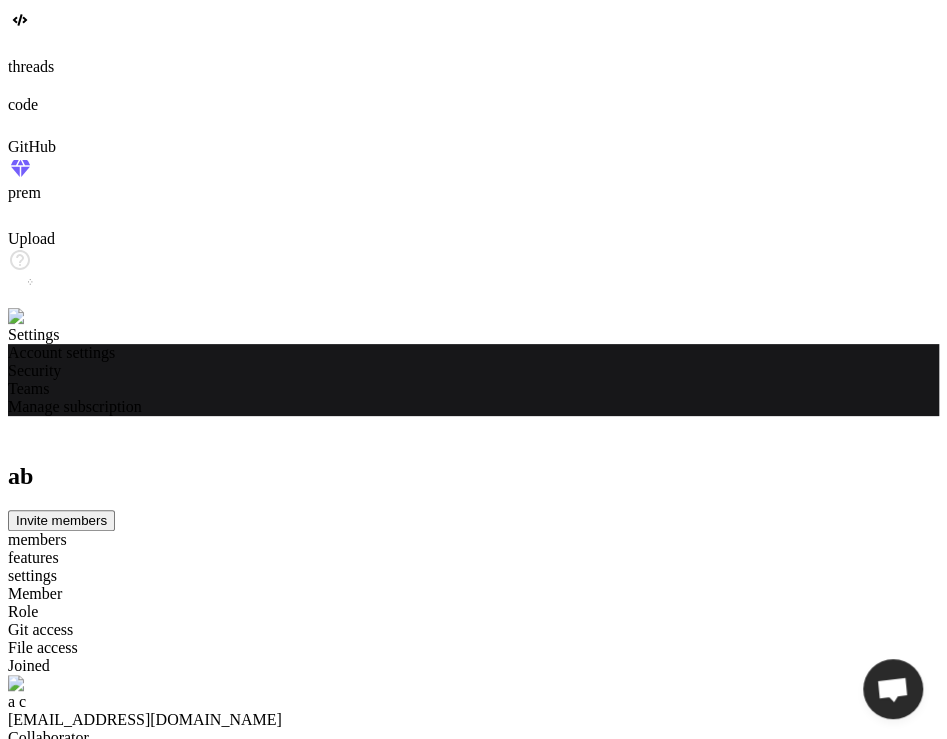 click on "I'll do it later" at bounding box center (51, 2038) 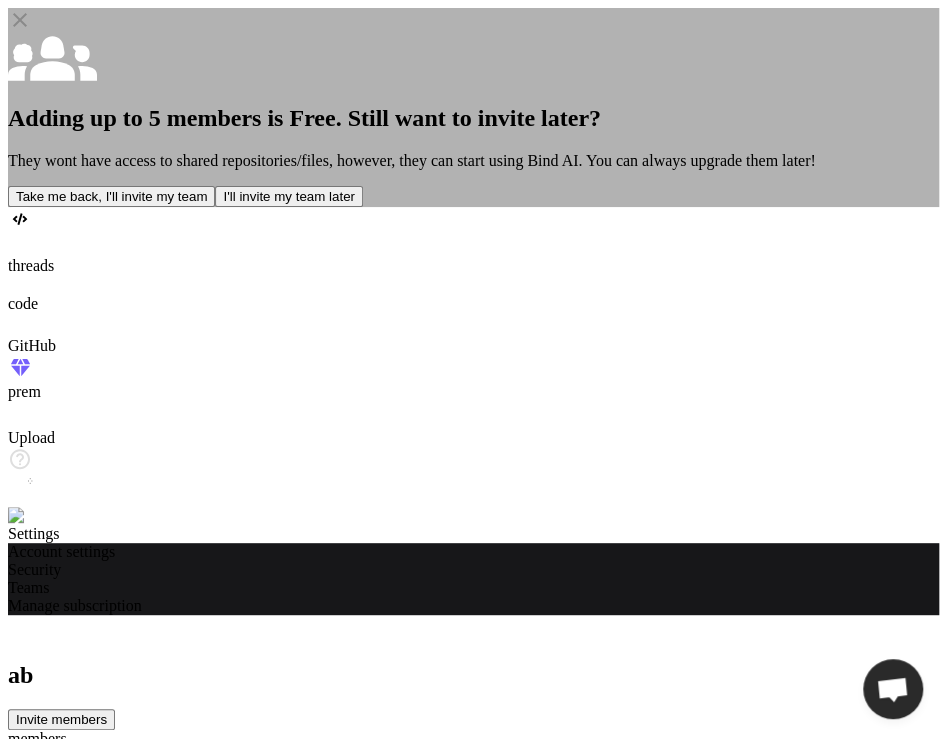 click on "I'll invite my team later" at bounding box center (288, 196) 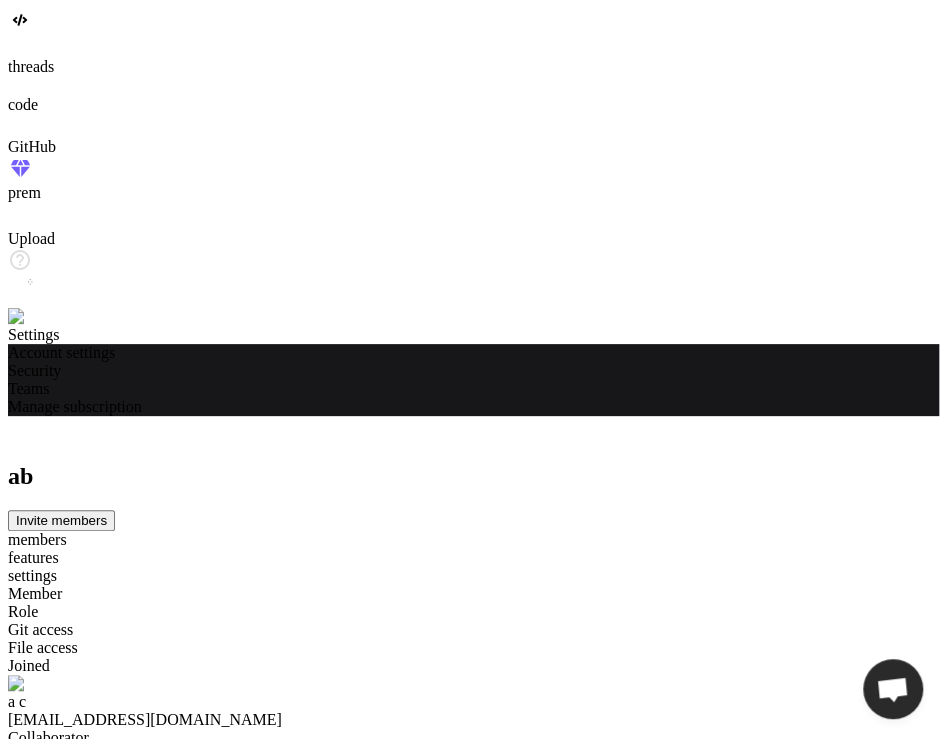 click on "Invite members" at bounding box center [61, 520] 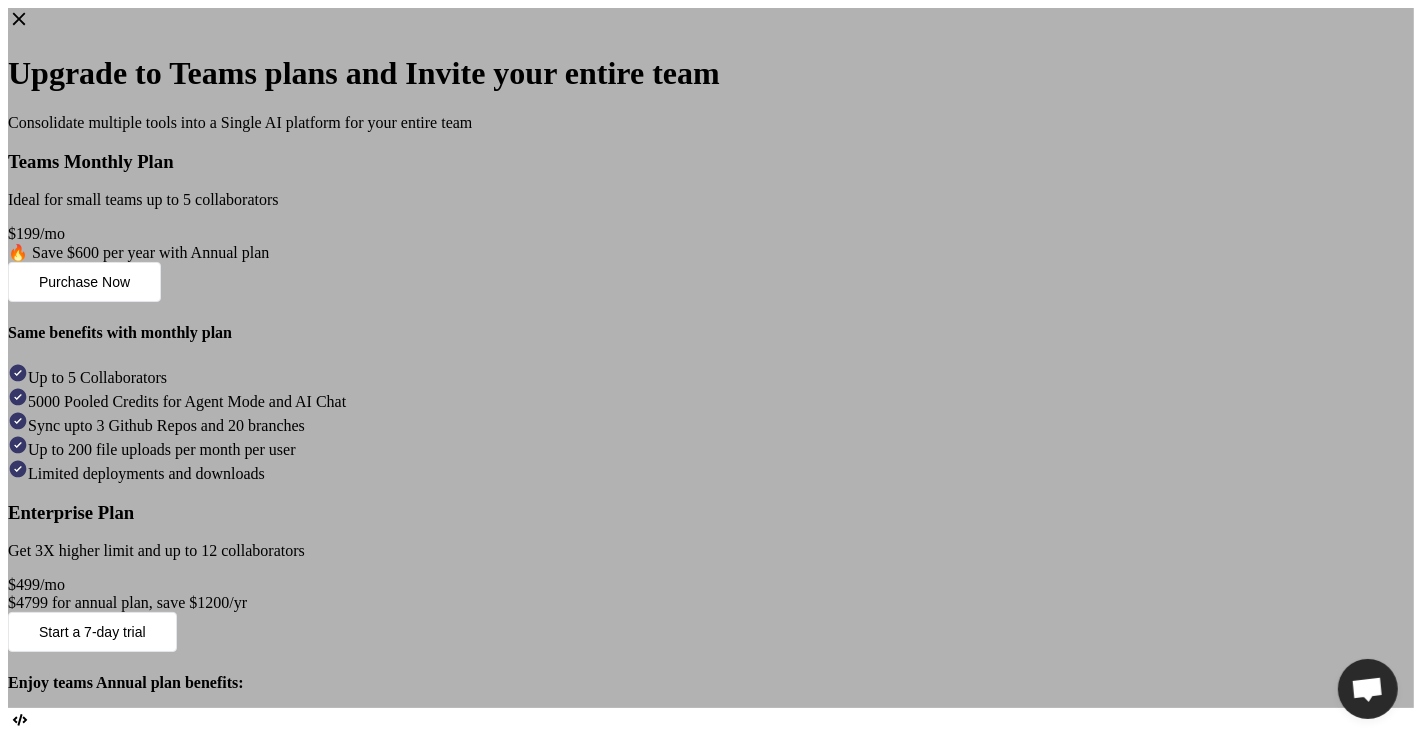 click on "Purchase Now" at bounding box center [84, 282] 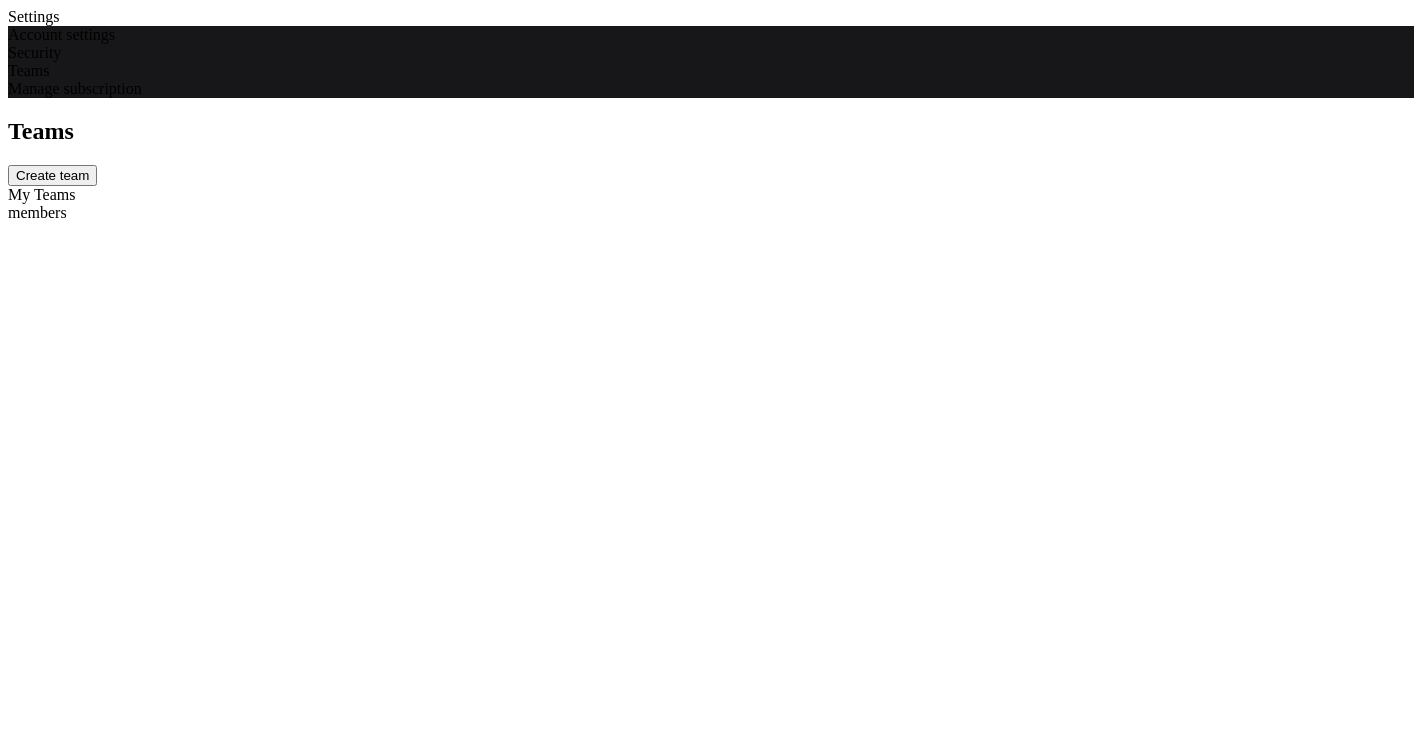 scroll, scrollTop: 0, scrollLeft: 0, axis: both 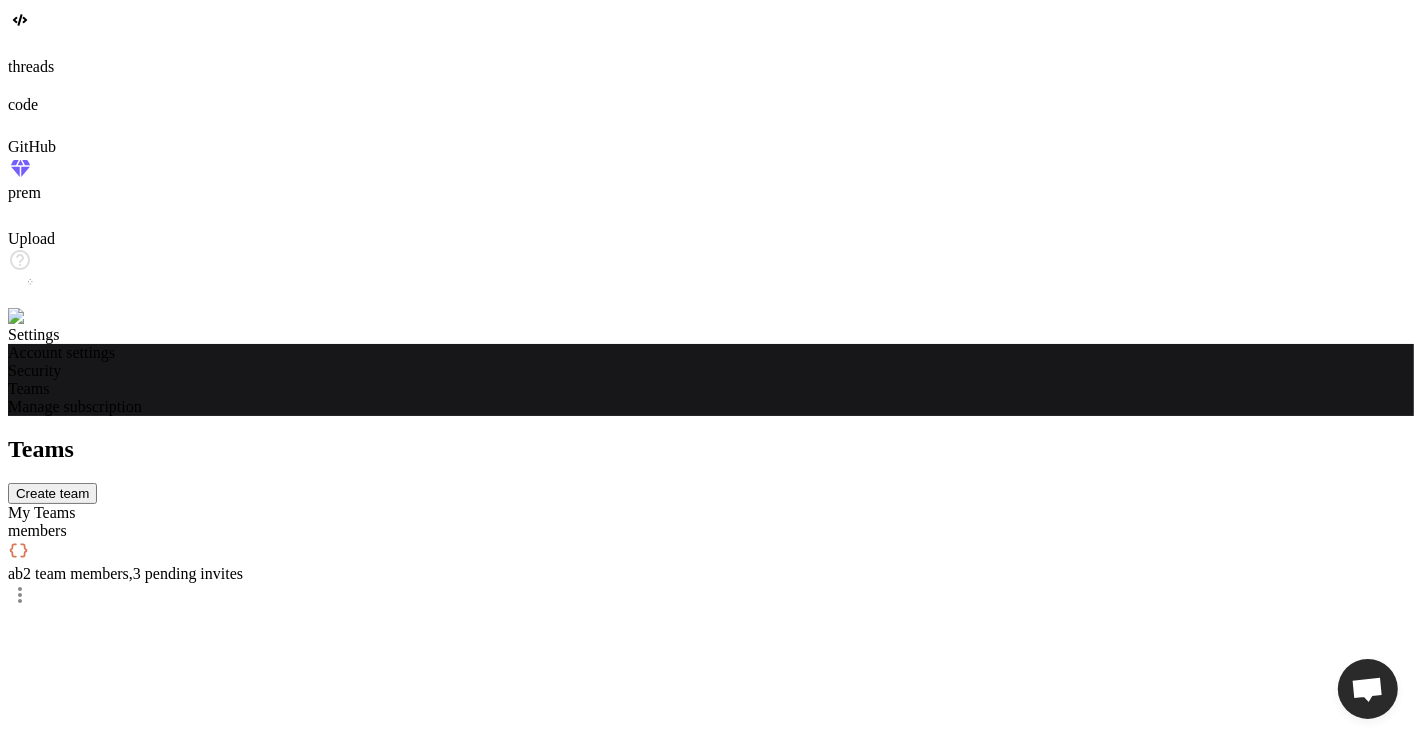 click on "ab 2 team members ,  3 pending invites" at bounding box center [711, 574] 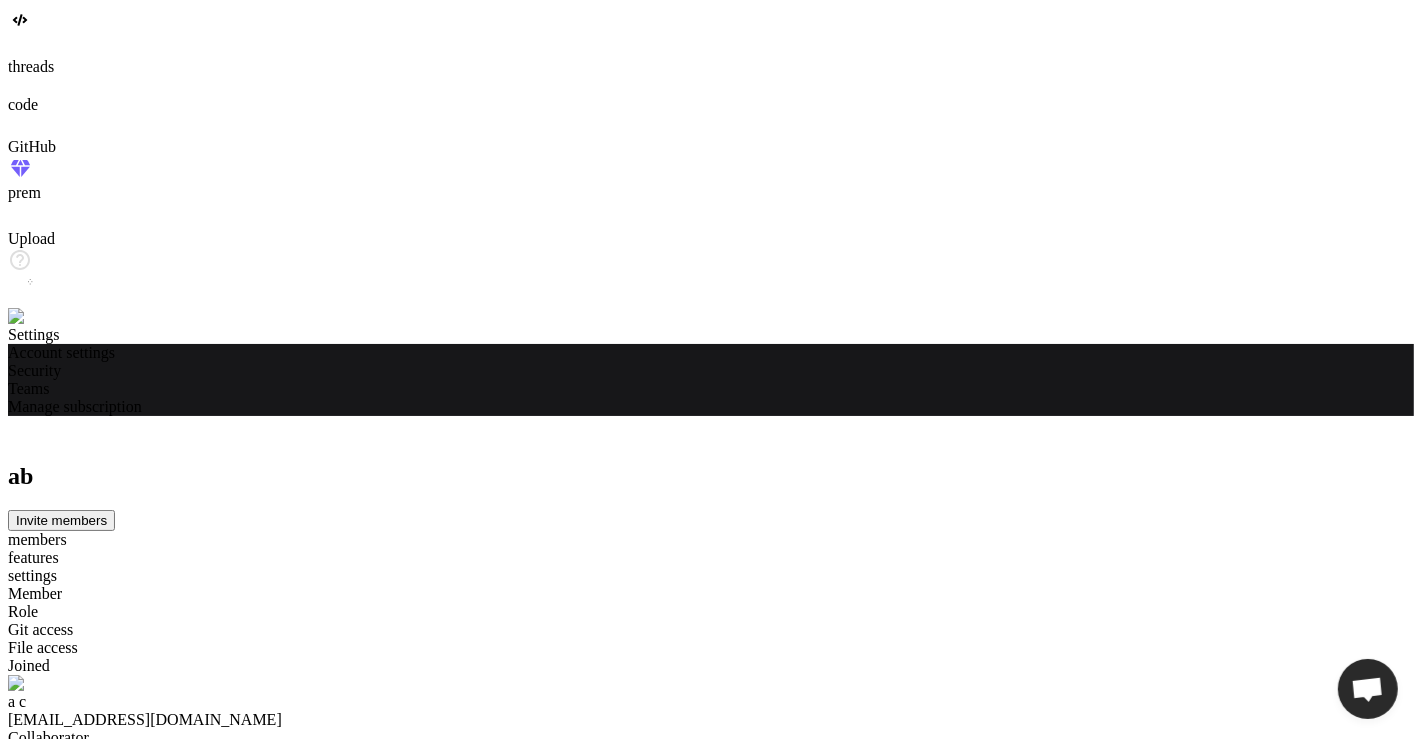 click at bounding box center [40, 317] 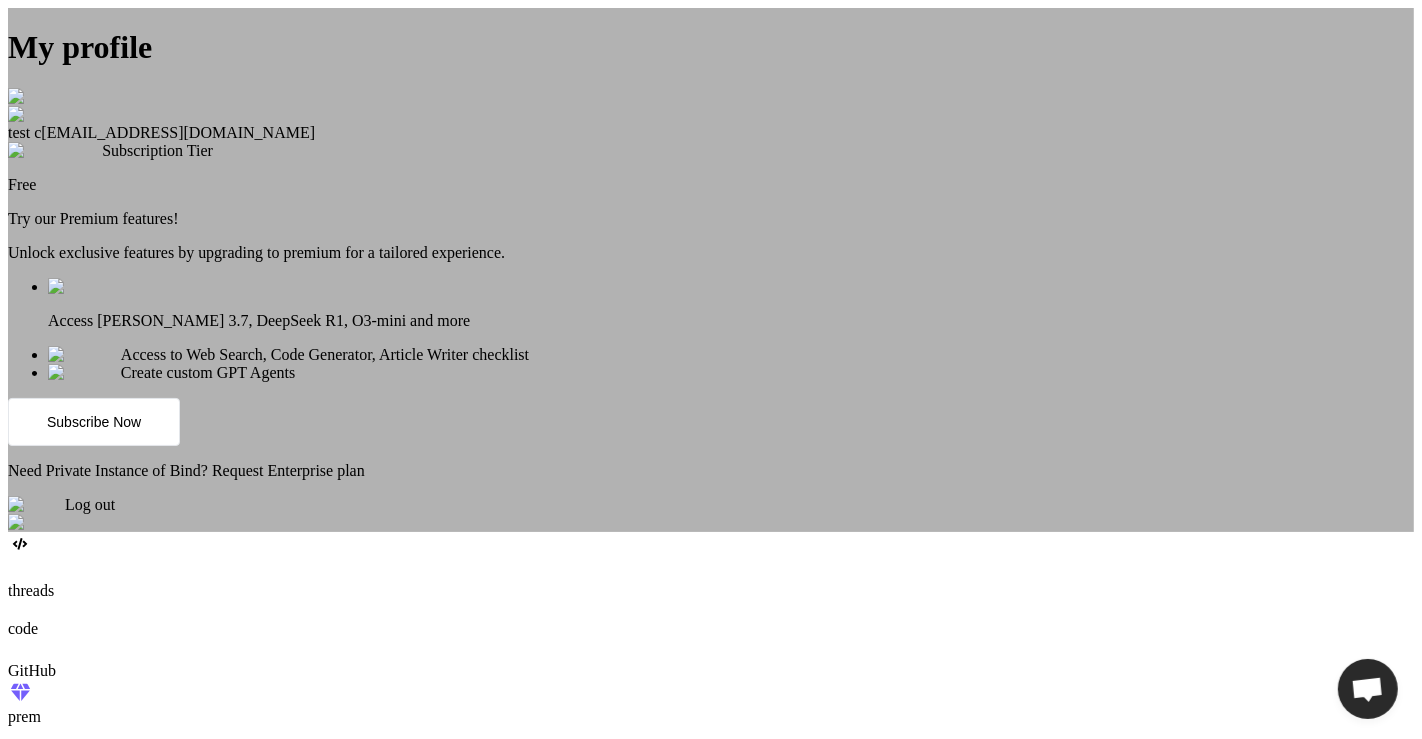 click on "Log out" at bounding box center [711, 514] 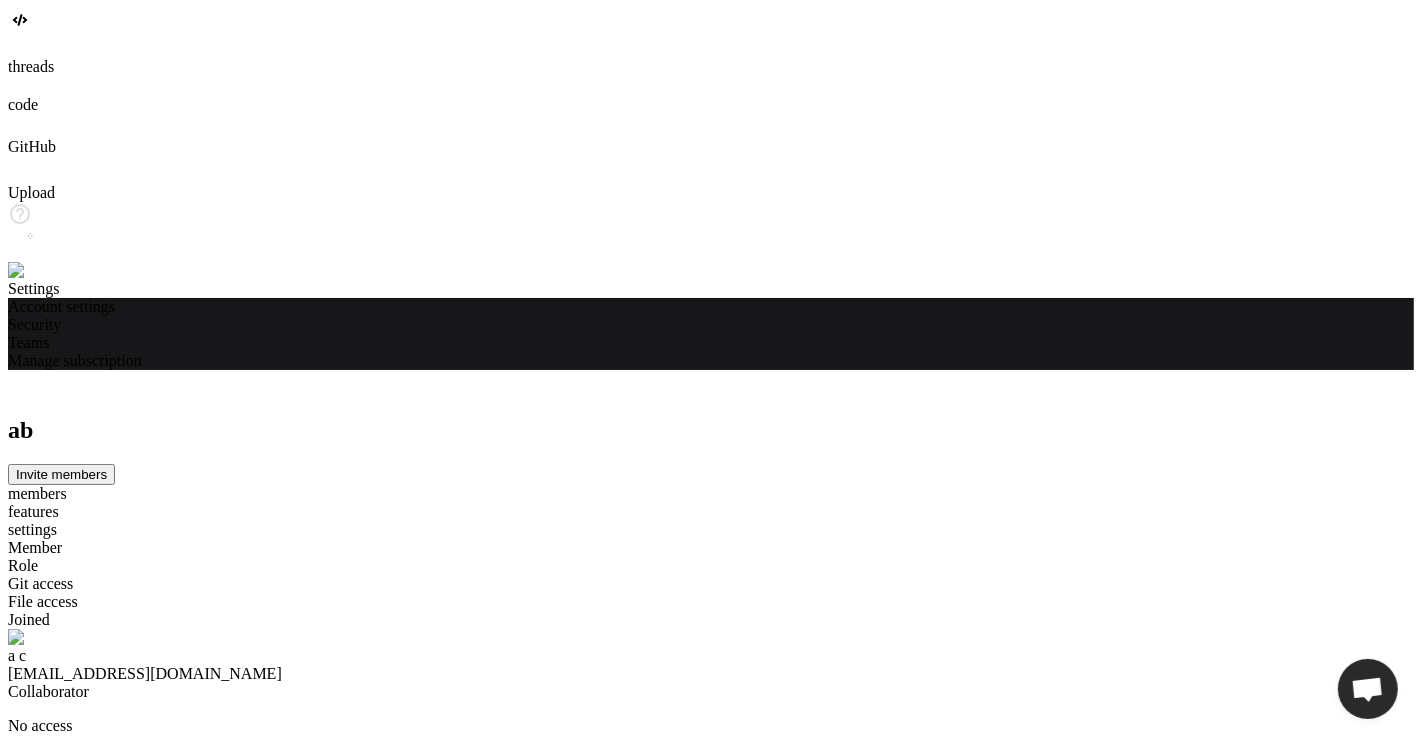 click at bounding box center (35, 271) 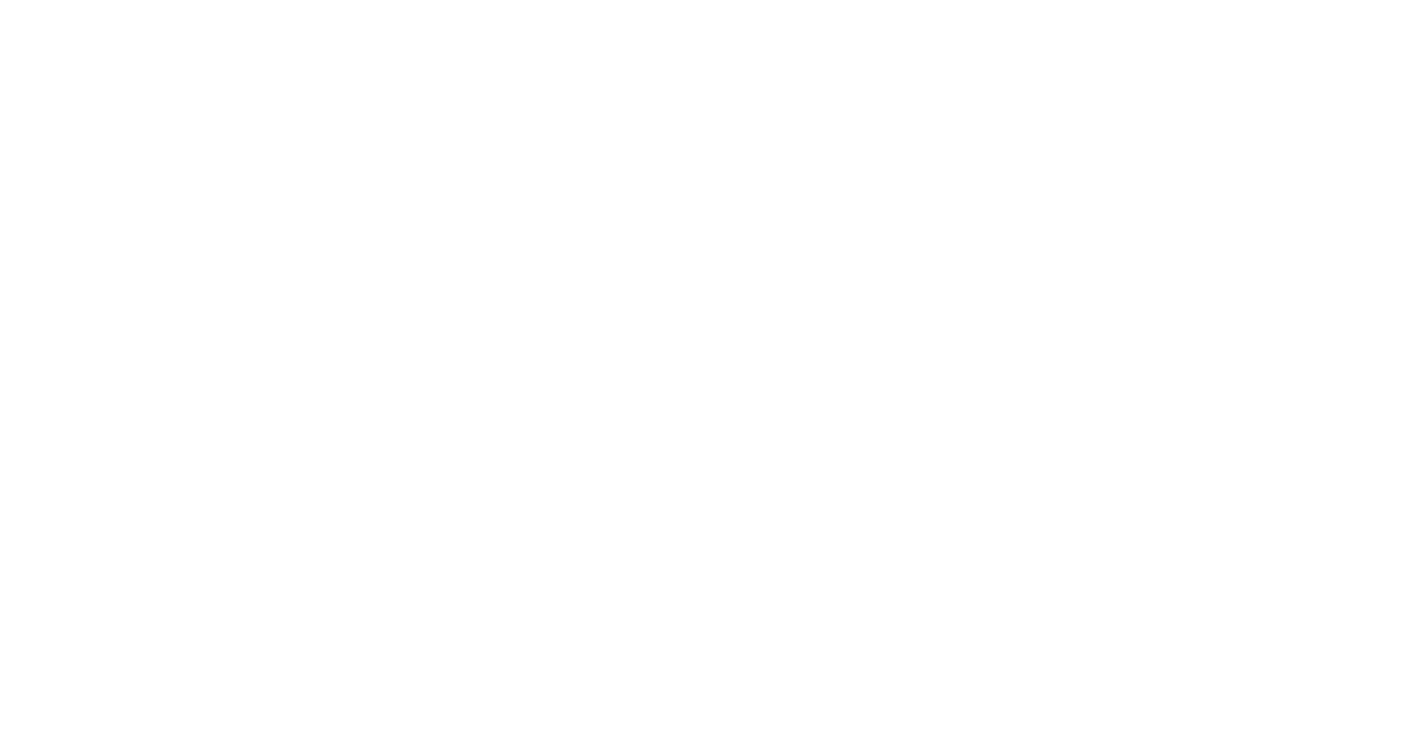 scroll, scrollTop: 0, scrollLeft: 0, axis: both 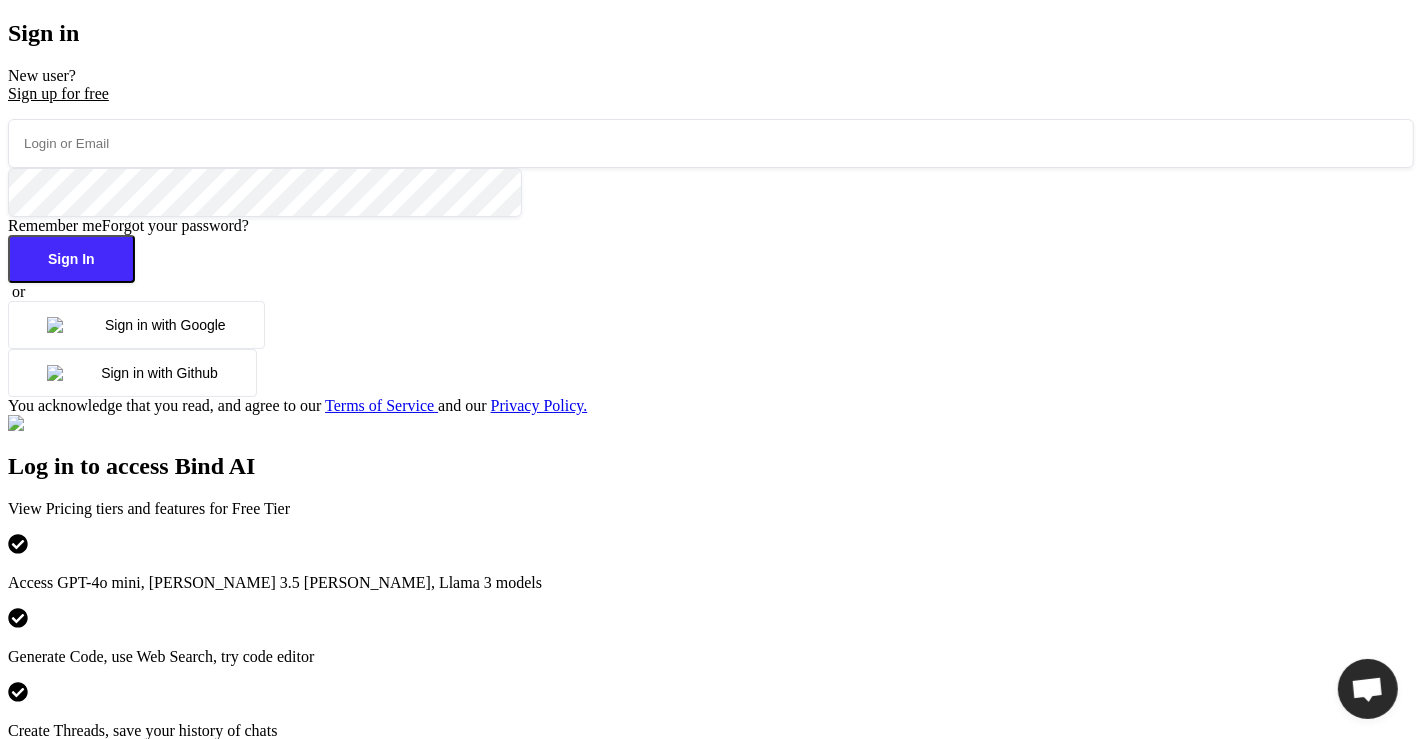 click at bounding box center [711, 143] 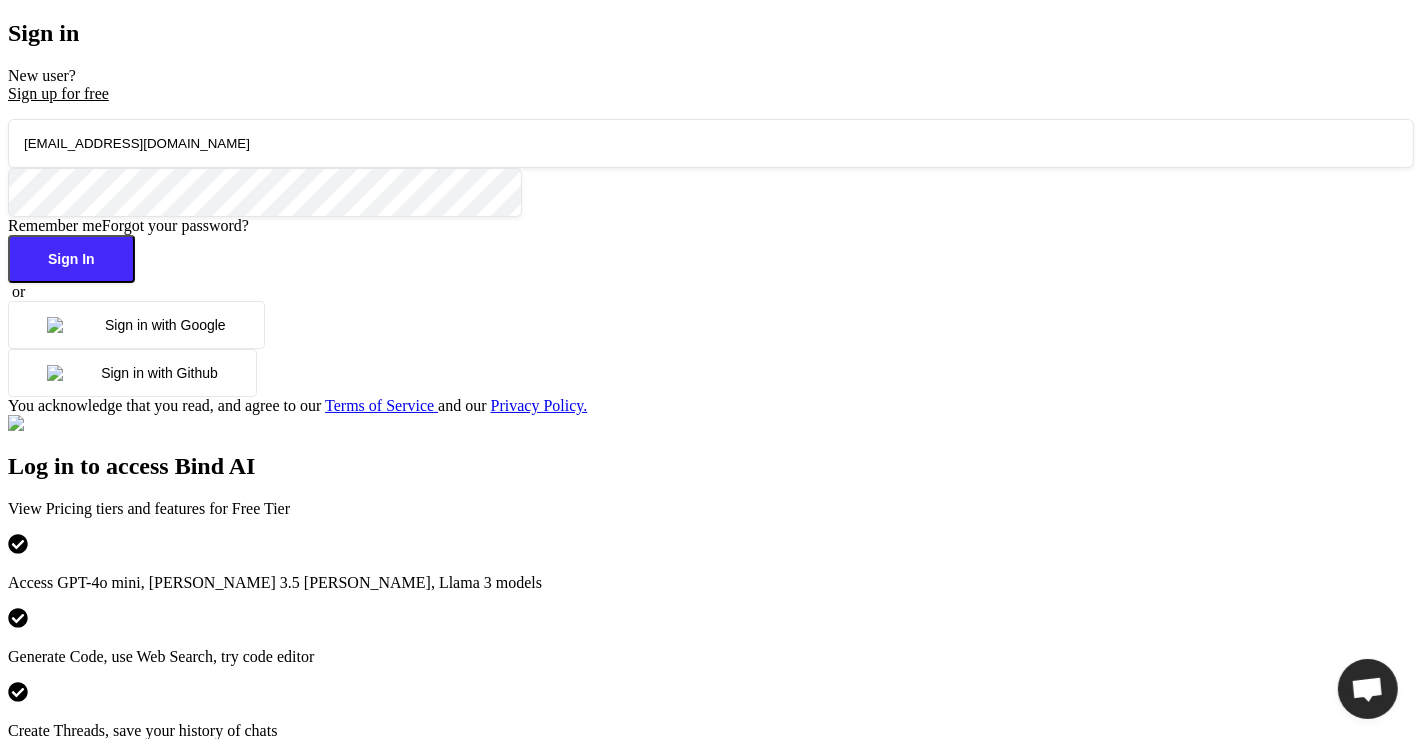 type on "[EMAIL_ADDRESS][DOMAIN_NAME]" 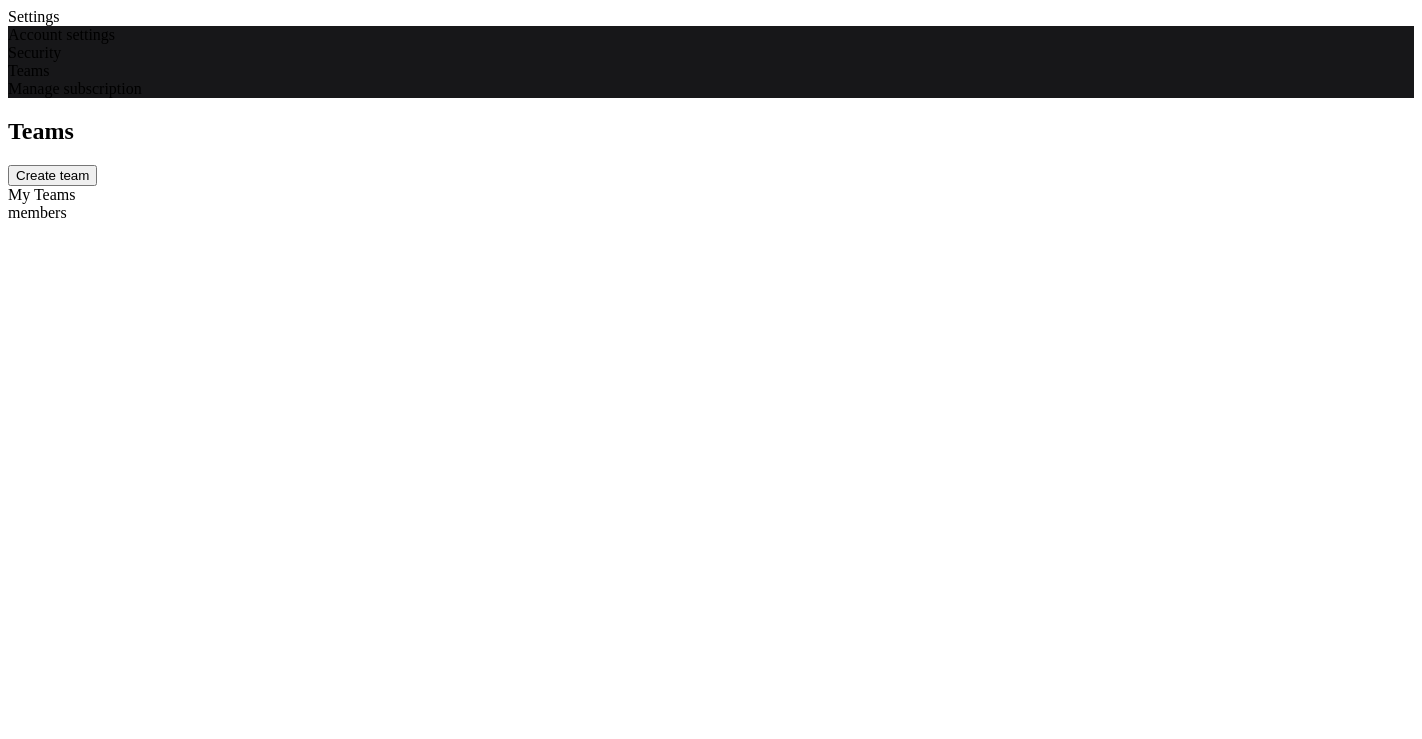 scroll, scrollTop: 0, scrollLeft: 0, axis: both 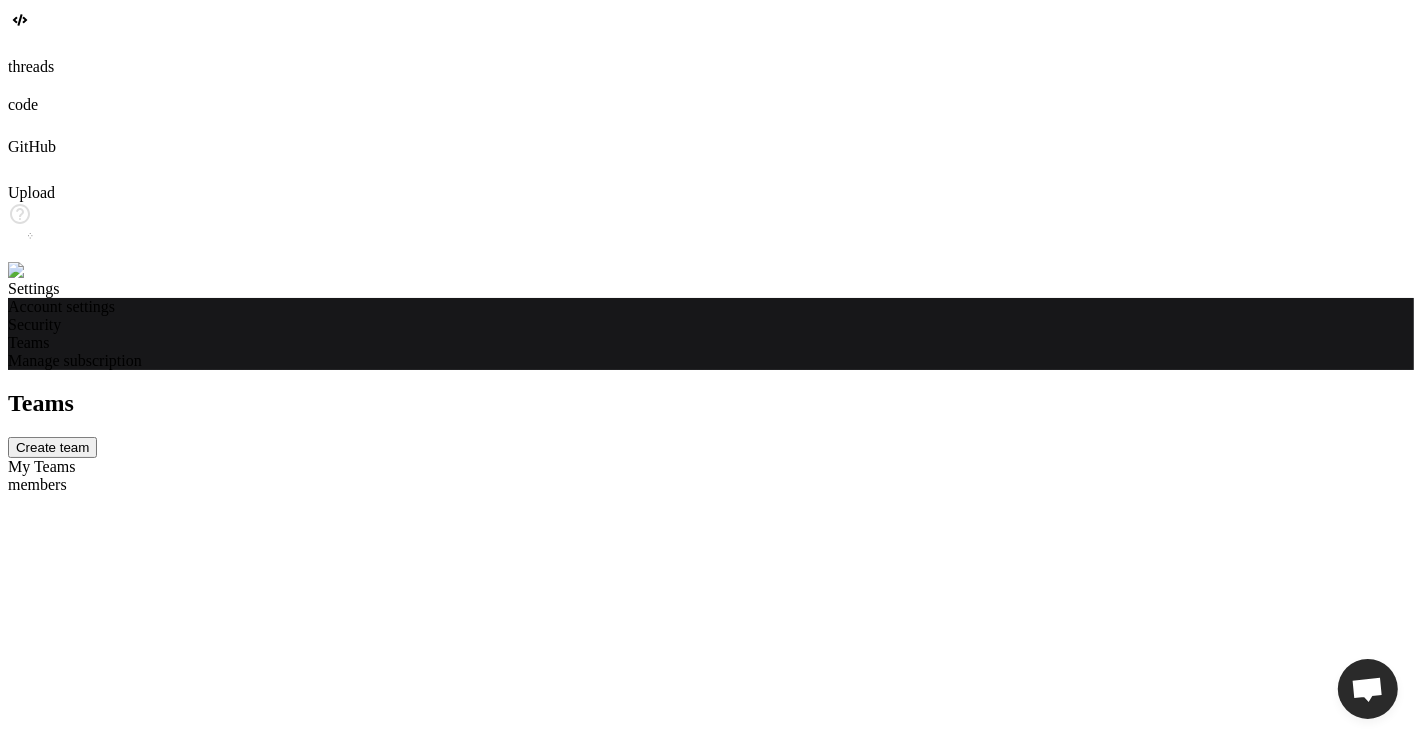click on "members" at bounding box center [711, 485] 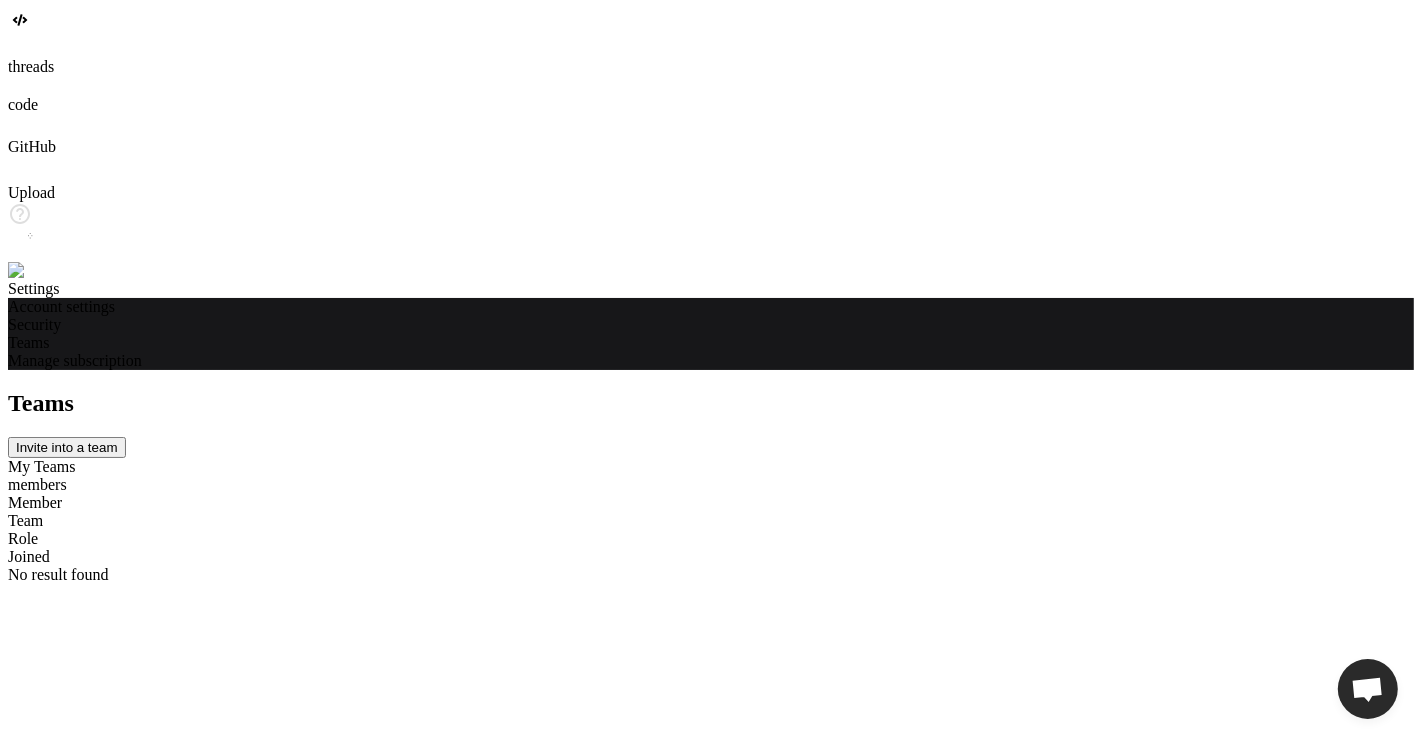 click on "My Teams" at bounding box center [711, 467] 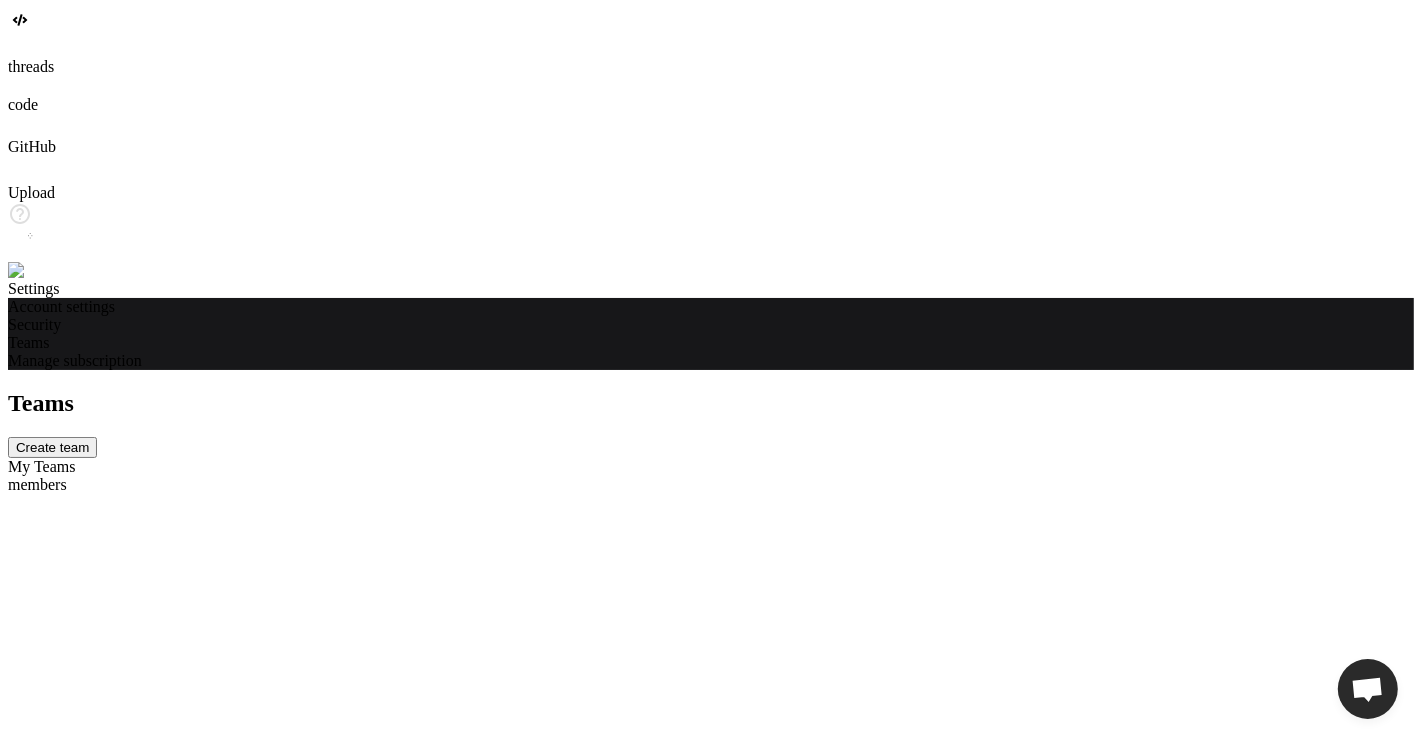 click on "Create team" at bounding box center (52, 447) 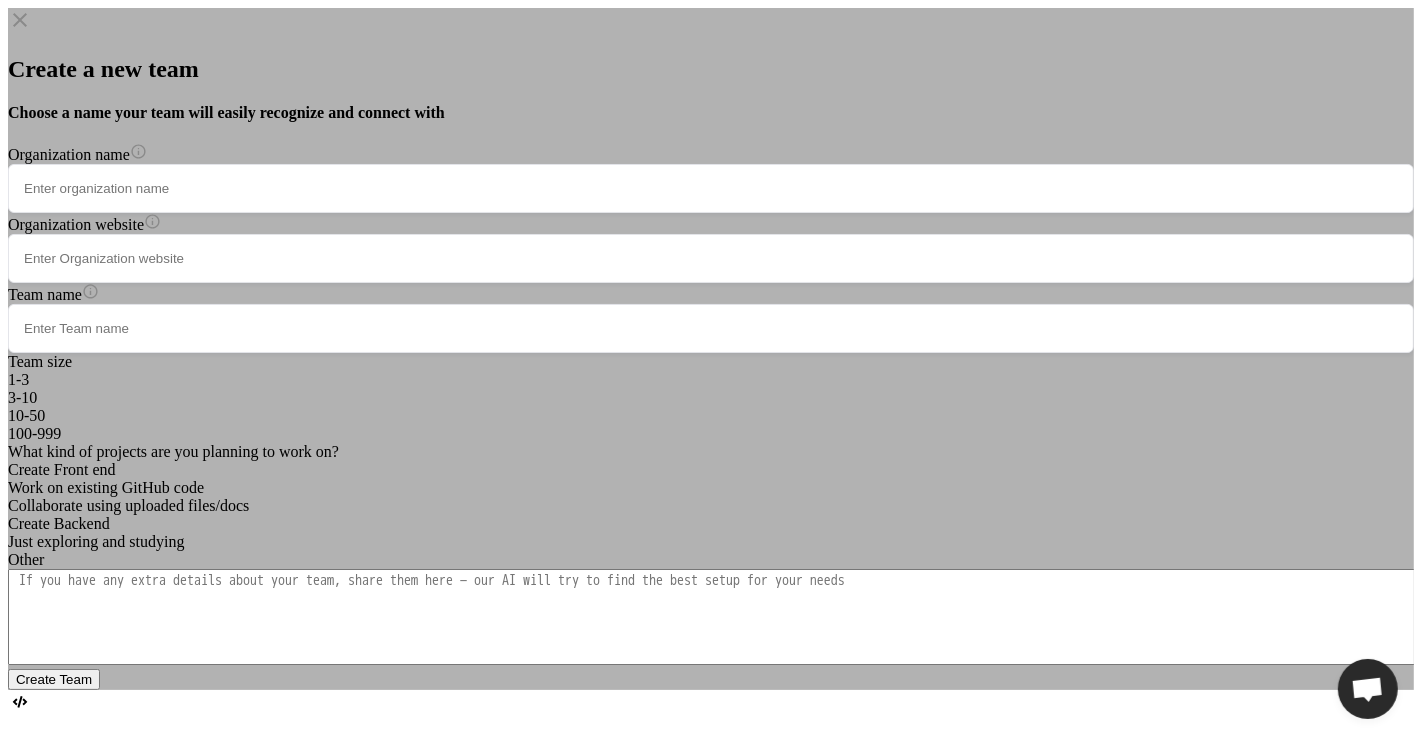 click 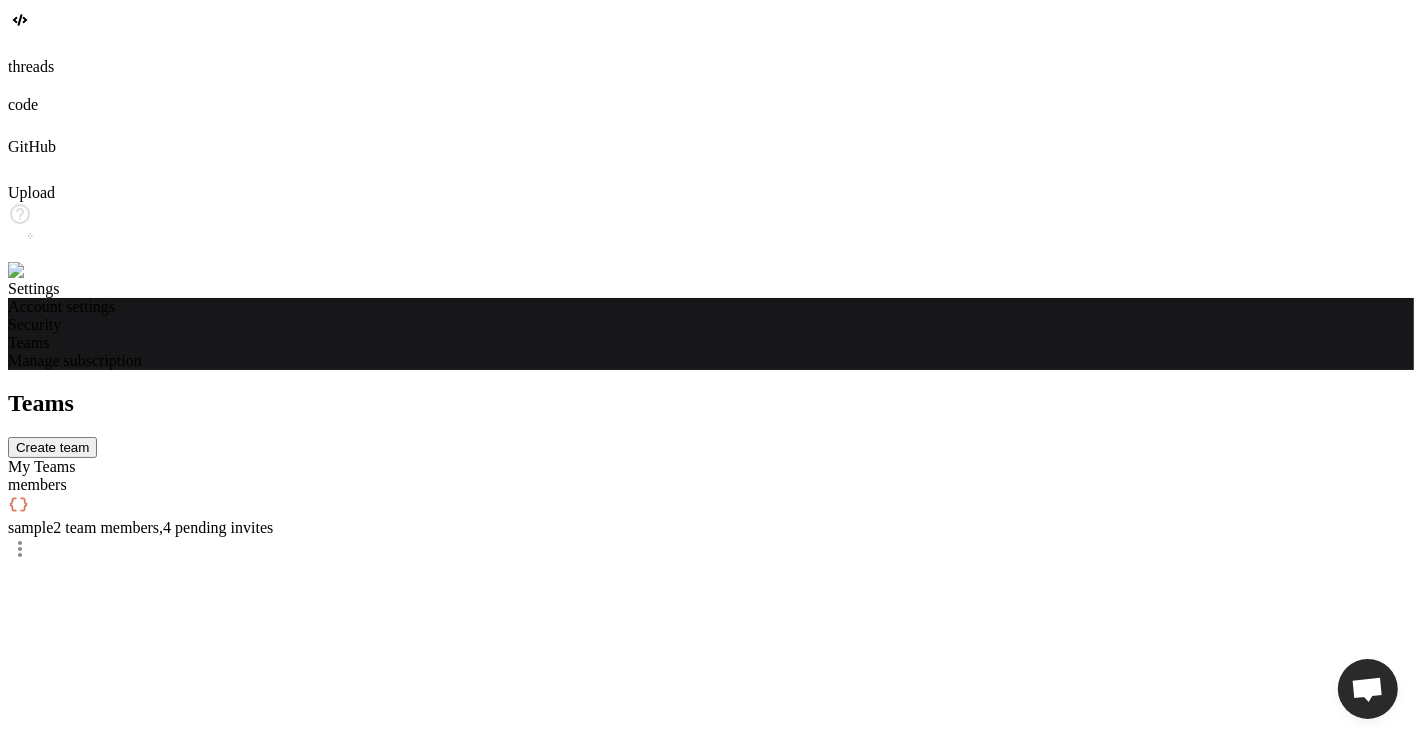 click at bounding box center [40, 271] 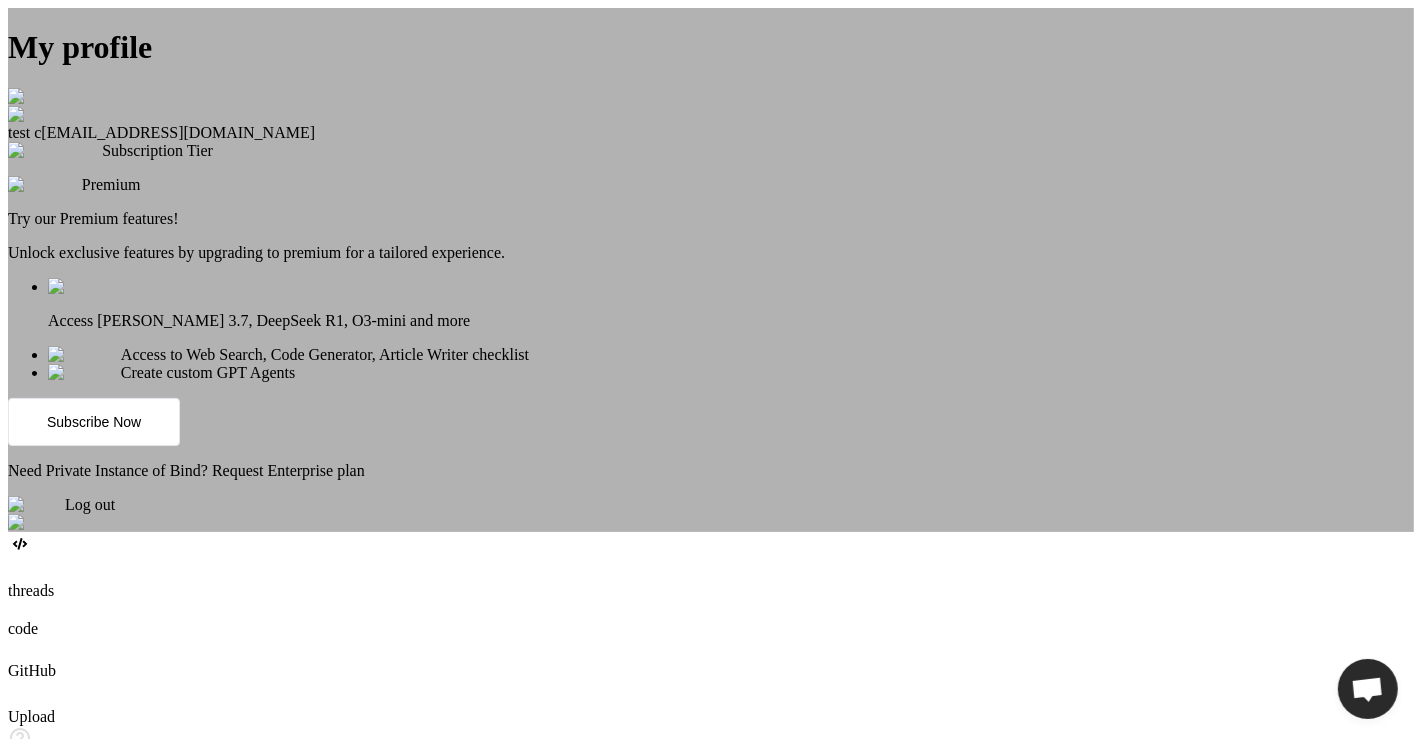 click on "My profile test c [EMAIL_ADDRESS][DOMAIN_NAME] Subscription Tier Premium Try our Premium features! Unlock exclusive features by upgrading to premium for a tailored experience.   Access   [PERSON_NAME] 3.7, DeepSeek R1, O3-mini and more   Access to Web Search, Code Generator, Article Writer checklist   Create custom GPT Agents Subscribe Now Need Private Instance of Bind? Request Enterprise plan Log out" at bounding box center (711, 270) 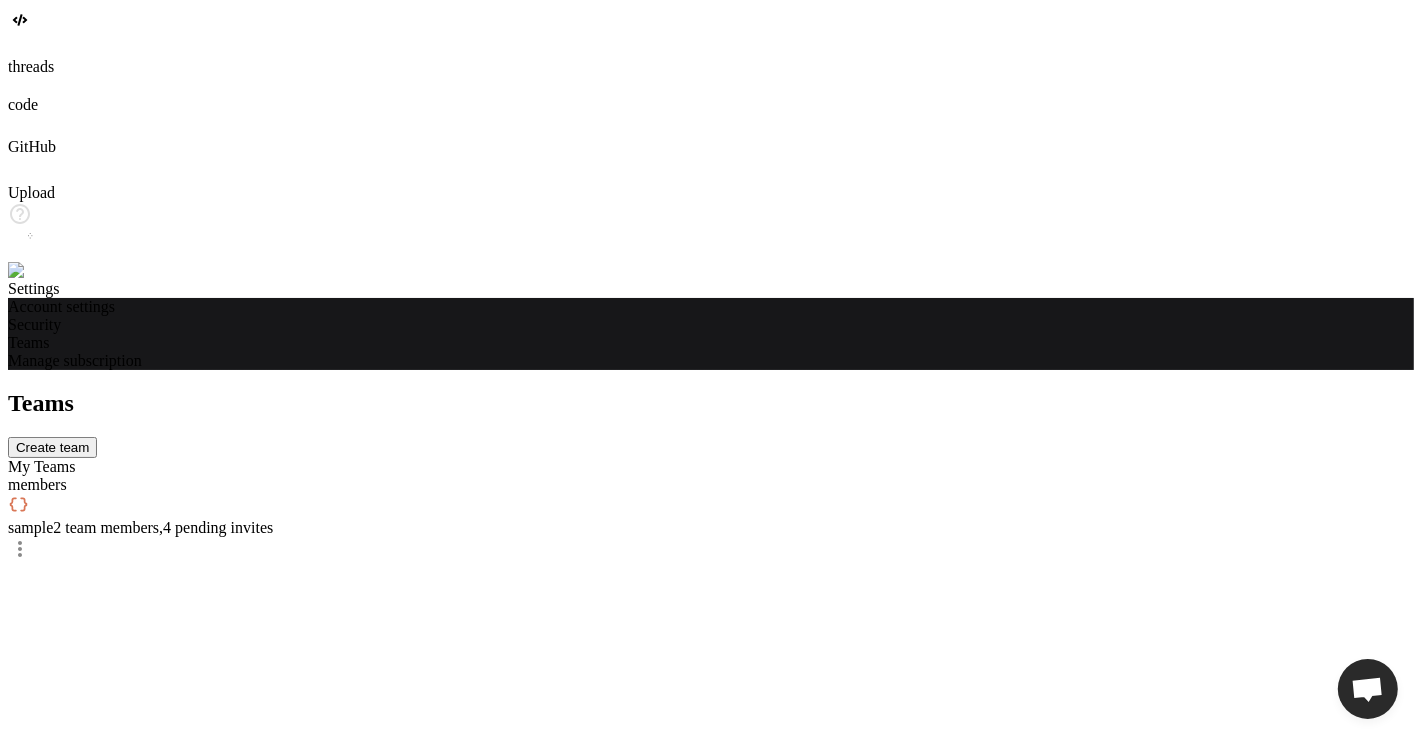 click on "2 team members ,  4 pending invites" at bounding box center [163, 527] 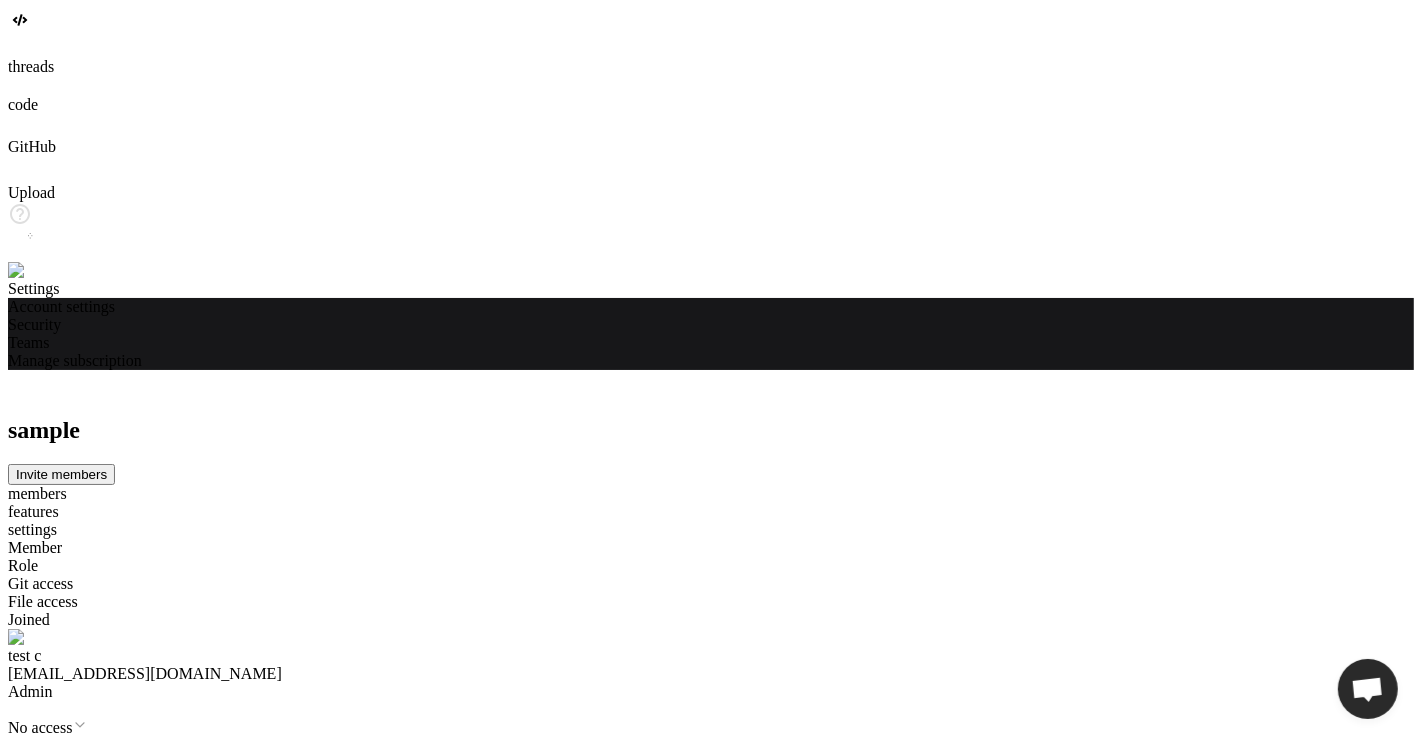 click on "features" at bounding box center [711, 512] 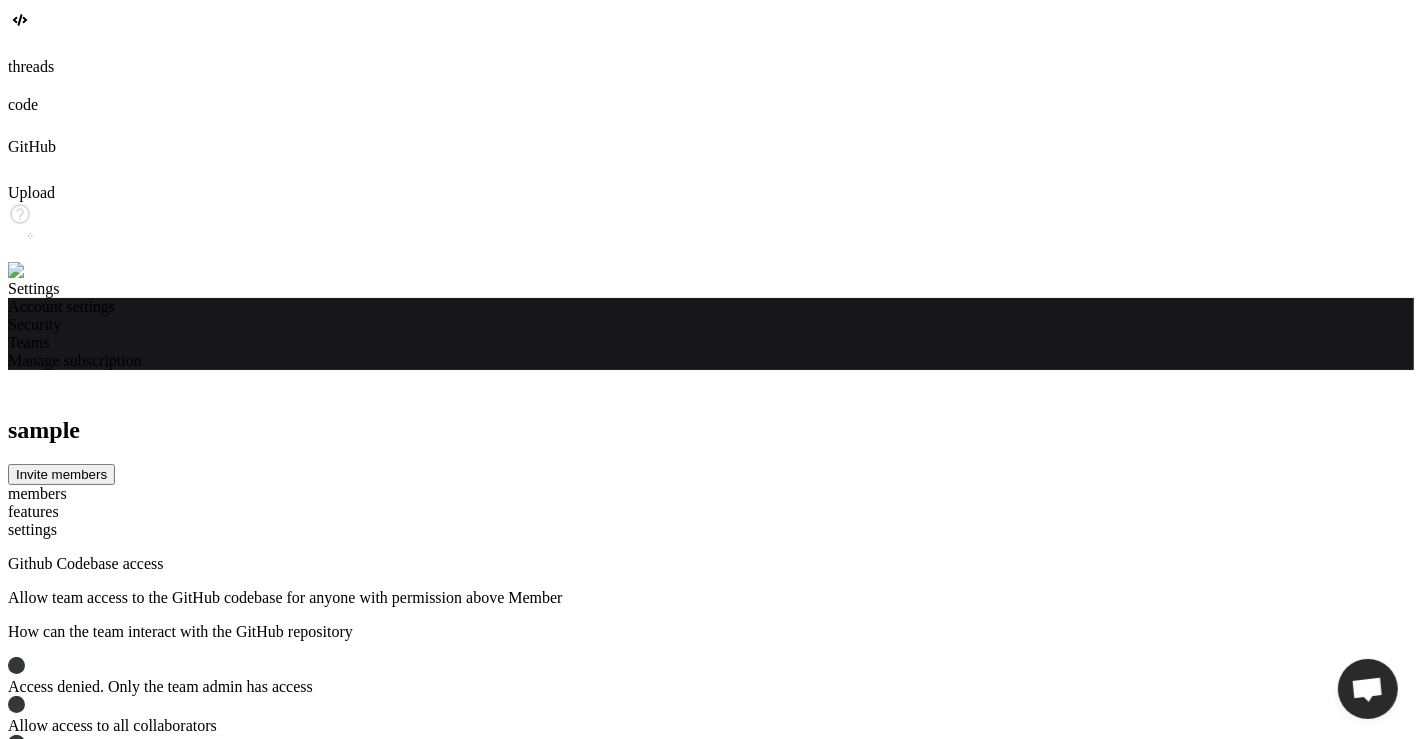 click on "settings" at bounding box center [711, 530] 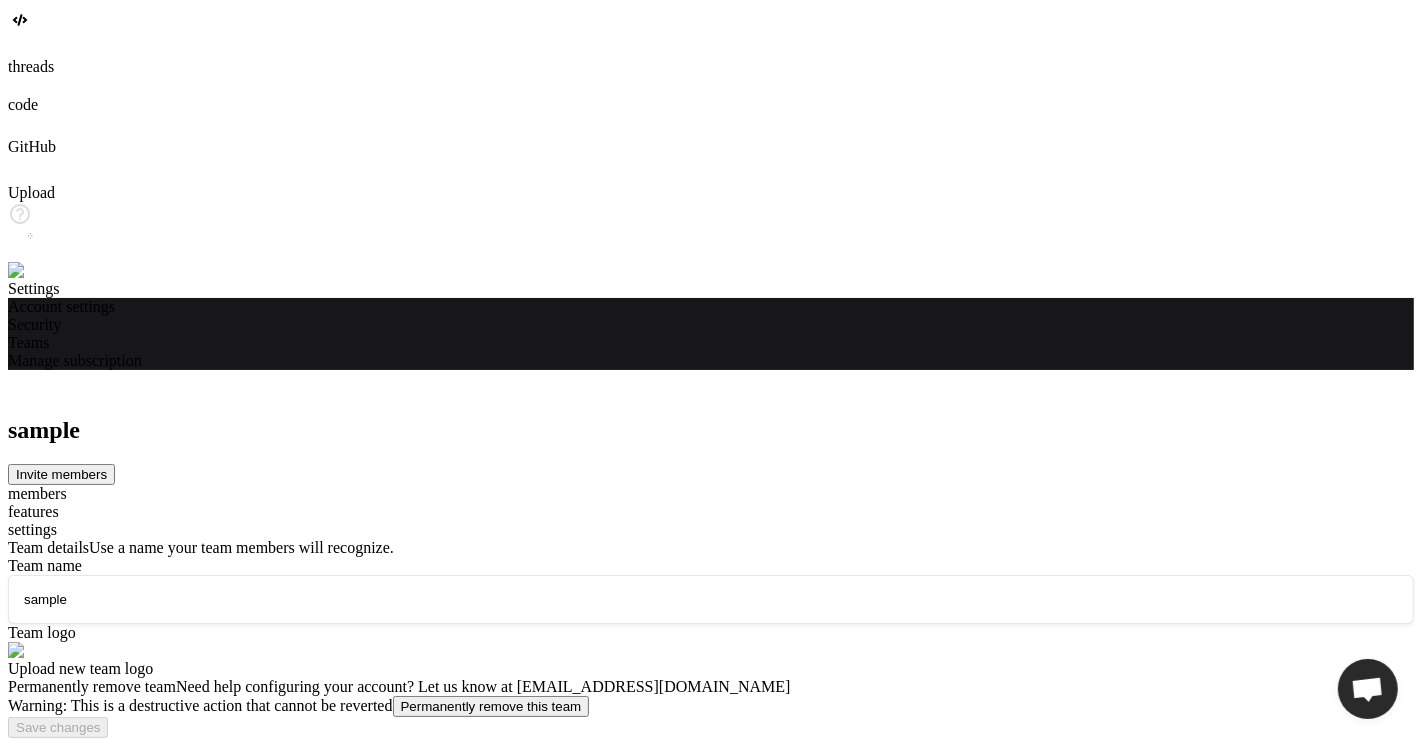 click on "Permanently remove this team" at bounding box center (491, 706) 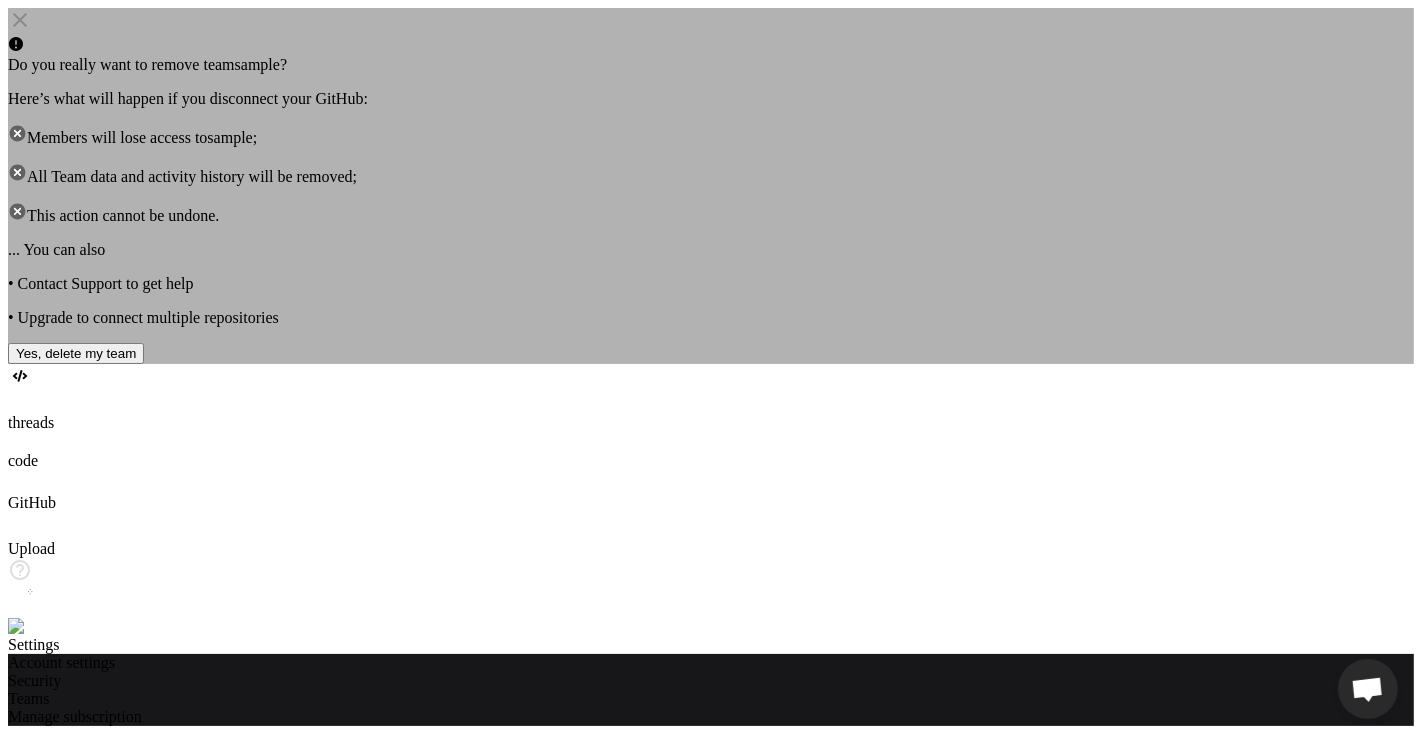 click on "Yes, delete my team" at bounding box center (76, 353) 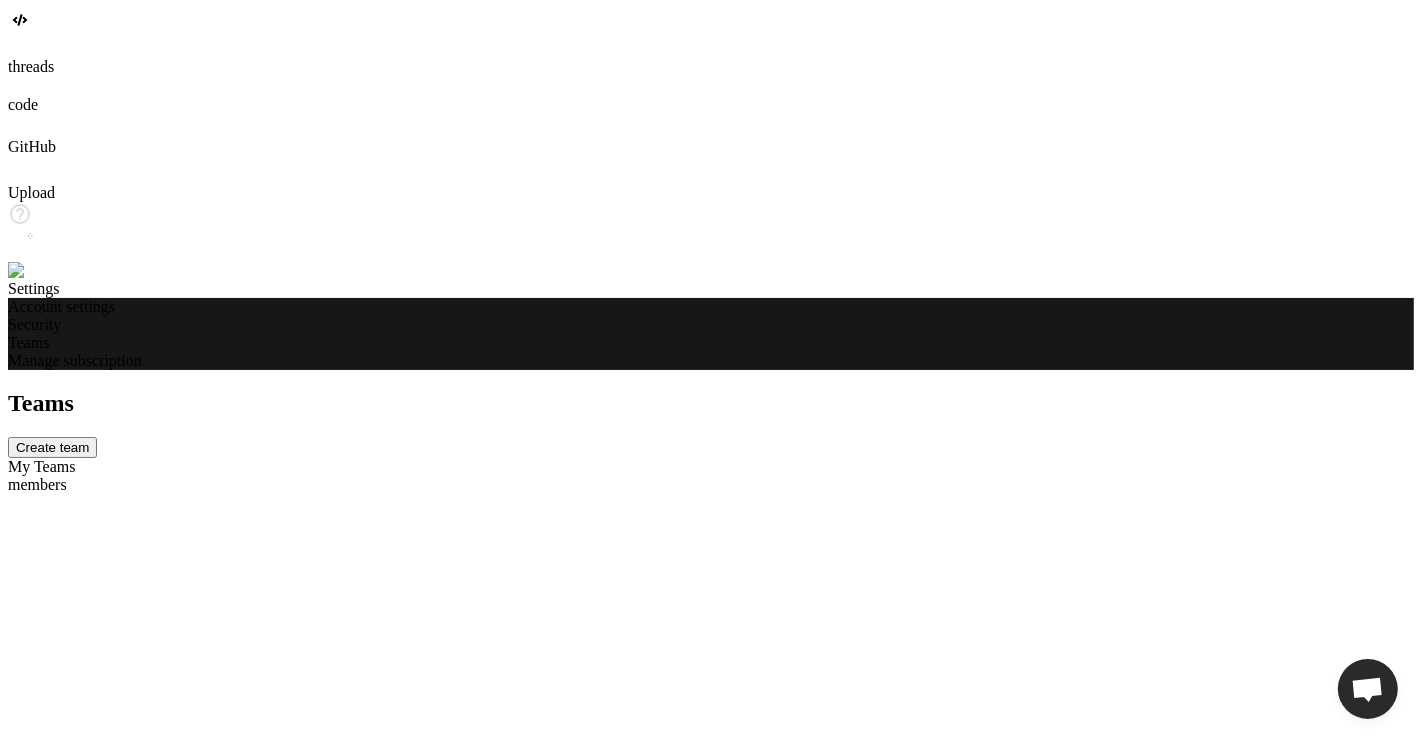 click on "Create team" at bounding box center [52, 447] 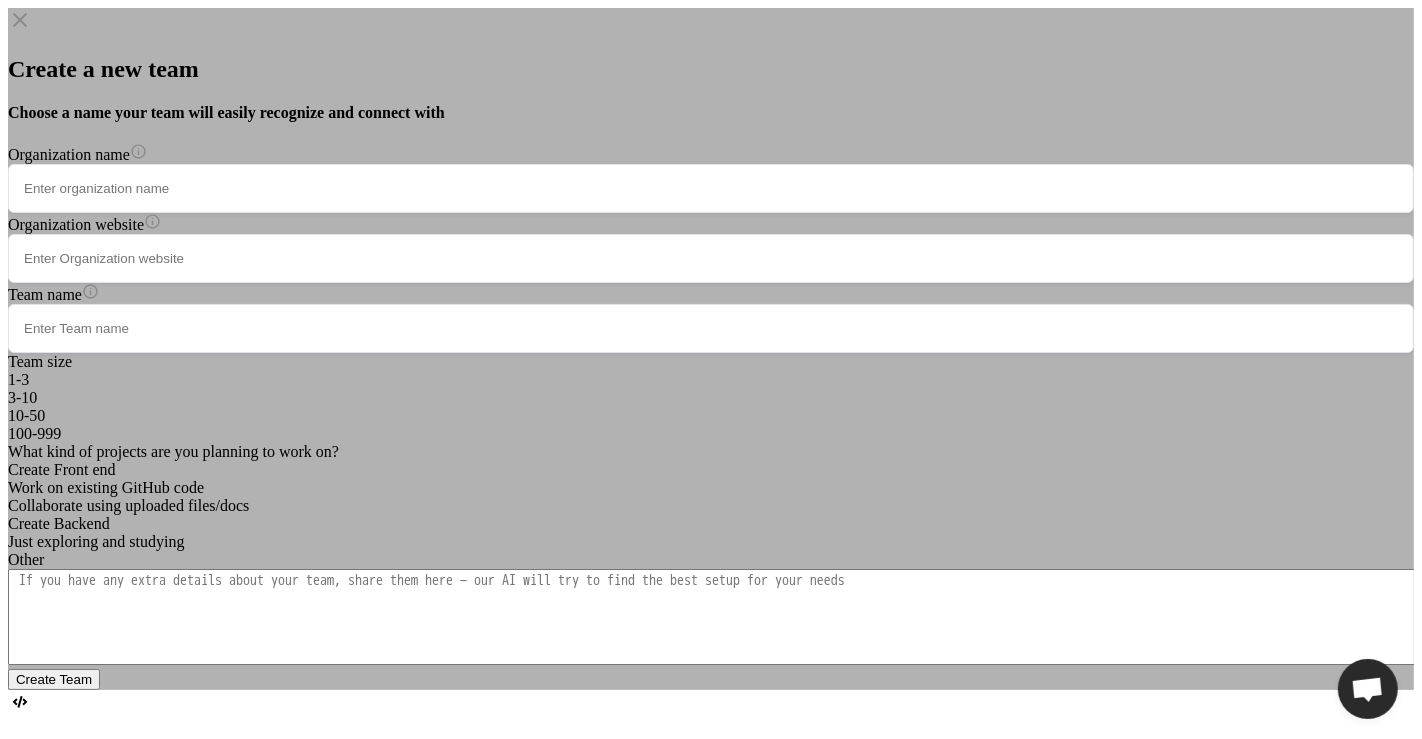 click on "Create a new team Choose a name your team will easily recognize and connect with Organization name Organization website Team name Team size 1-3 3-10 10-50 100-999 What kind of projects are you planning to work on? Create Front end Work on existing GitHub code Collaborate using uploaded files/docs Create Backend Just exploring and studying Other Create Team" at bounding box center (711, 349) 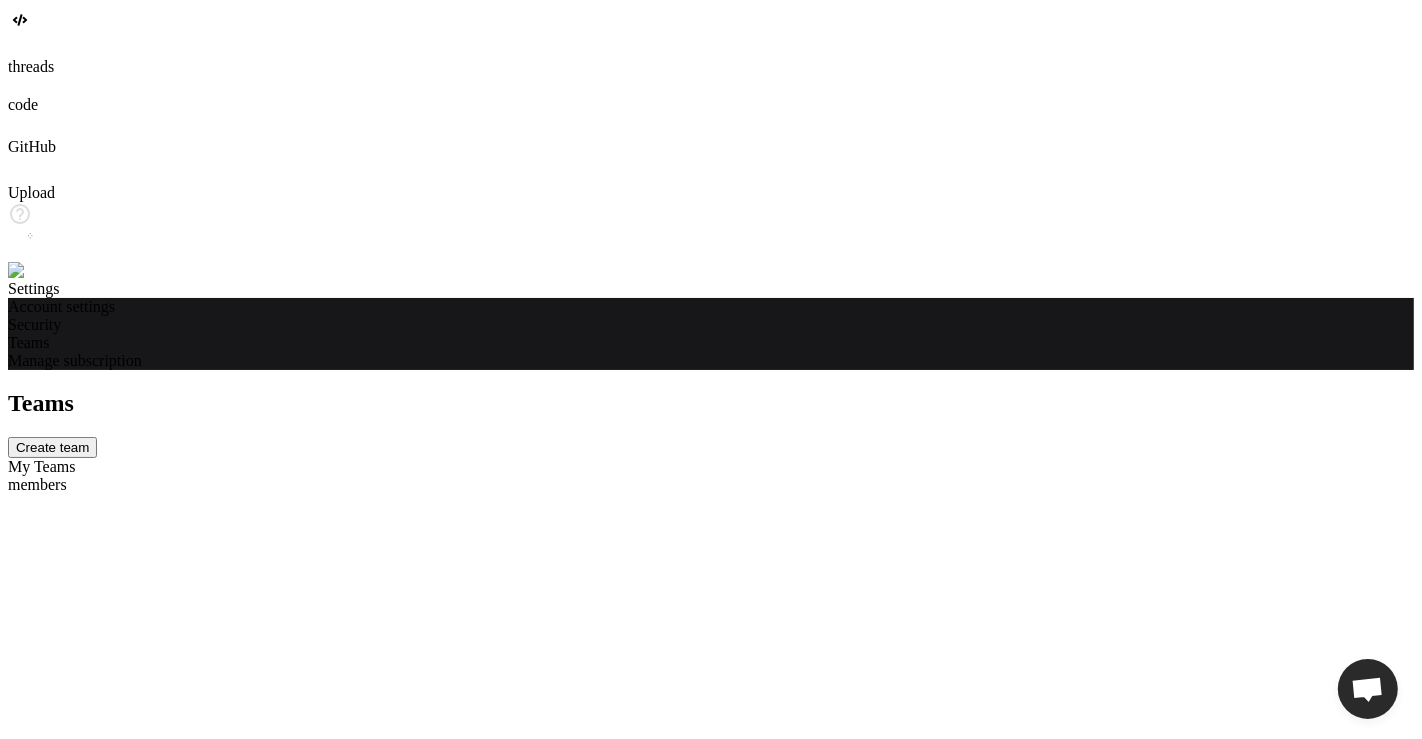 click on "Create team" at bounding box center (52, 447) 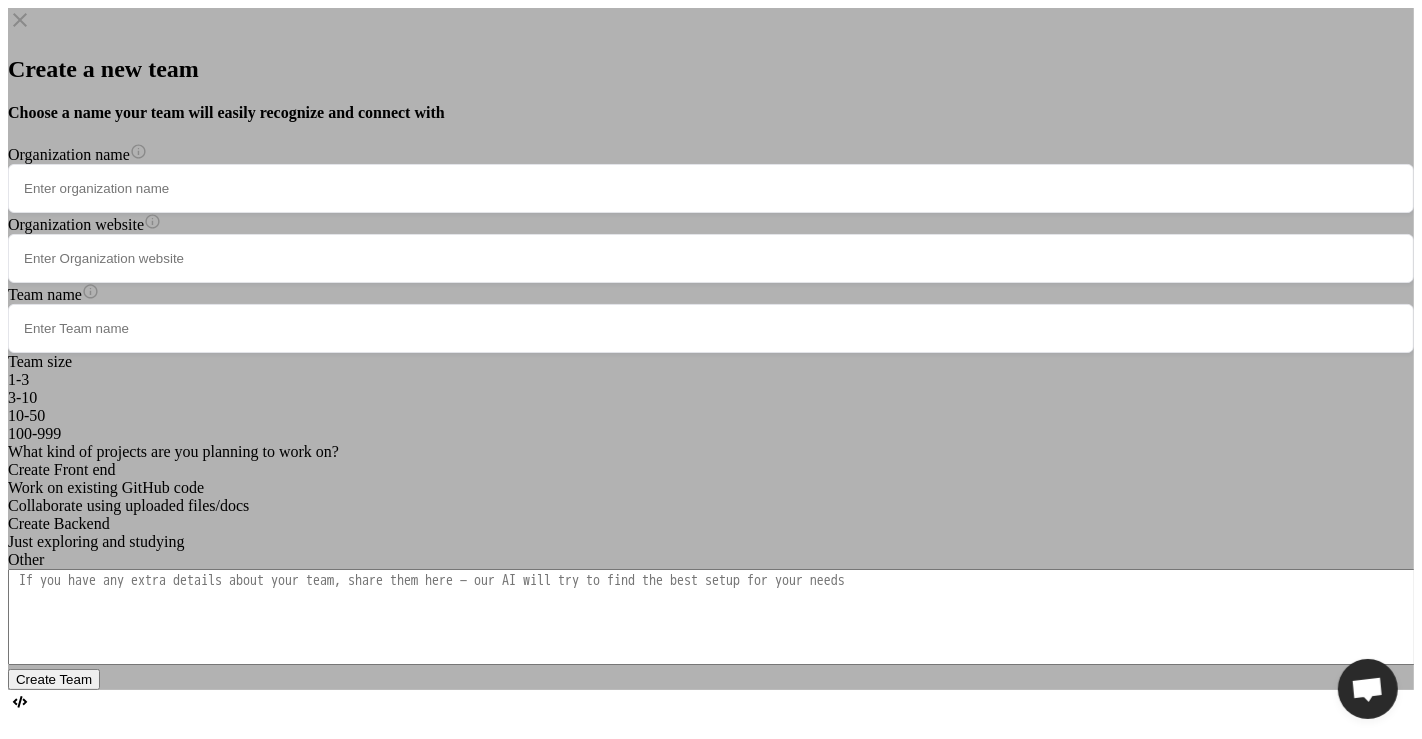 click at bounding box center [711, 188] 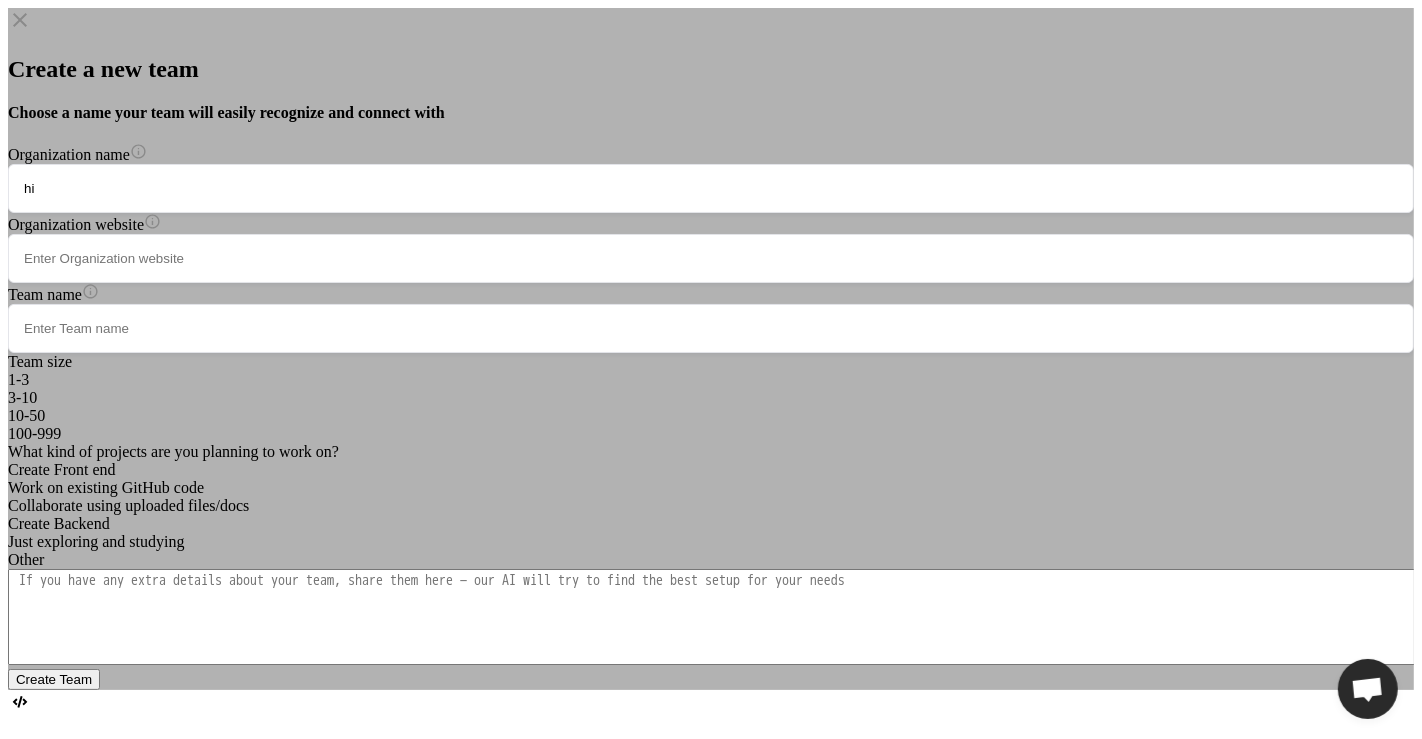 type on "hi" 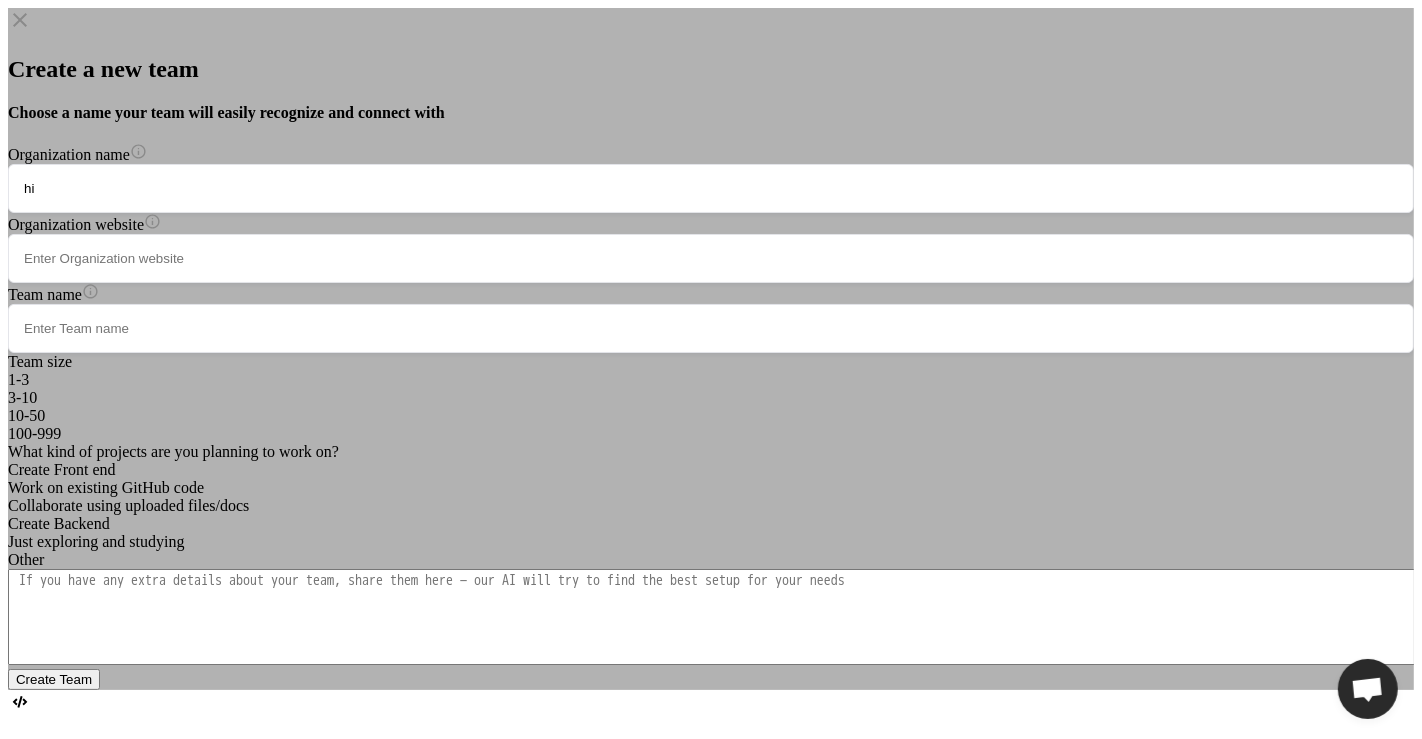 click at bounding box center (711, 258) 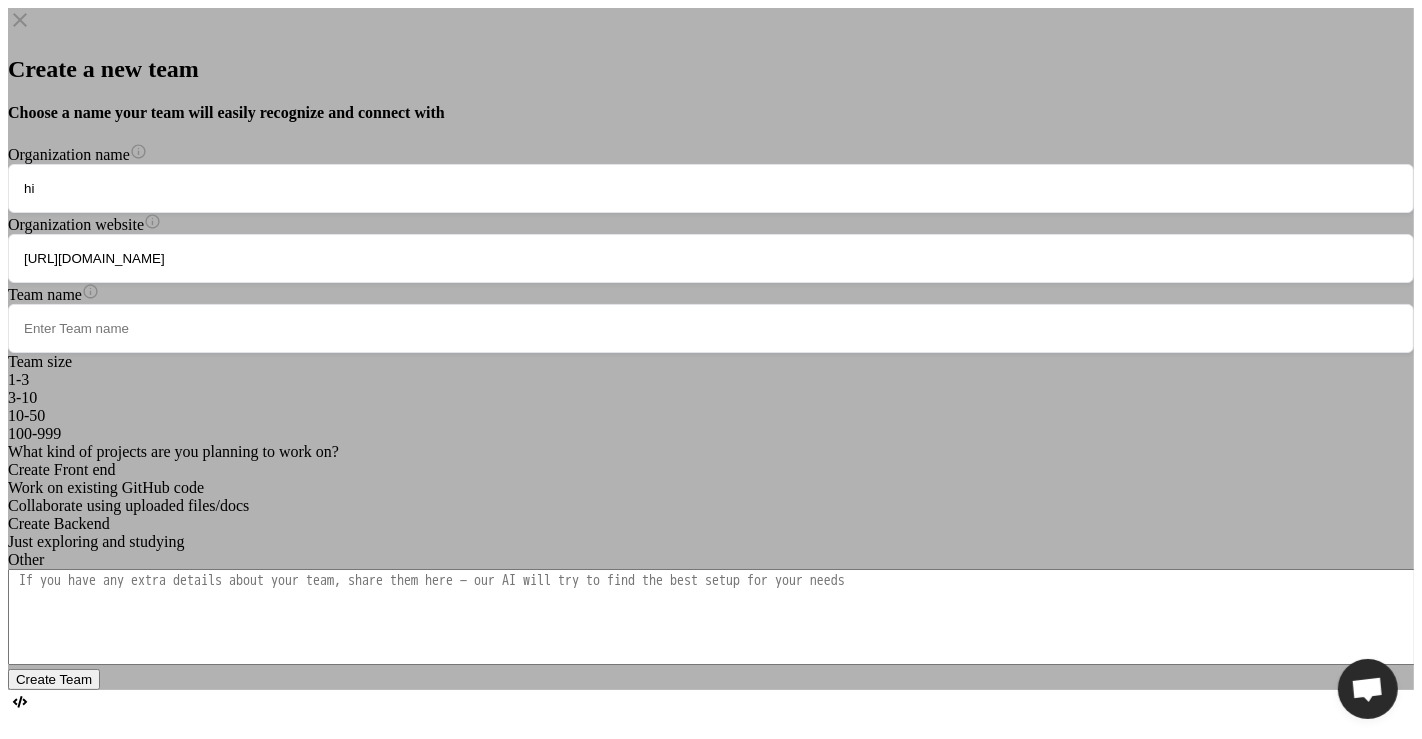 type on "https://hi.com" 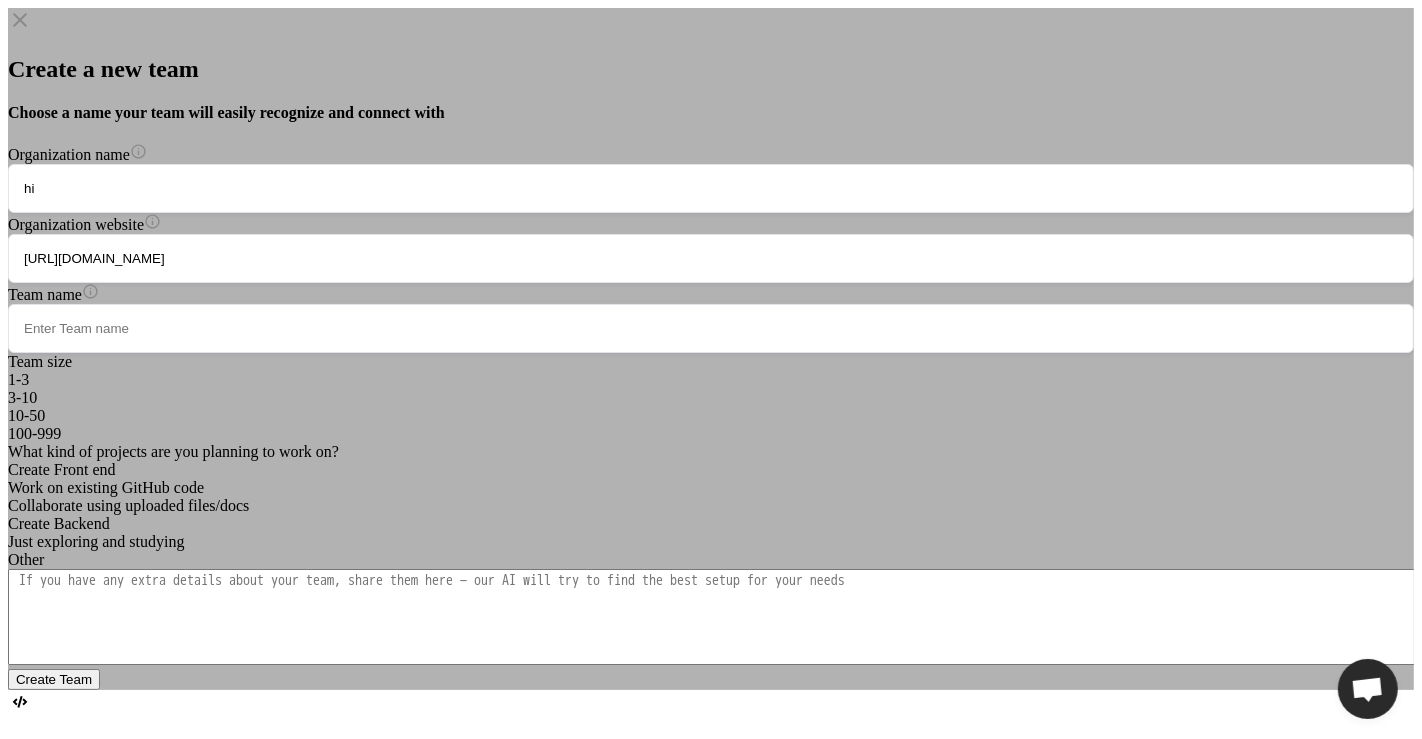 click at bounding box center (711, 328) 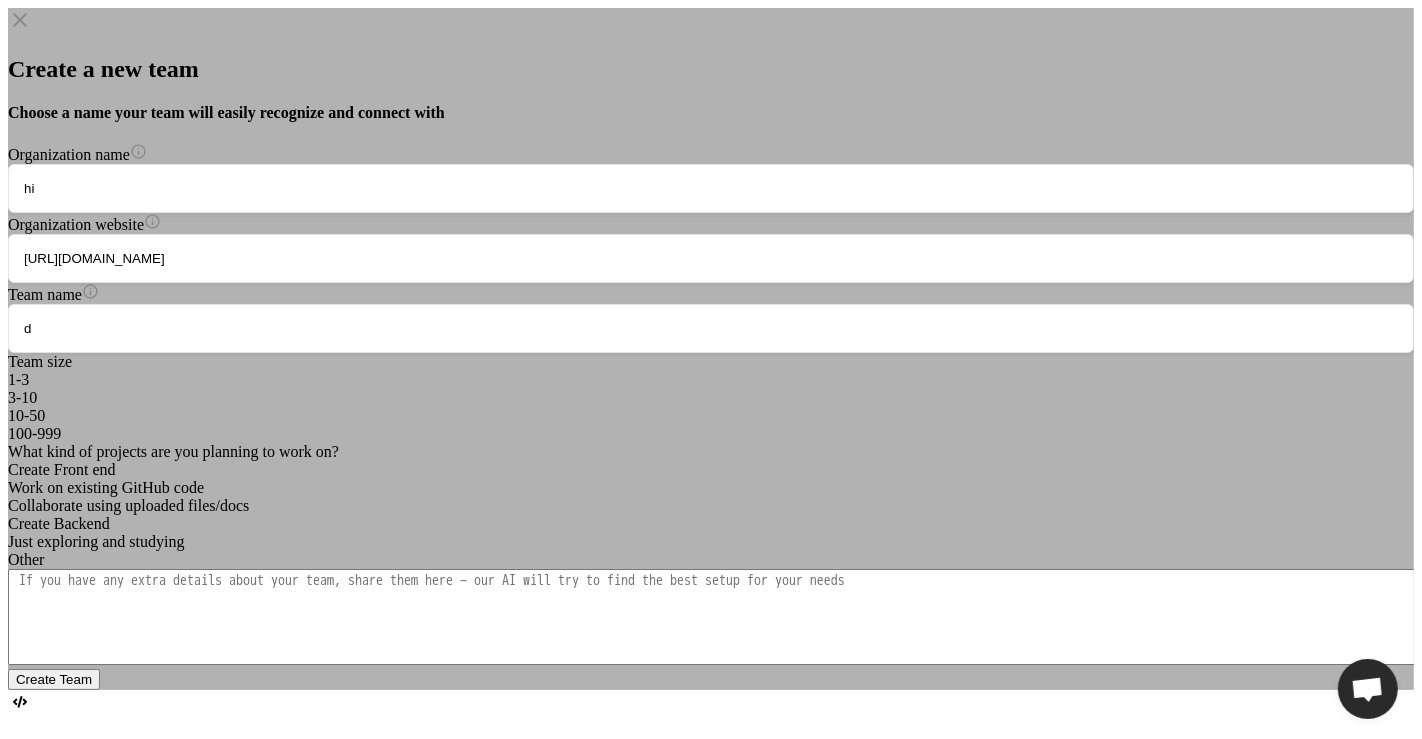 type on "d" 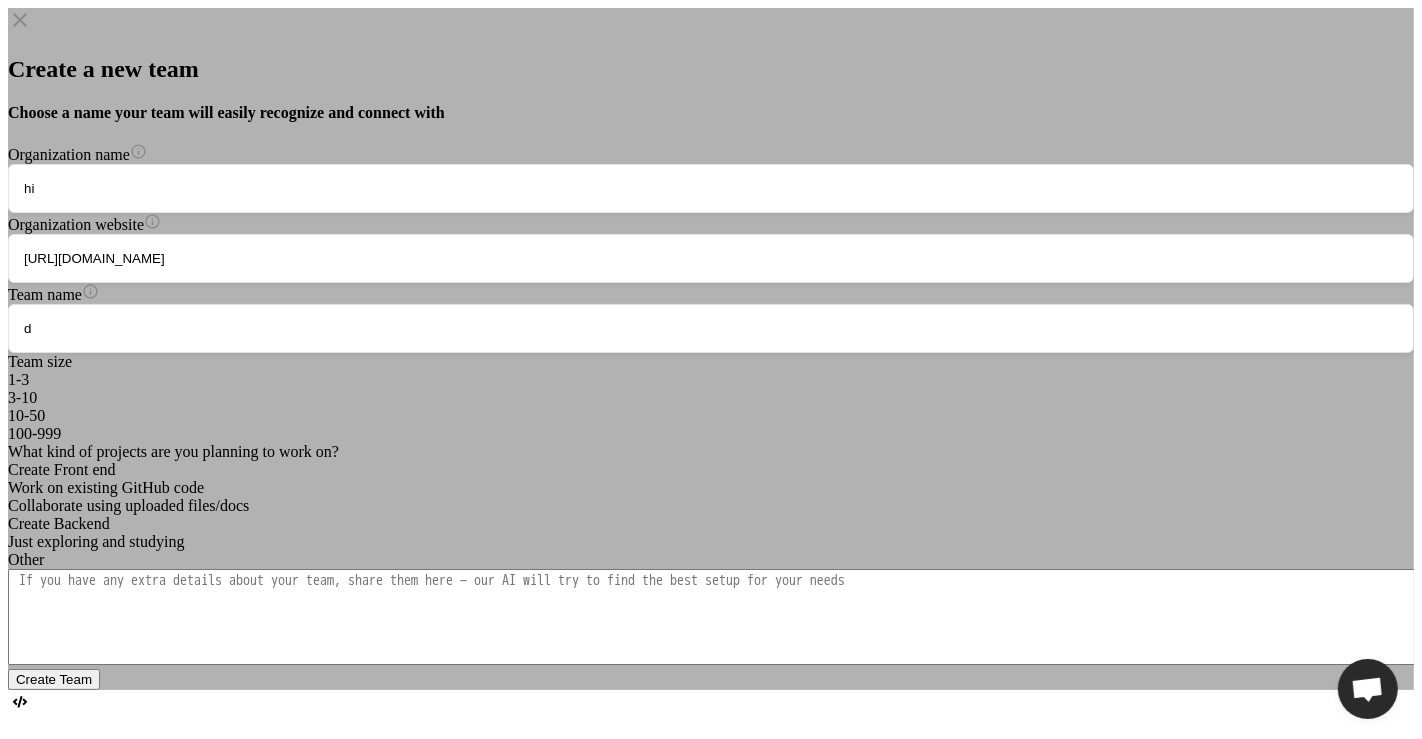 click on "3-10" at bounding box center (711, 398) 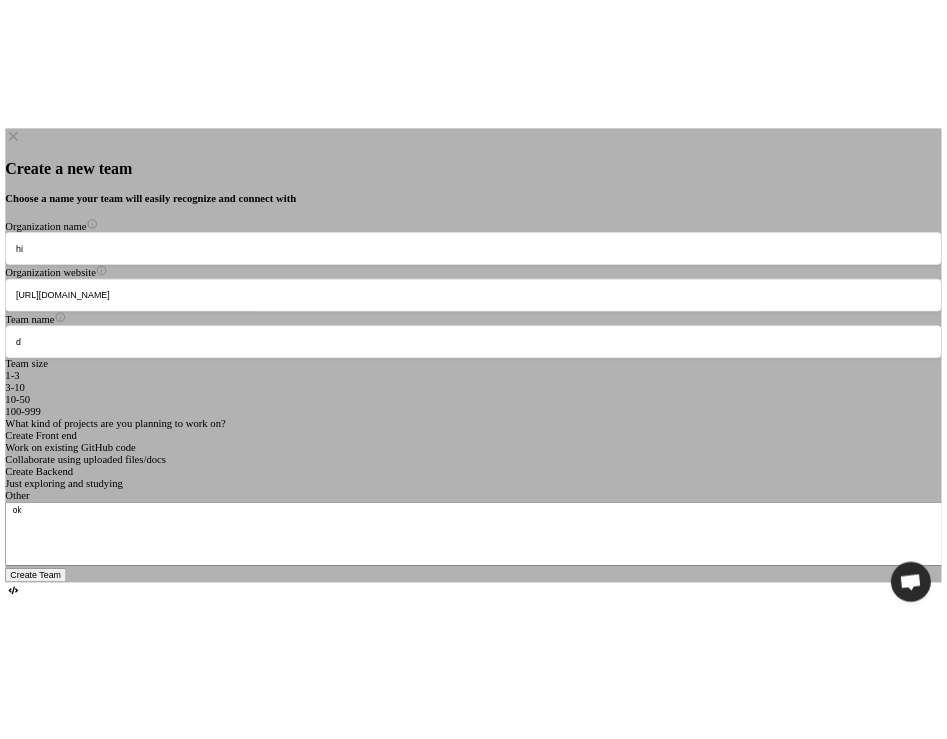 scroll, scrollTop: 168, scrollLeft: 0, axis: vertical 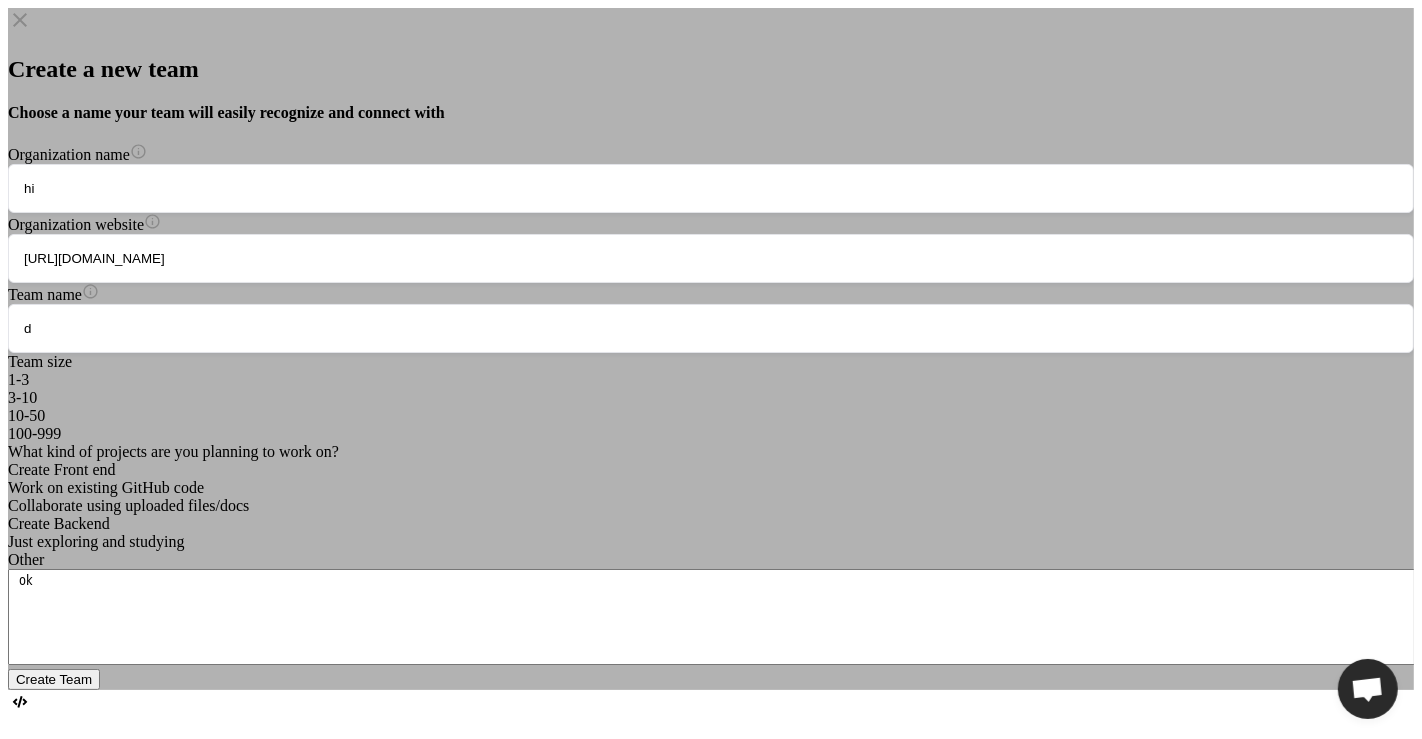 type on "ok" 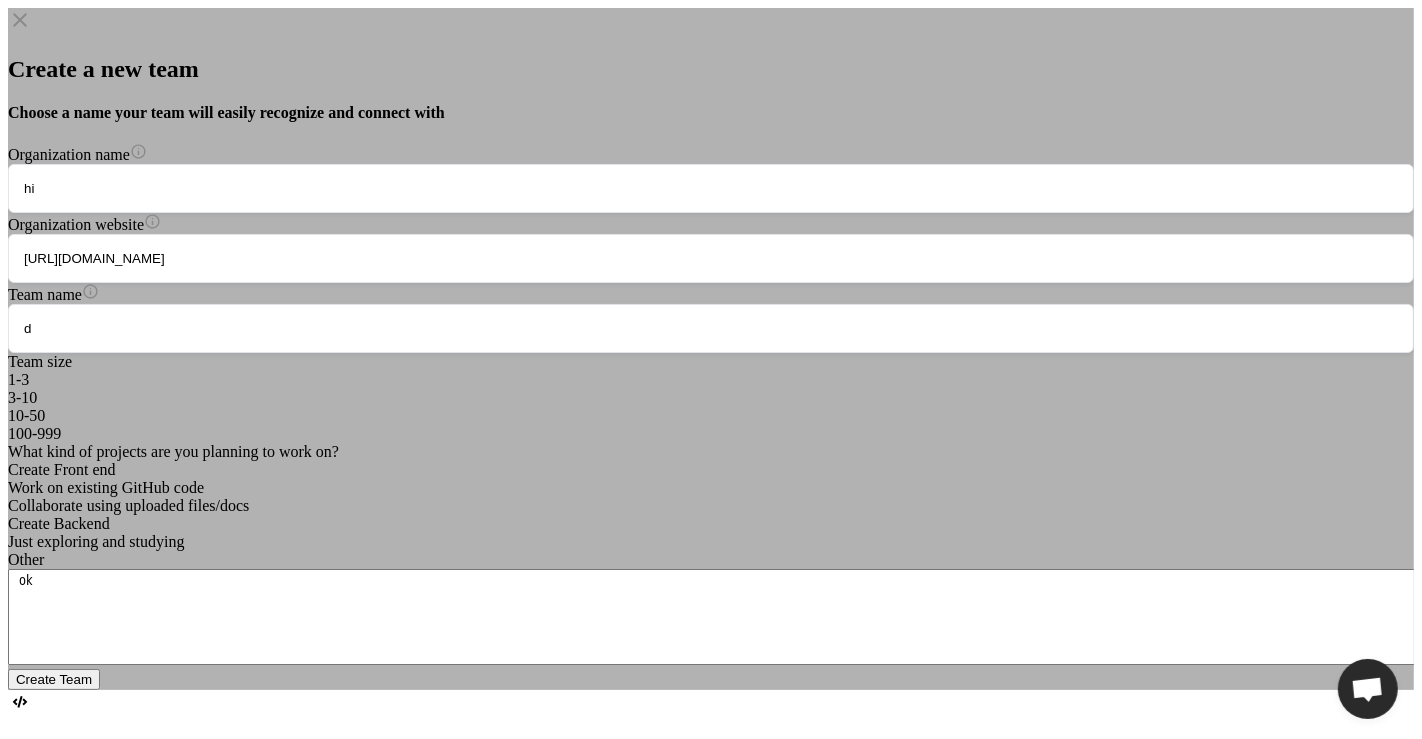 click on "Create Team" at bounding box center [54, 679] 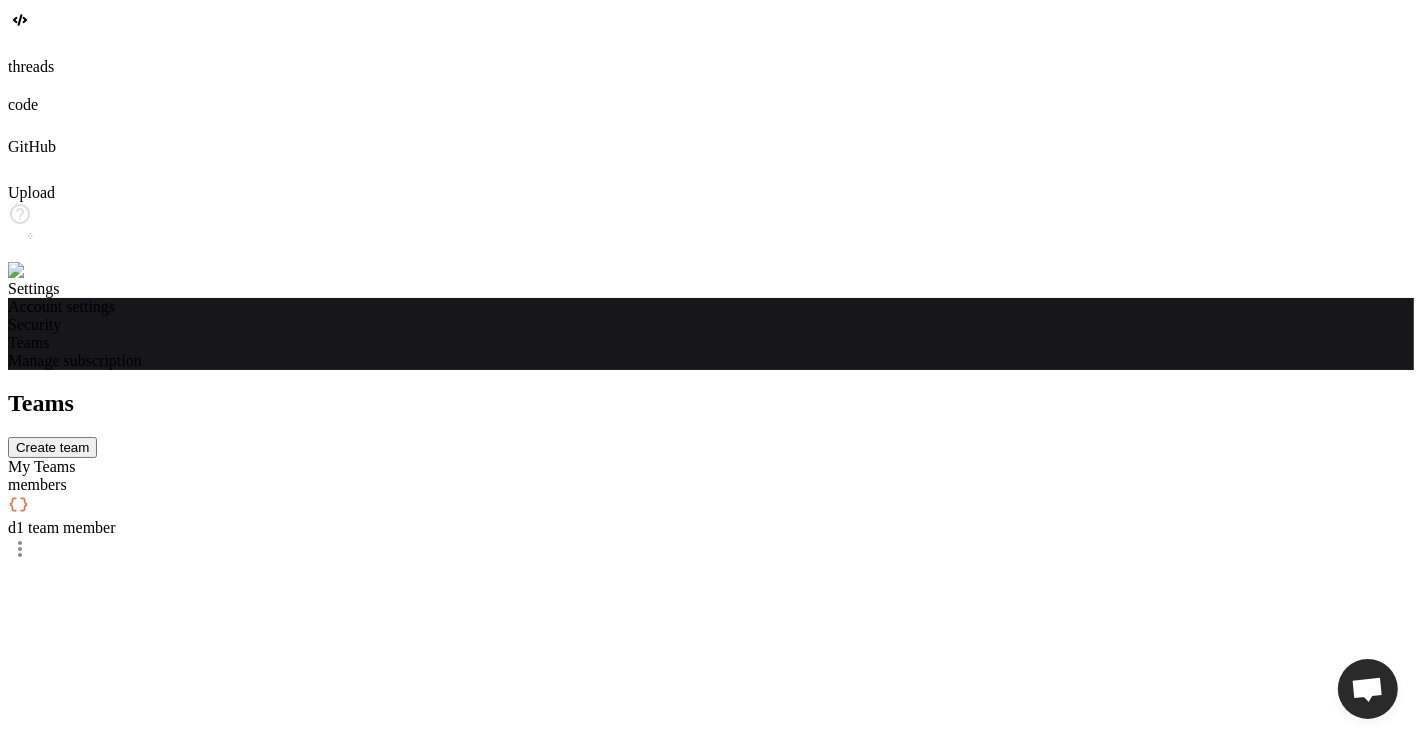 click 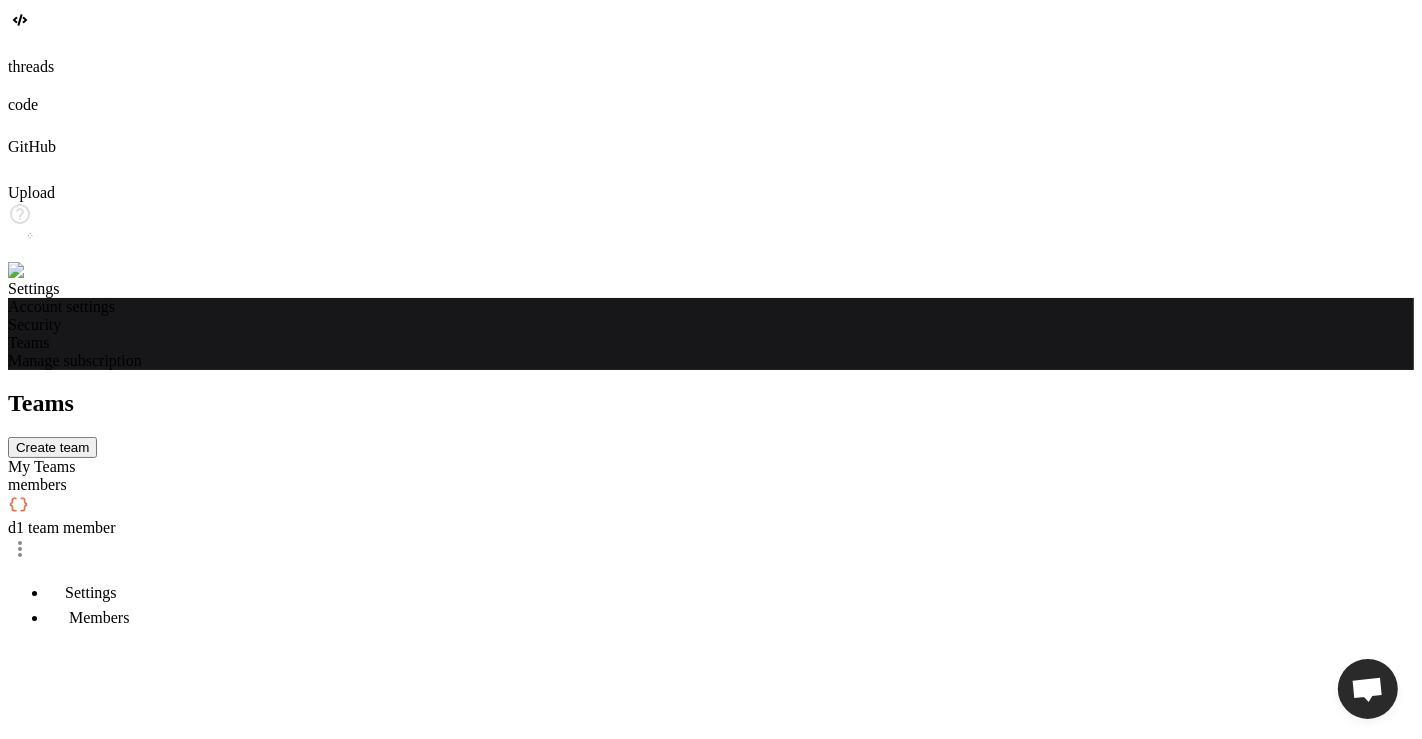 click at bounding box center (711, 565) 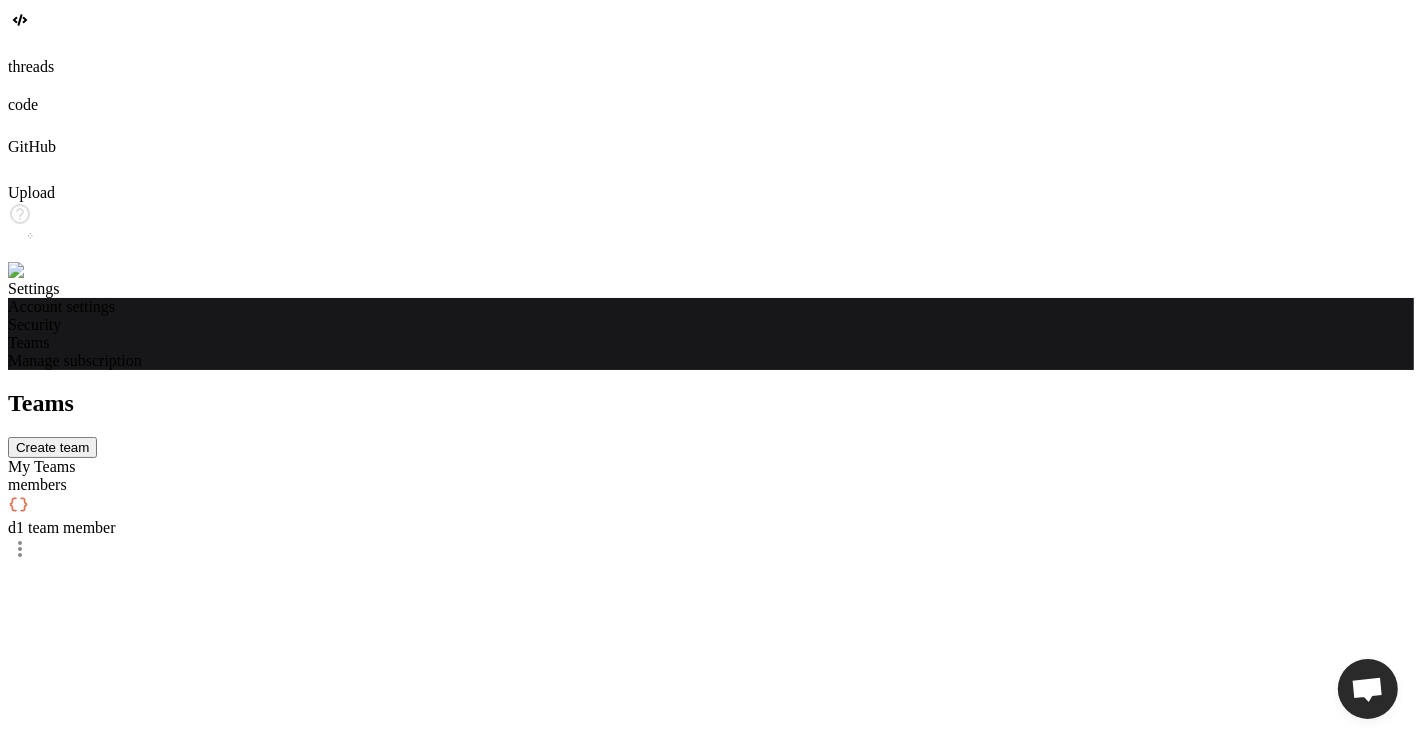 click on "d" at bounding box center [12, 527] 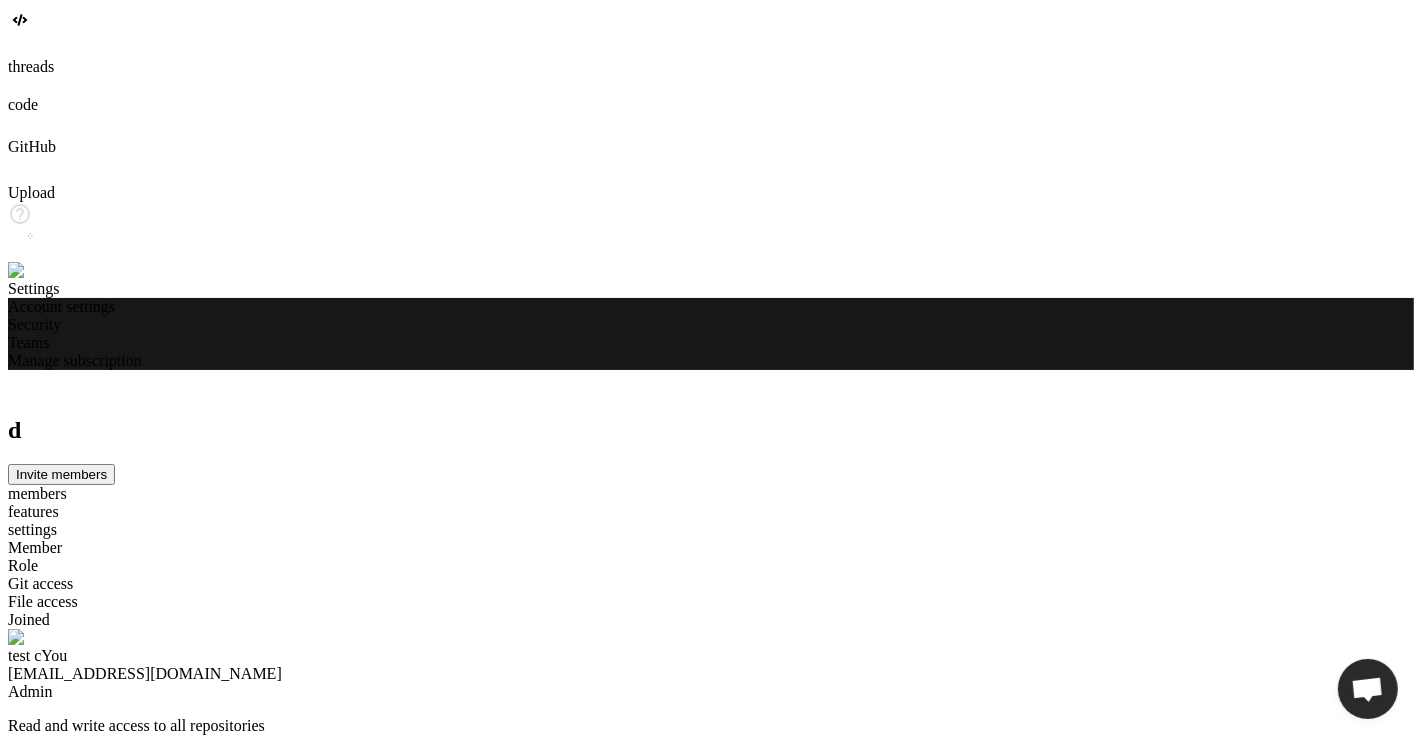 click on "Invite members" at bounding box center (61, 474) 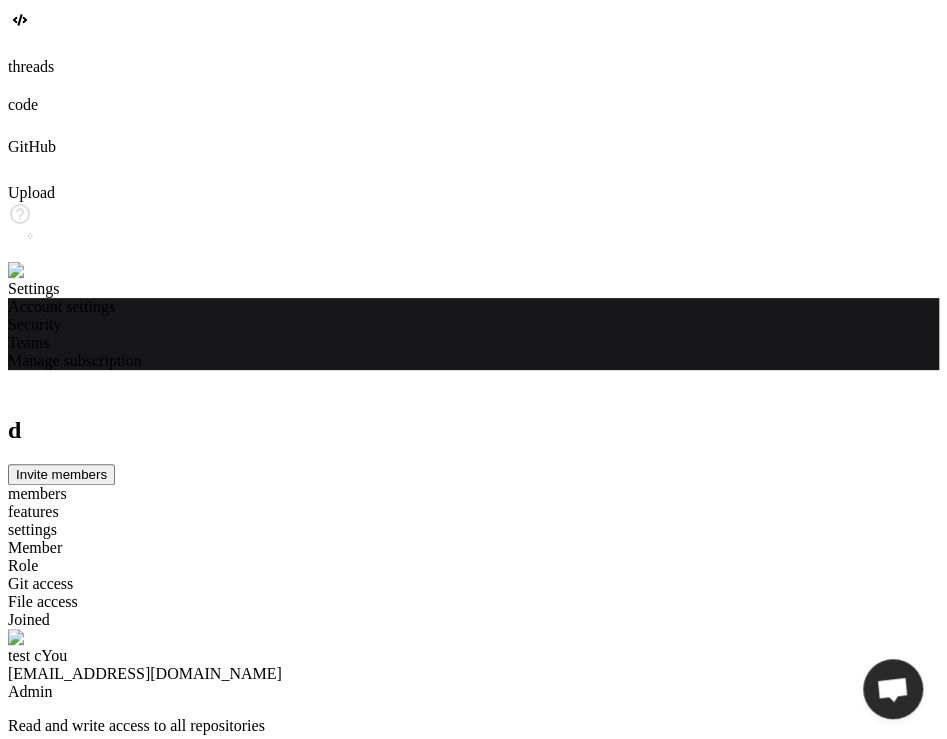 click on "Invite members" at bounding box center [61, 474] 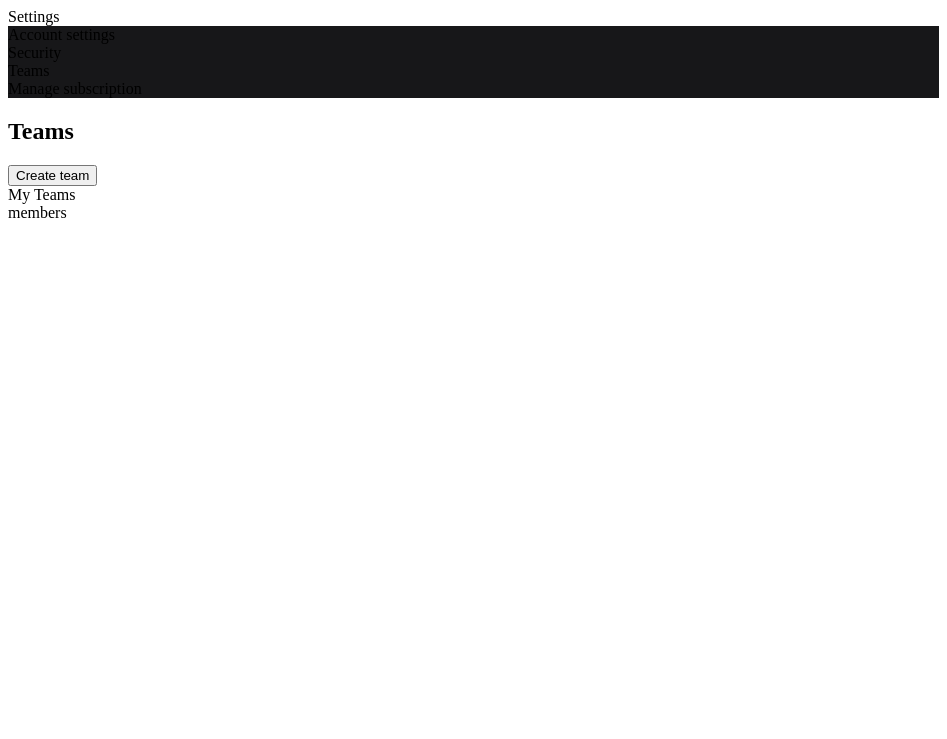 scroll, scrollTop: 0, scrollLeft: 0, axis: both 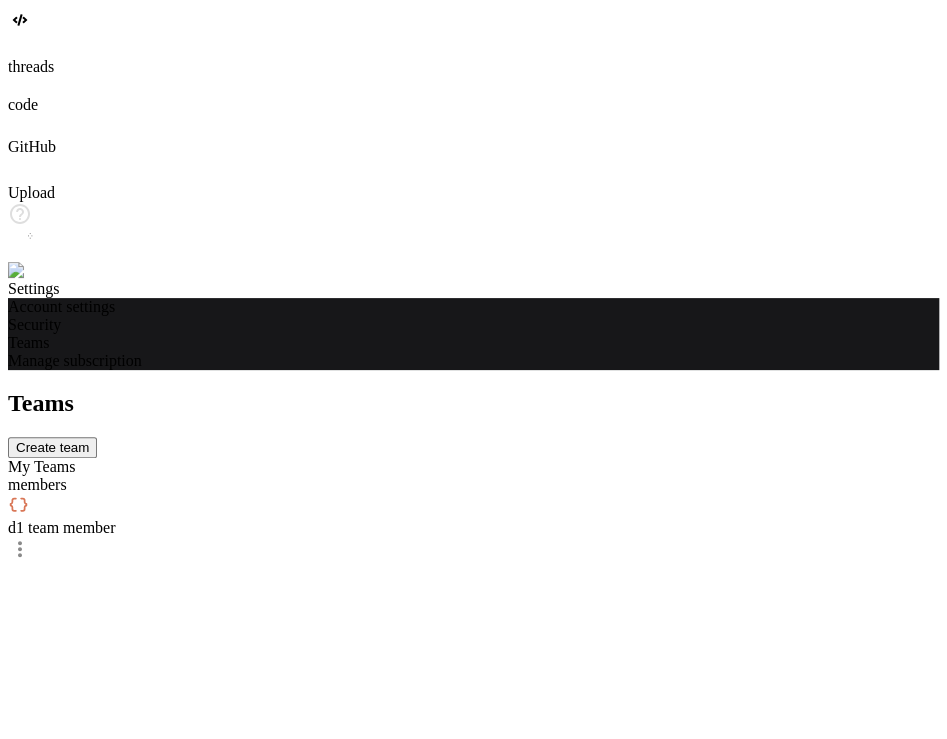 click on "d 1 team member" at bounding box center [473, 515] 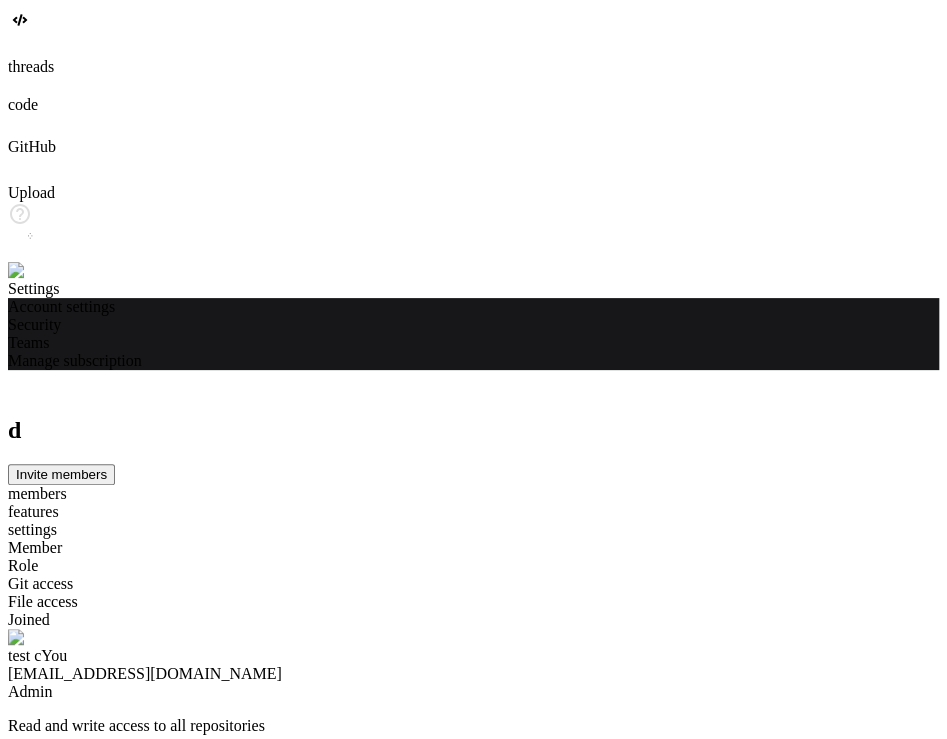 click on "Invite members" at bounding box center [61, 474] 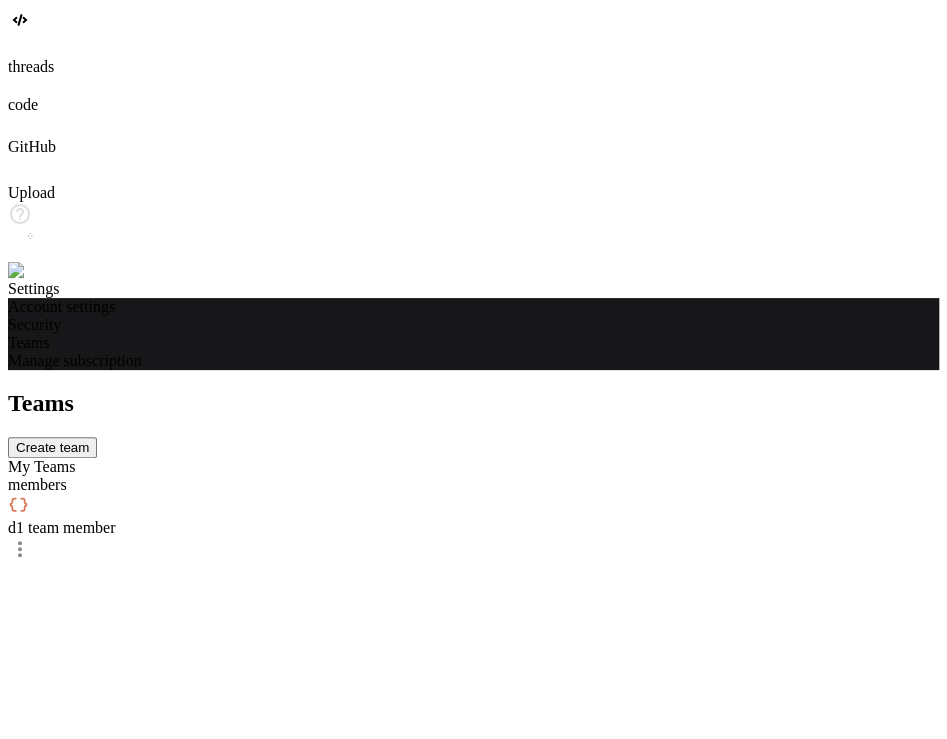 click on "Create team" at bounding box center [52, 447] 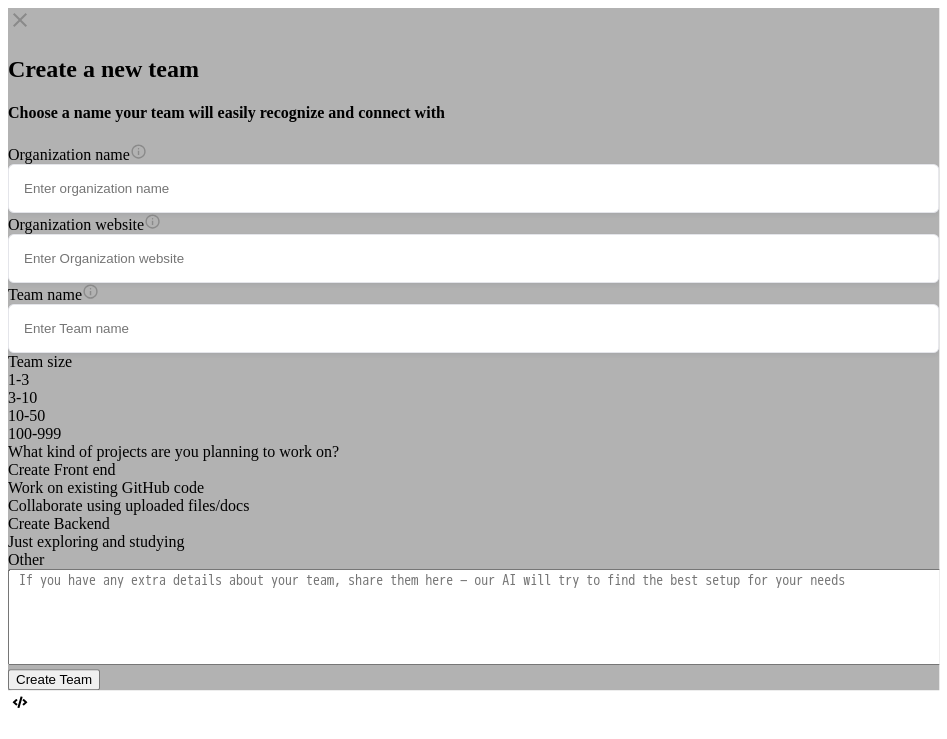 click 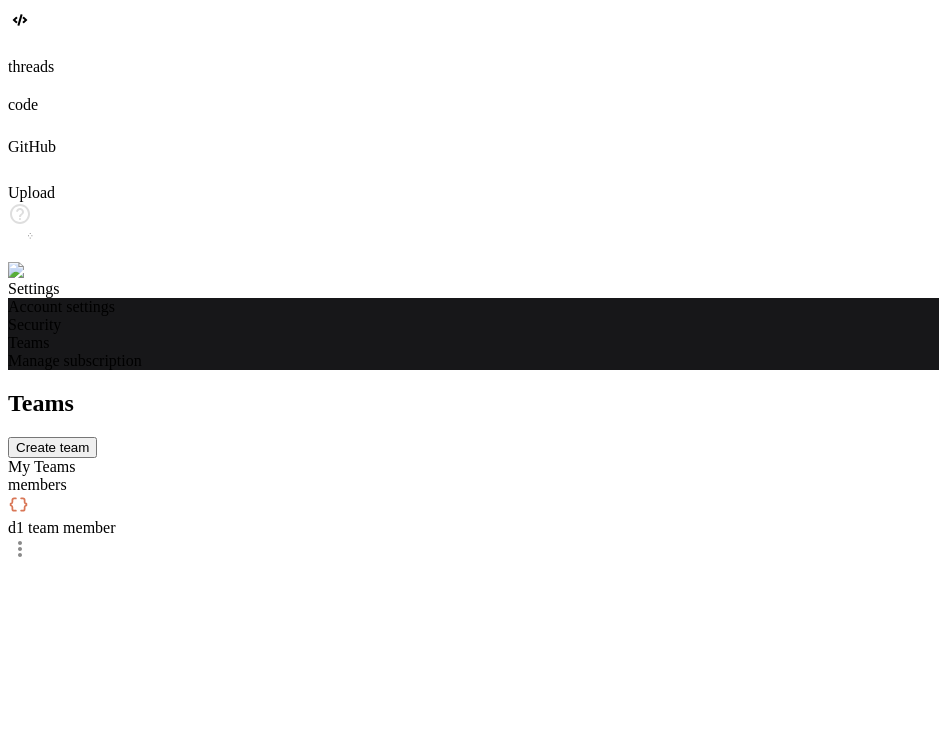 scroll, scrollTop: 0, scrollLeft: 0, axis: both 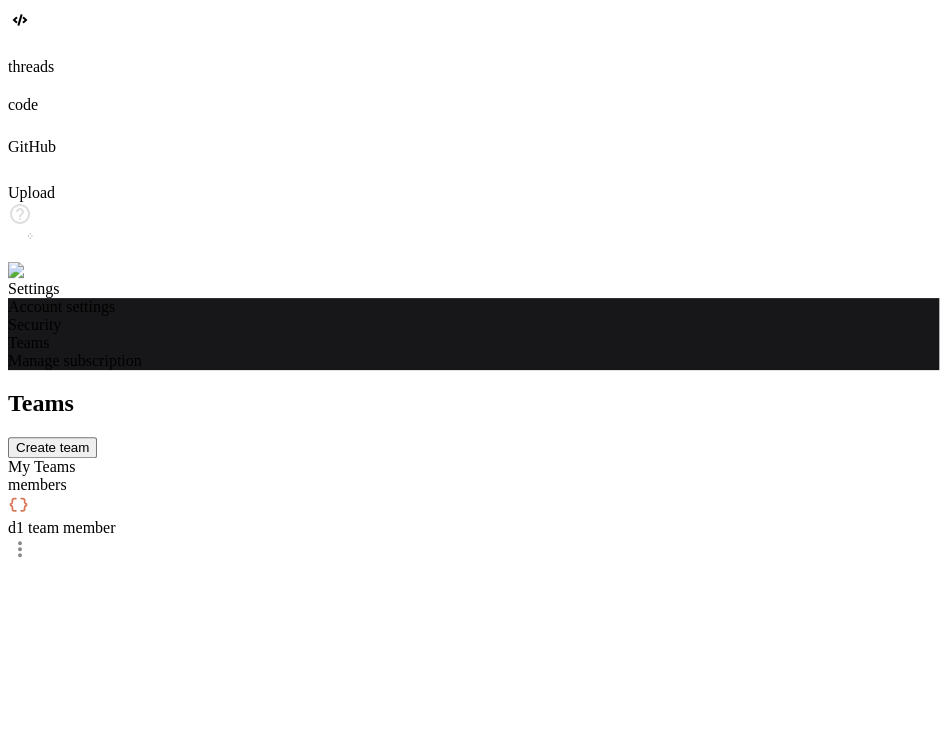 click on "Create team" at bounding box center (52, 447) 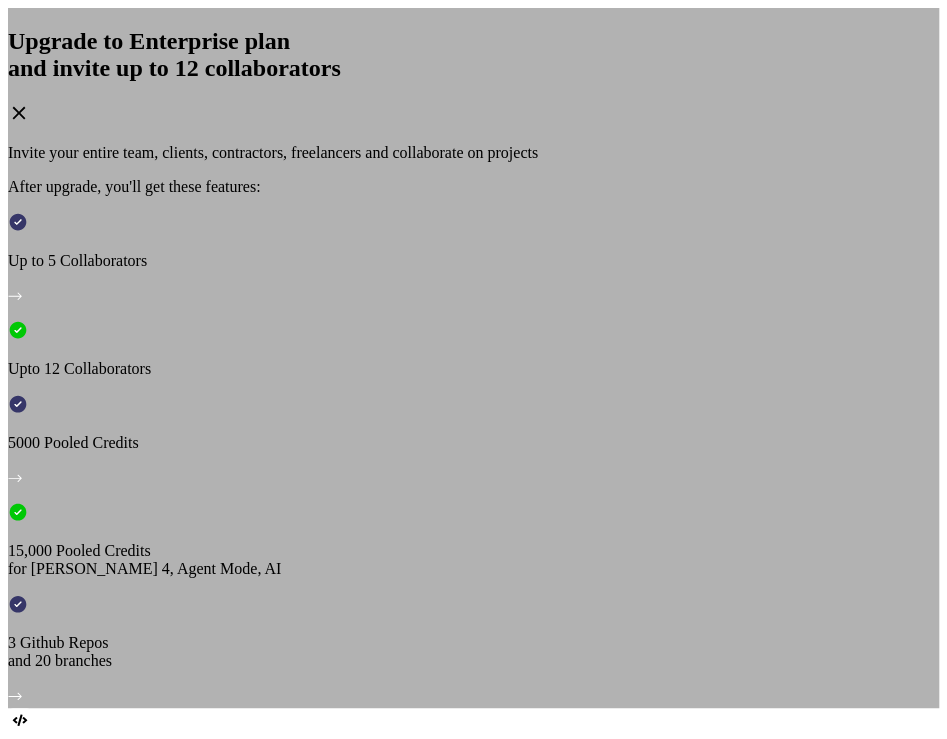 click on "Upgrade to Enterprise for $499/month" at bounding box center (128, 1221) 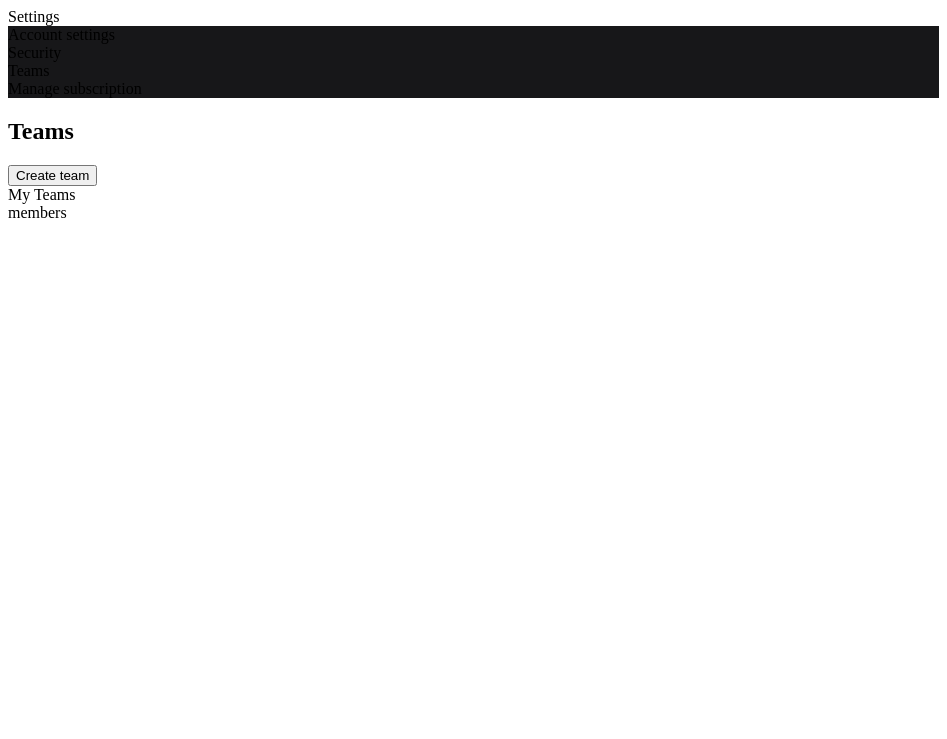 scroll, scrollTop: 0, scrollLeft: 0, axis: both 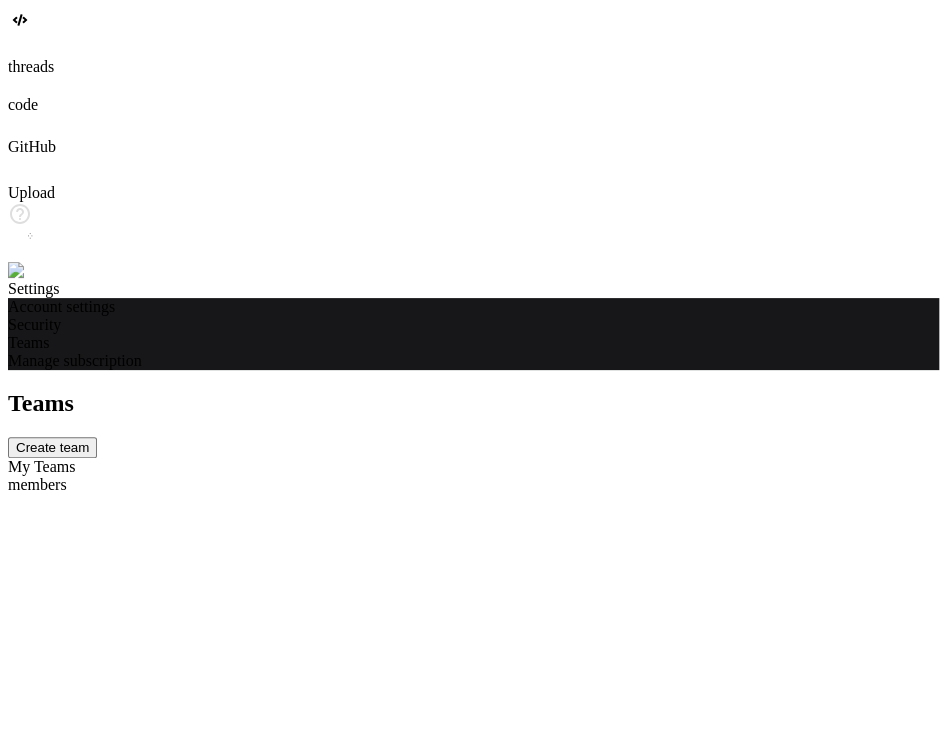 click on "Create team" at bounding box center [52, 447] 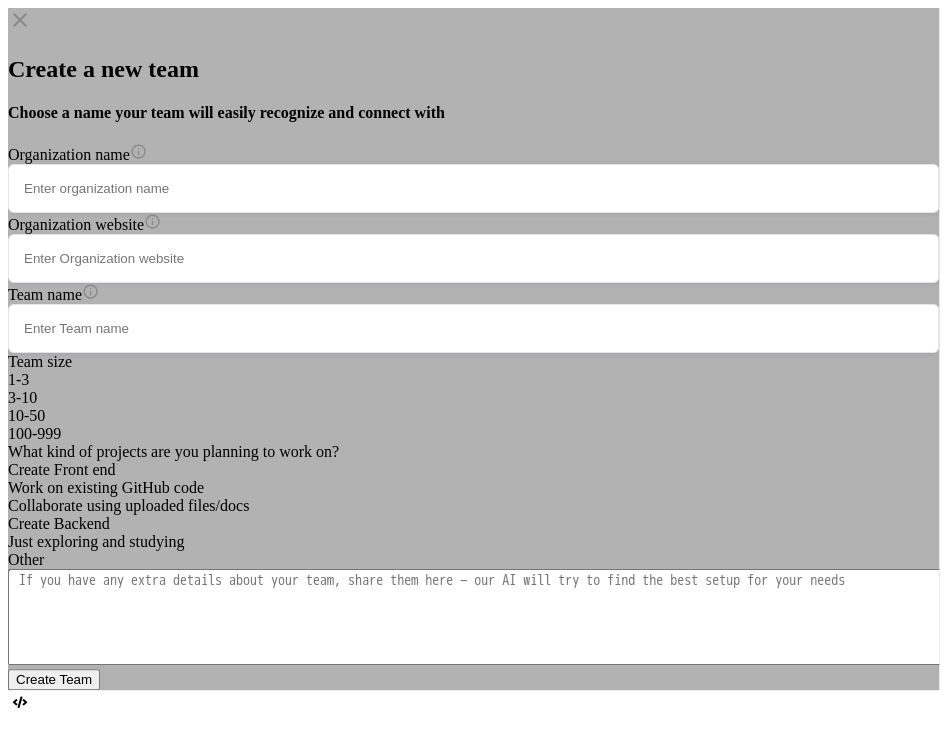 click on "Create a new team Choose a name your team will easily recognize and connect with Organization name Organization website Team name Team size 1-3 3-10 10-50 100-999 What kind of projects are you planning to work on? Create Front end Work on existing GitHub code Collaborate using uploaded files/docs Create Backend Just exploring and studying Other Create Team" at bounding box center [473, 349] 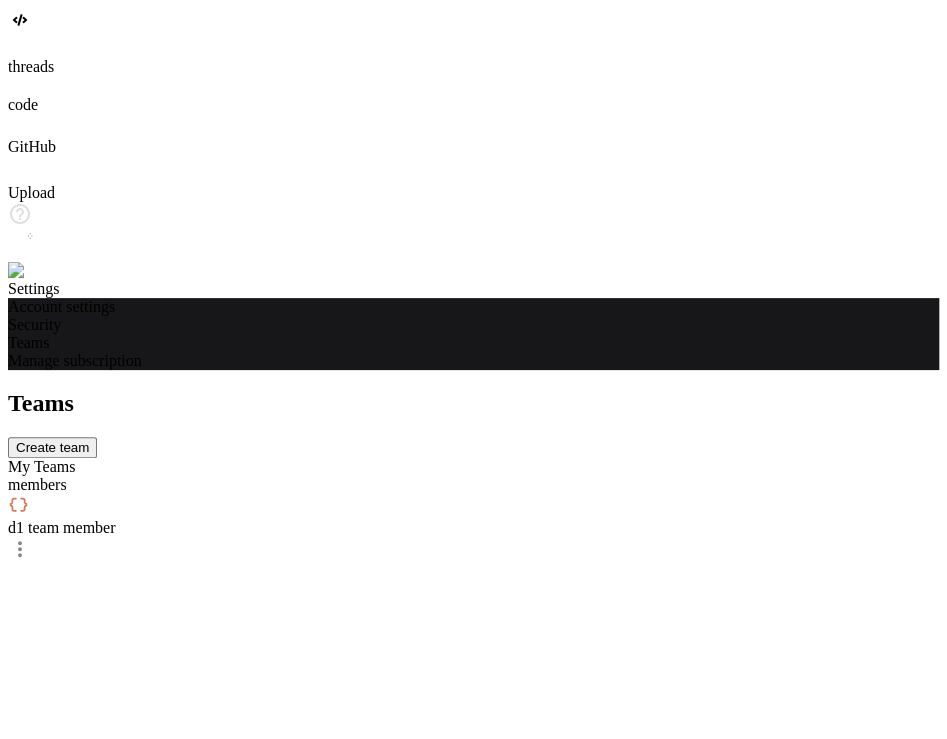click on "Create team" at bounding box center (52, 447) 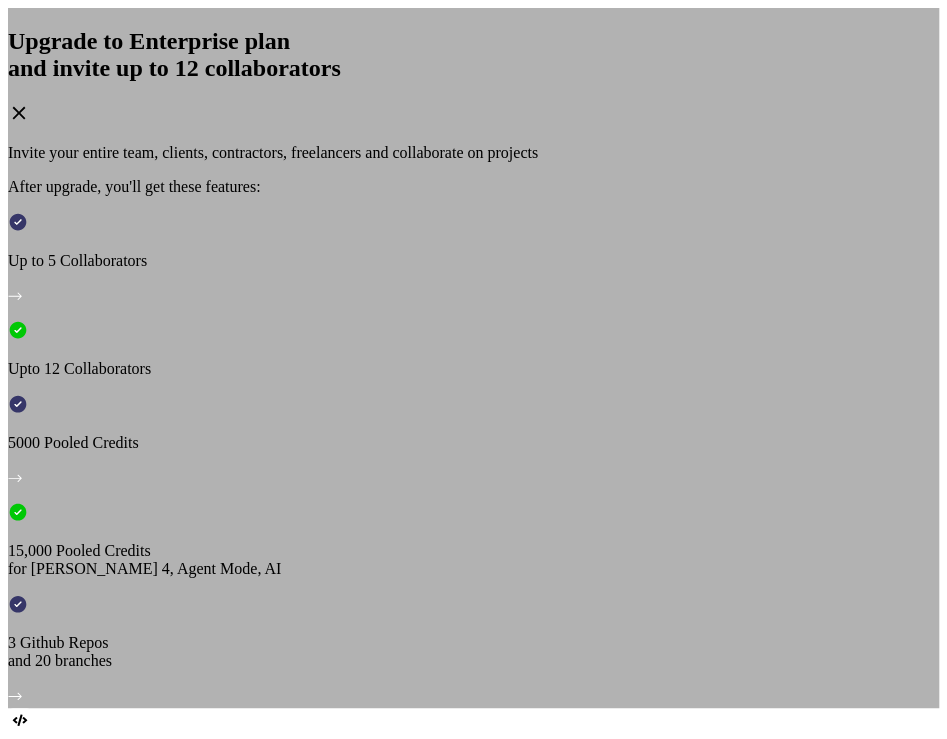 type 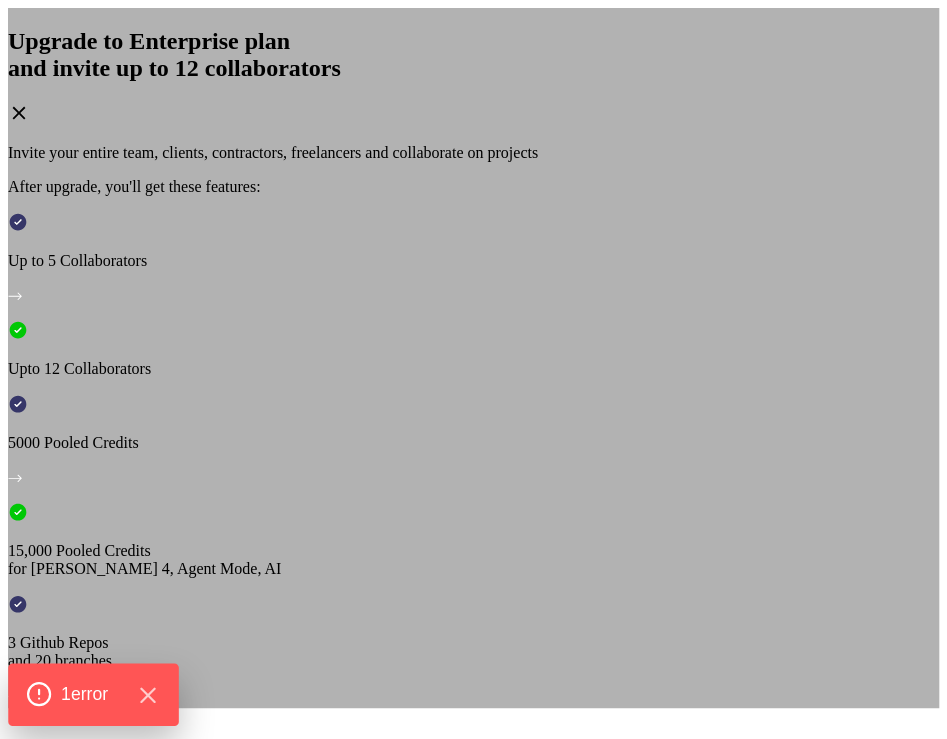 click on "1  error" 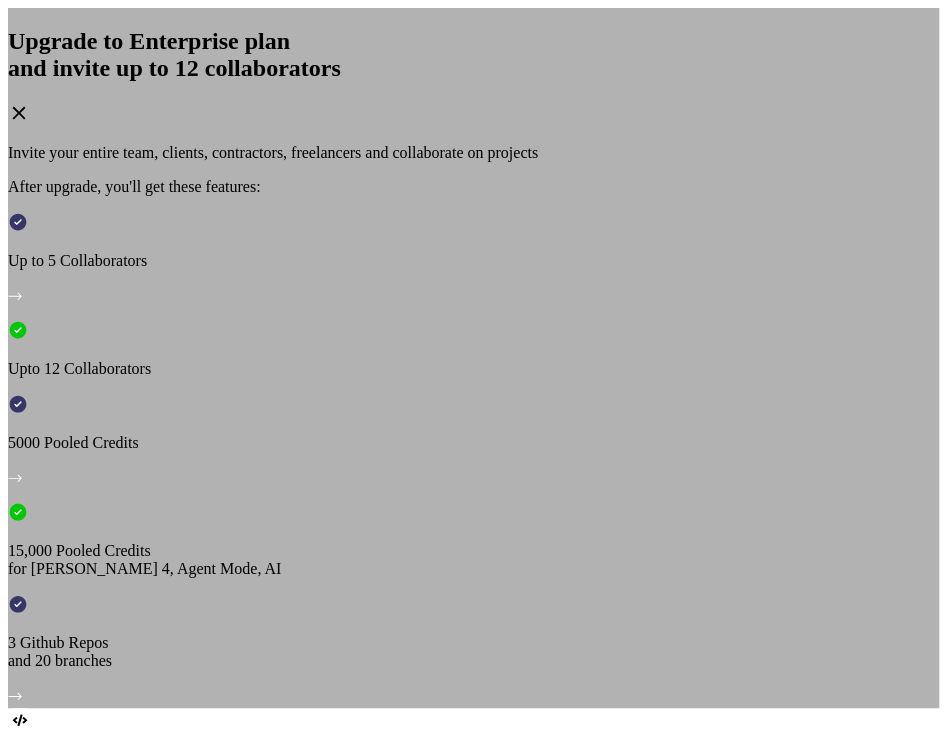 click on "View Annual plan with 7-day trial" at bounding box center [255, 1256] 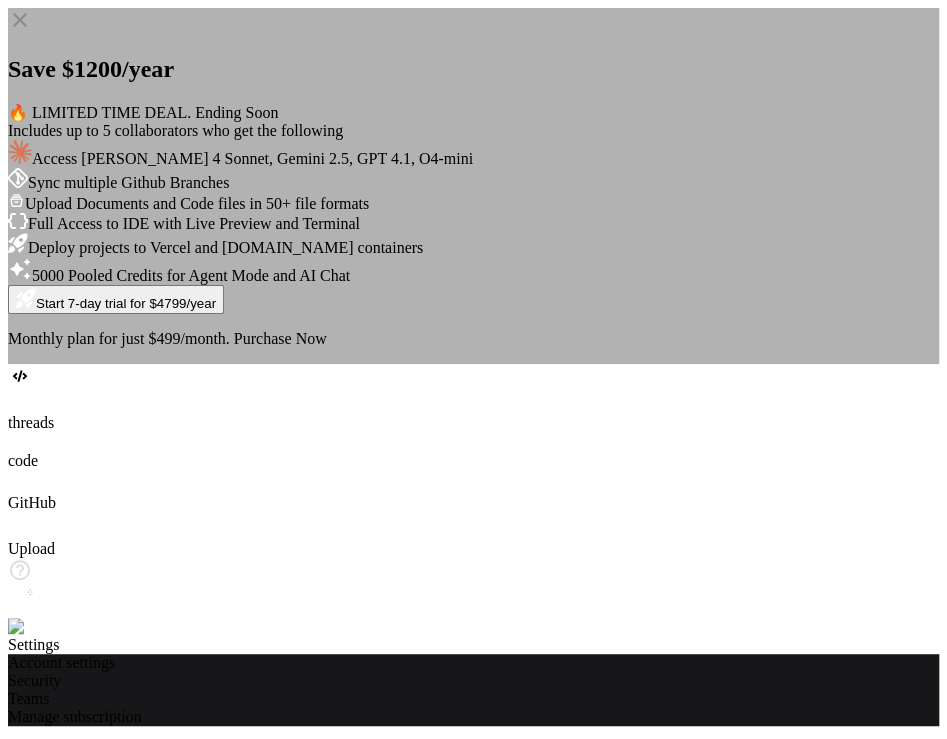 click on "Purchase Now" at bounding box center [280, 338] 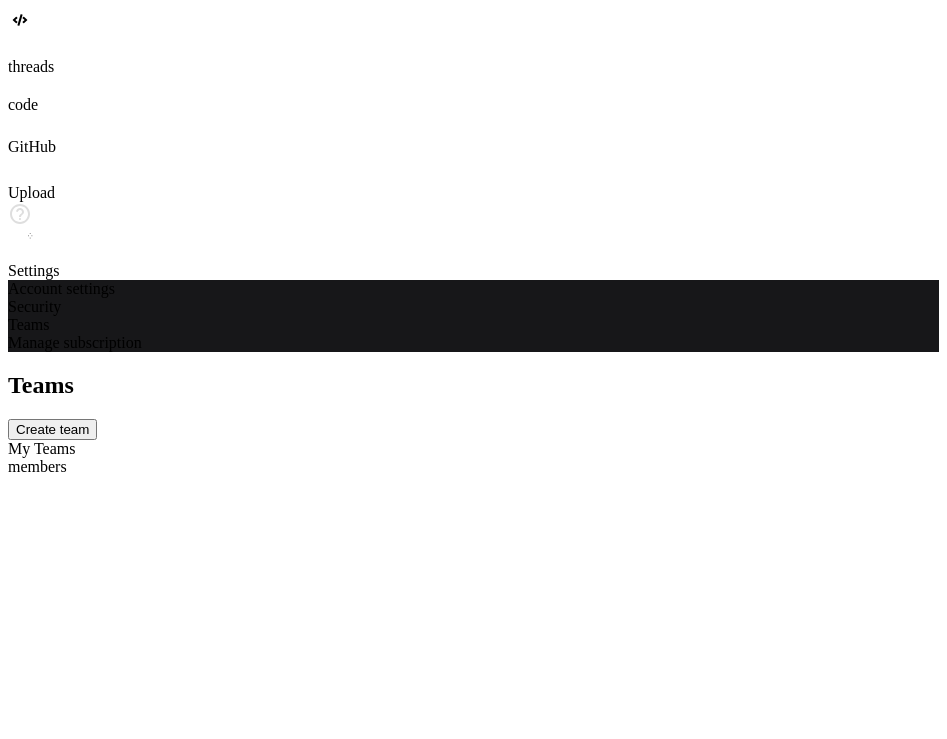 scroll, scrollTop: 0, scrollLeft: 0, axis: both 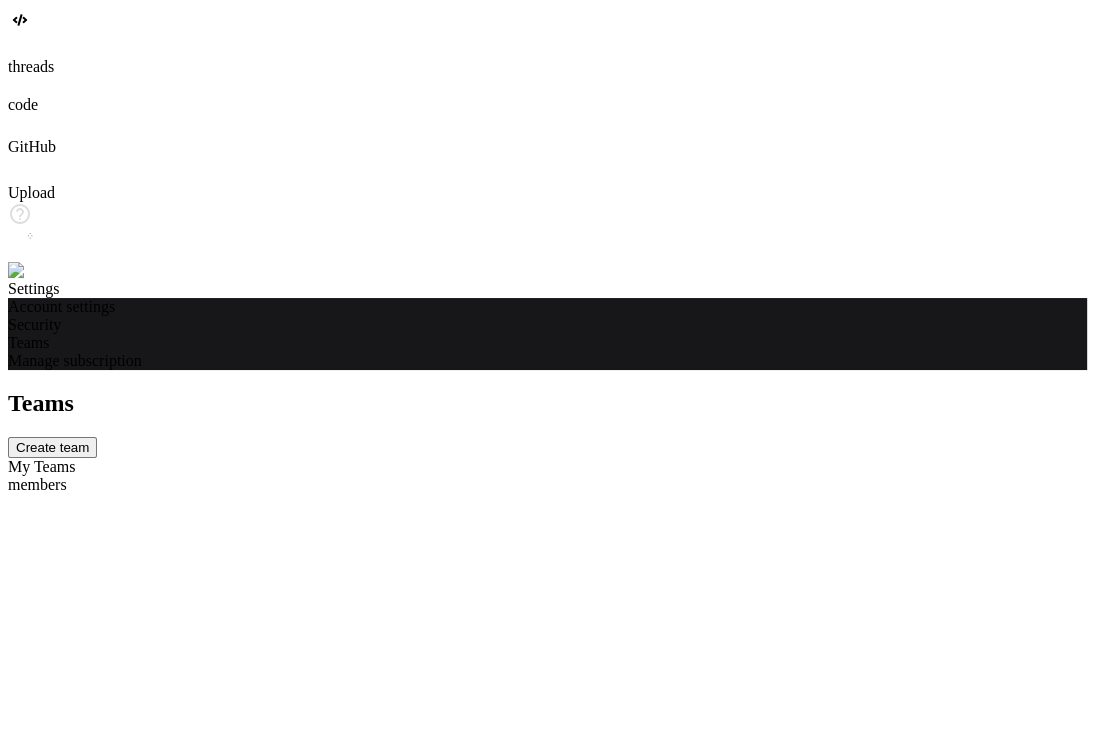 click on "Create team" at bounding box center (52, 447) 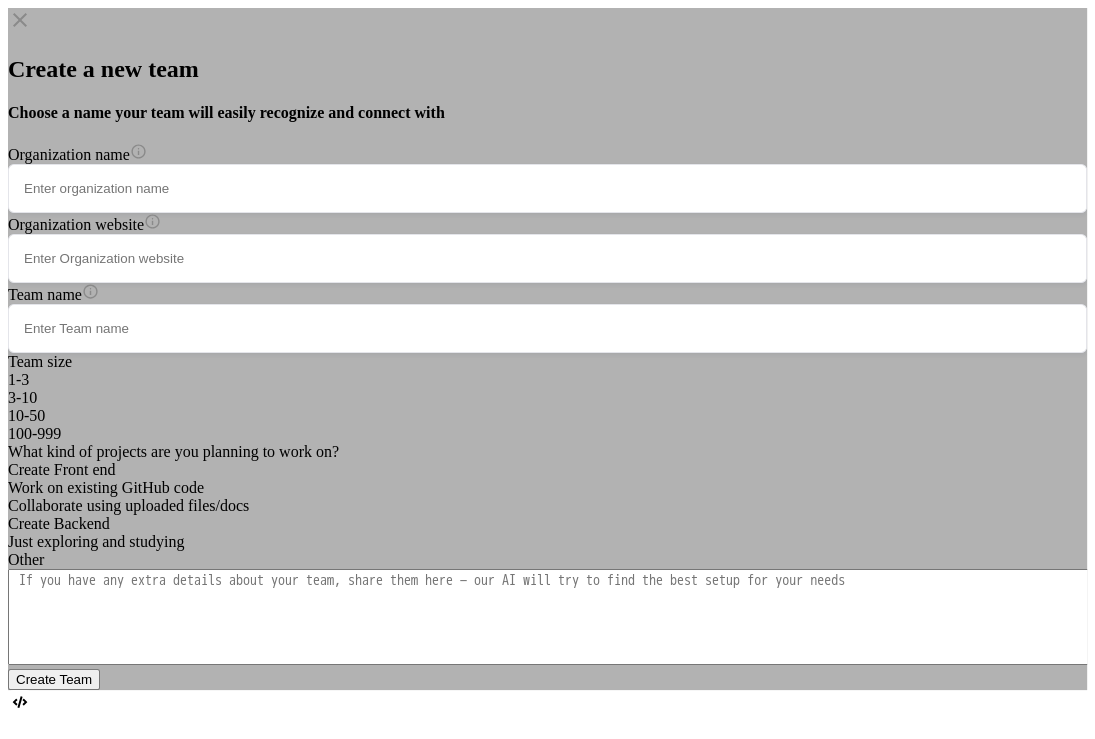click 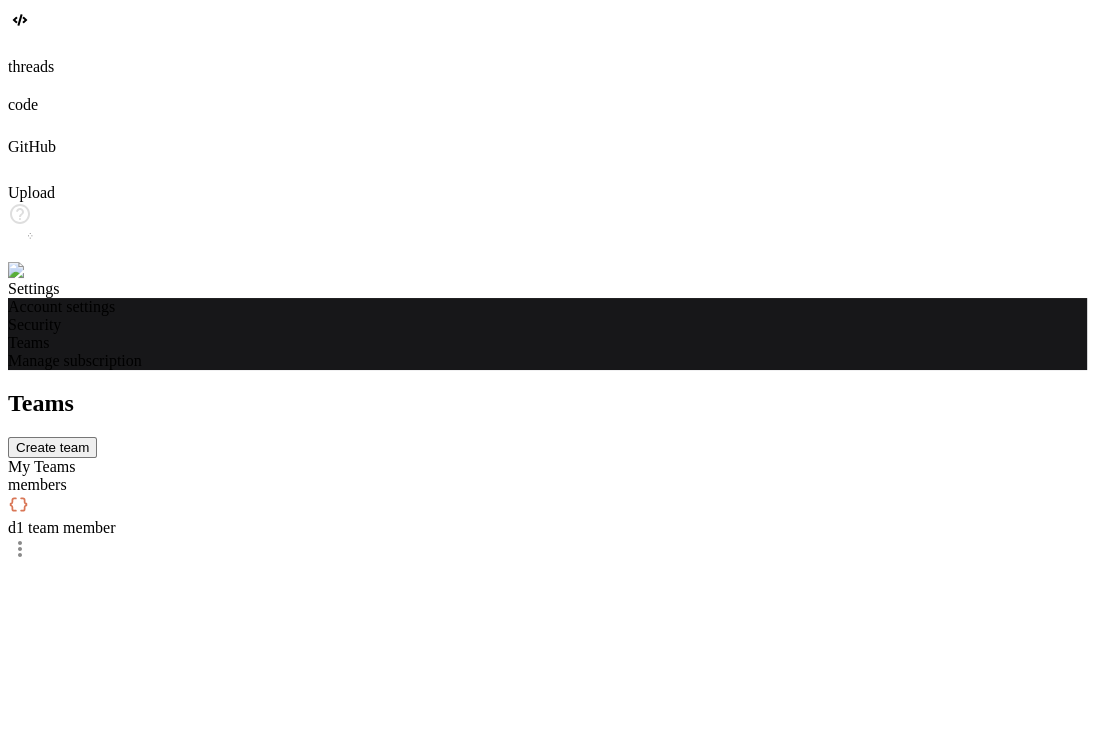 click on "Create team" at bounding box center (52, 447) 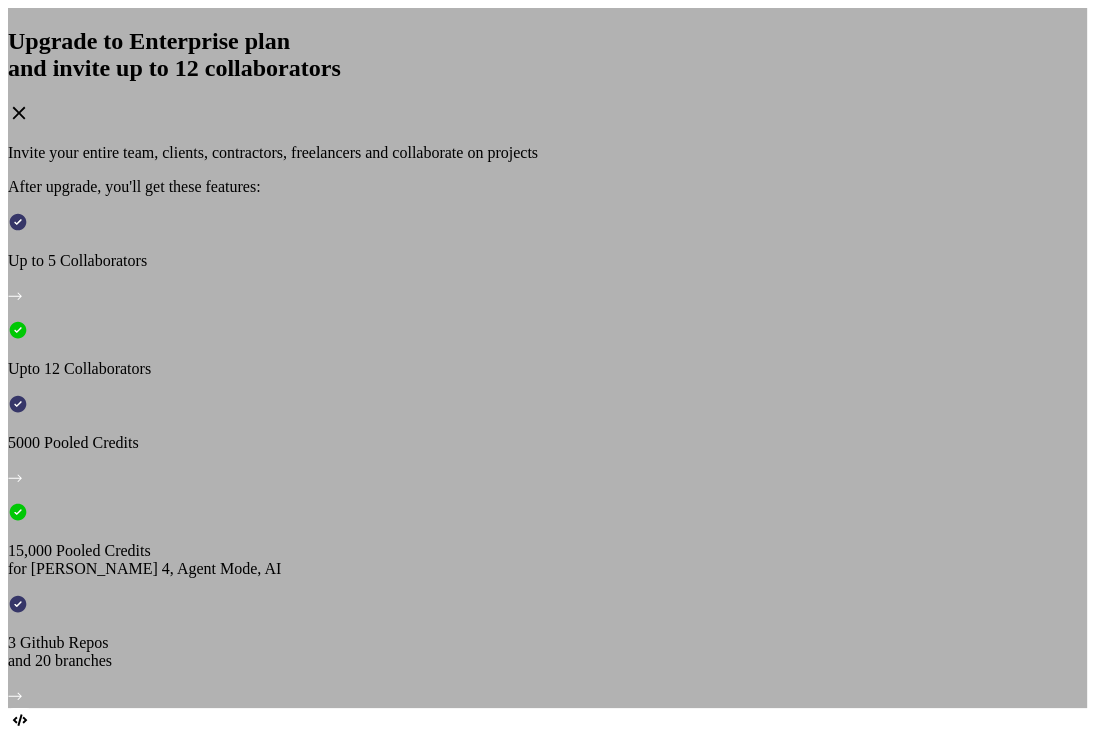 click on "View Annual plan with 7-day trial" at bounding box center (255, 1256) 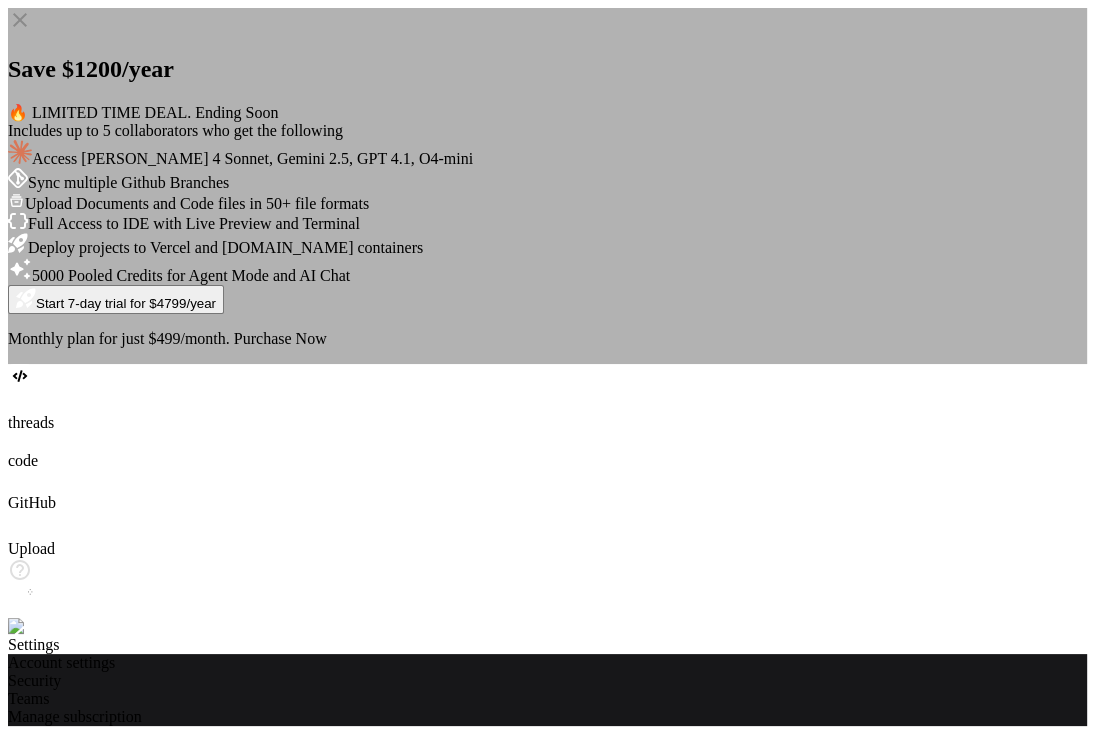 click on "Purchase Now" at bounding box center [280, 338] 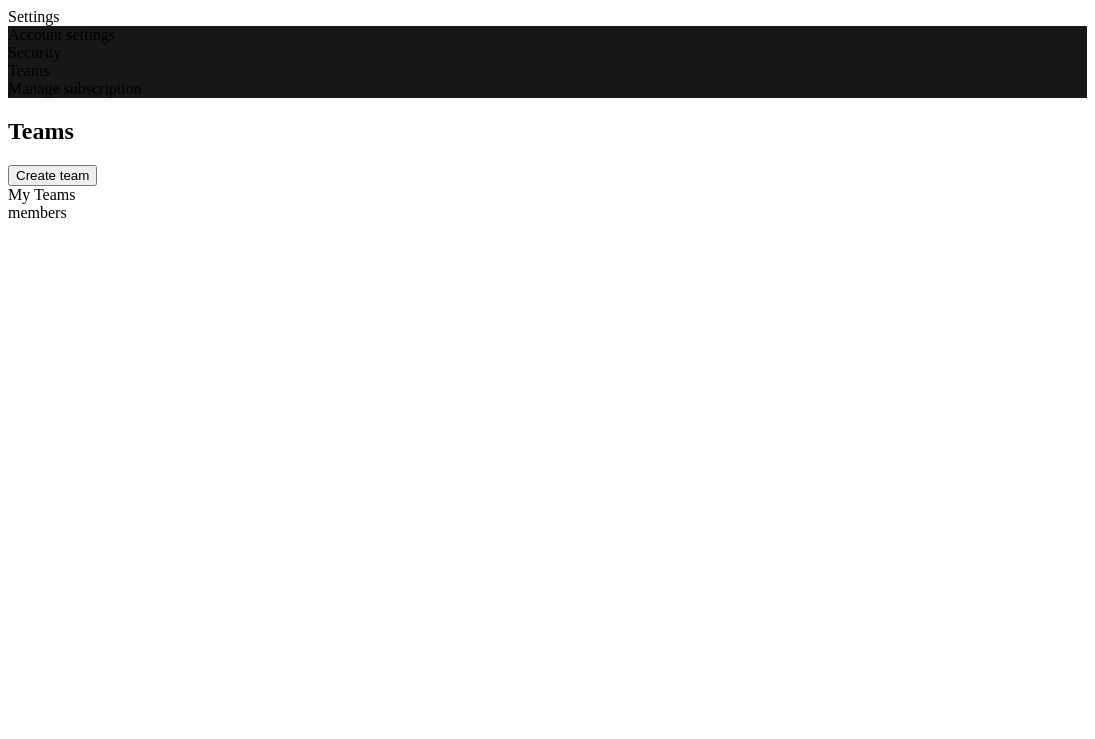 scroll, scrollTop: 0, scrollLeft: 0, axis: both 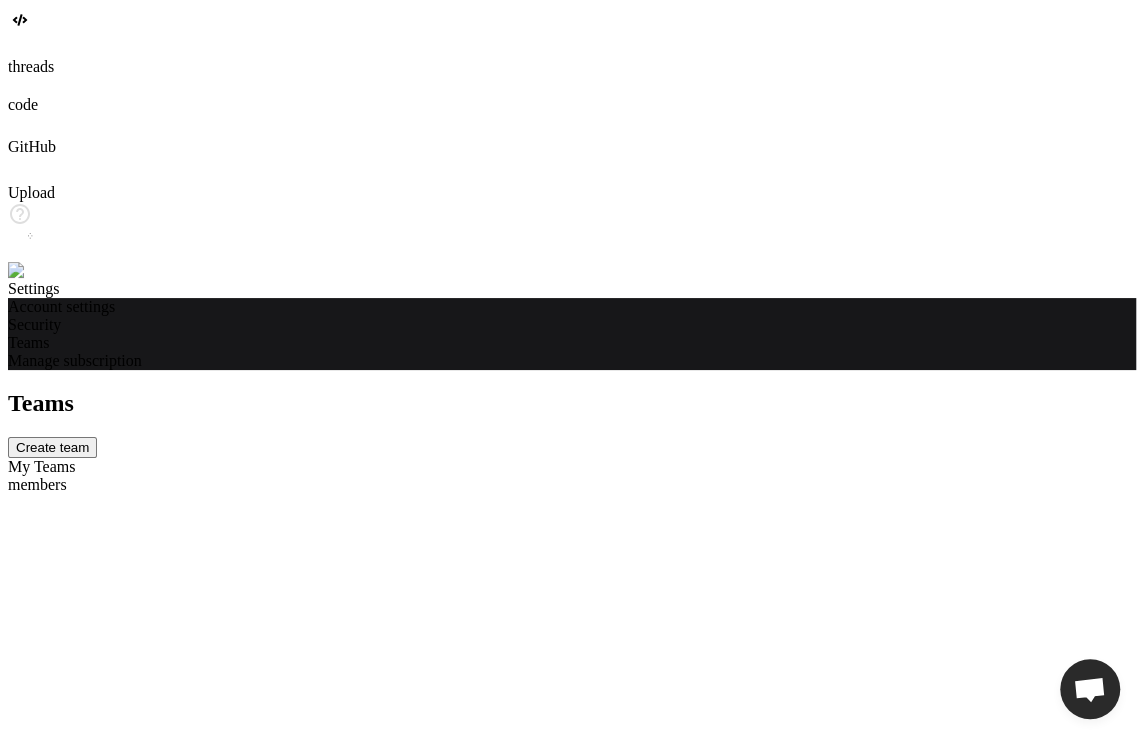 click on "Teams Create team My Teams members" at bounding box center (572, 442) 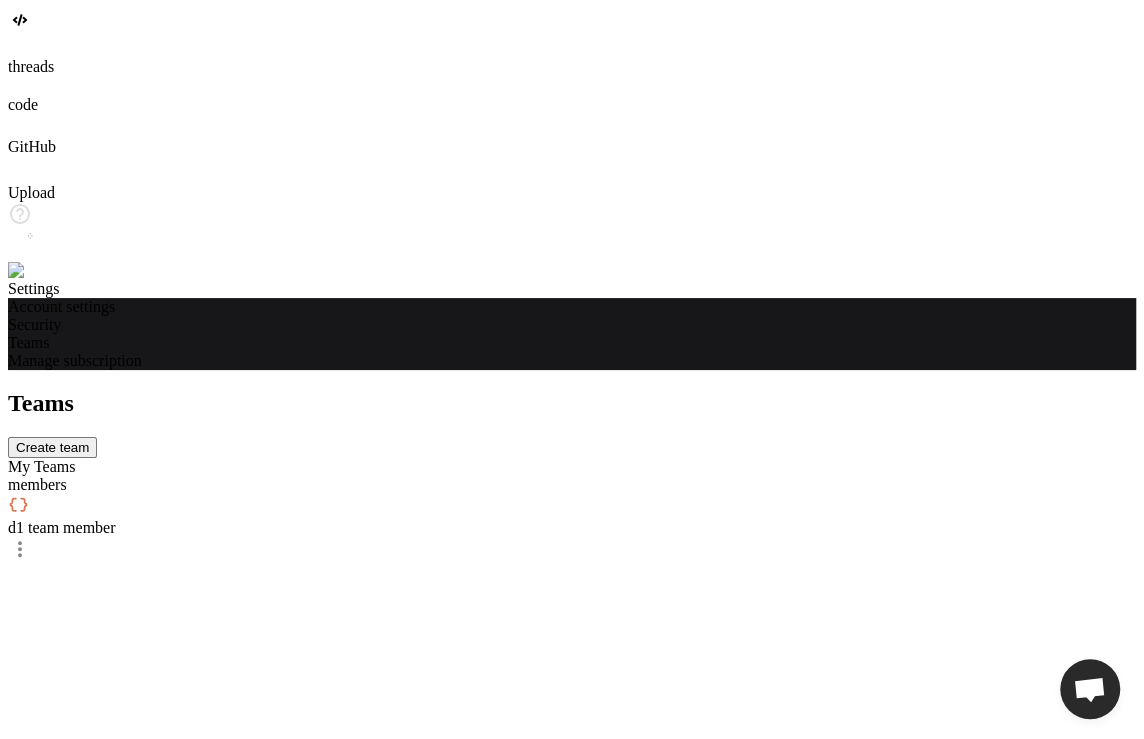 click on "Create team" at bounding box center [52, 447] 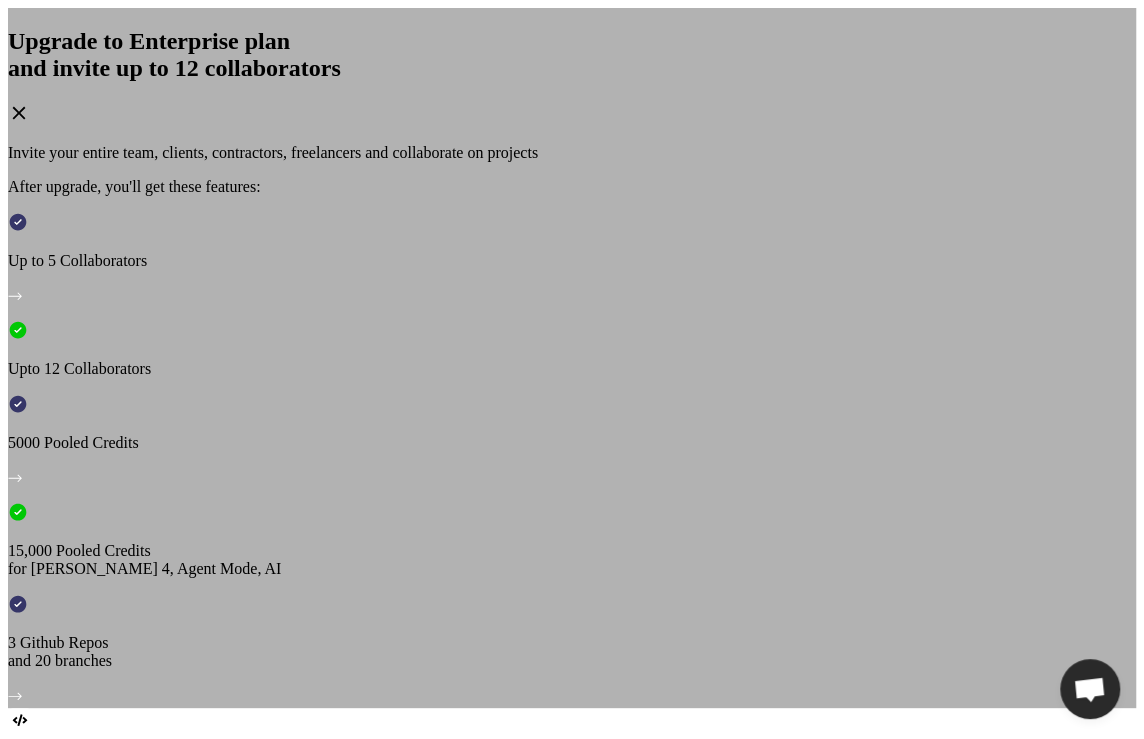click on "View Annual plan with 7-day trial" at bounding box center [255, 1256] 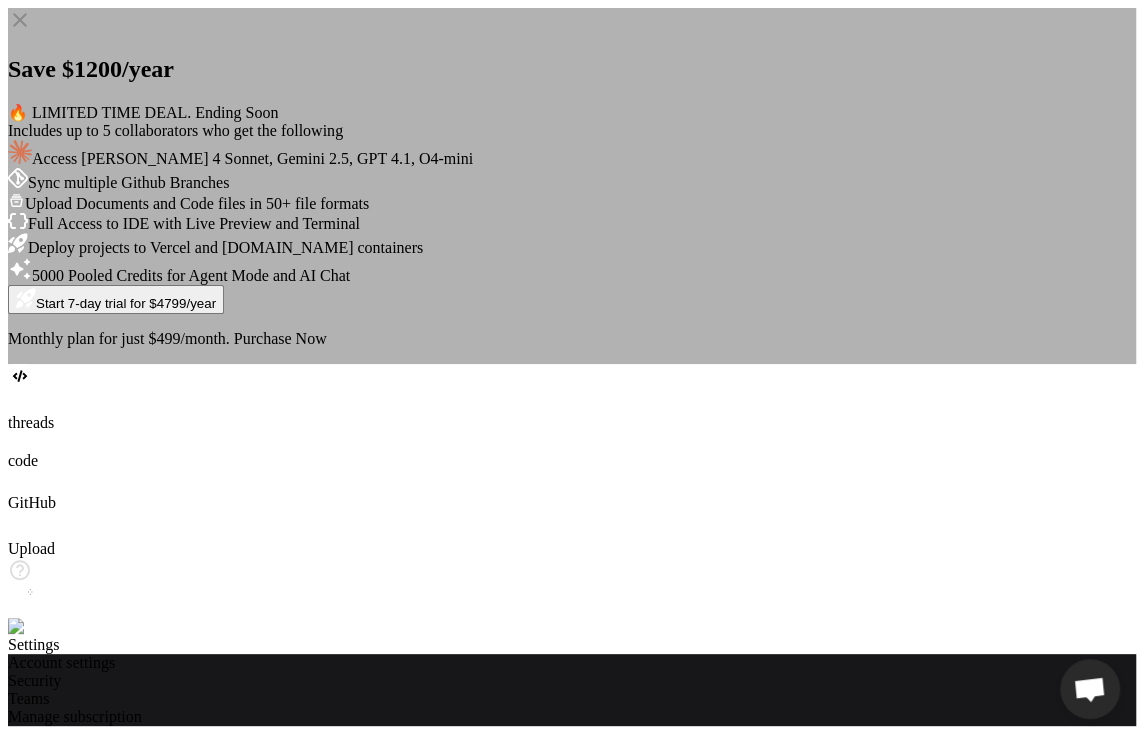 click on "Purchase Now" at bounding box center (280, 338) 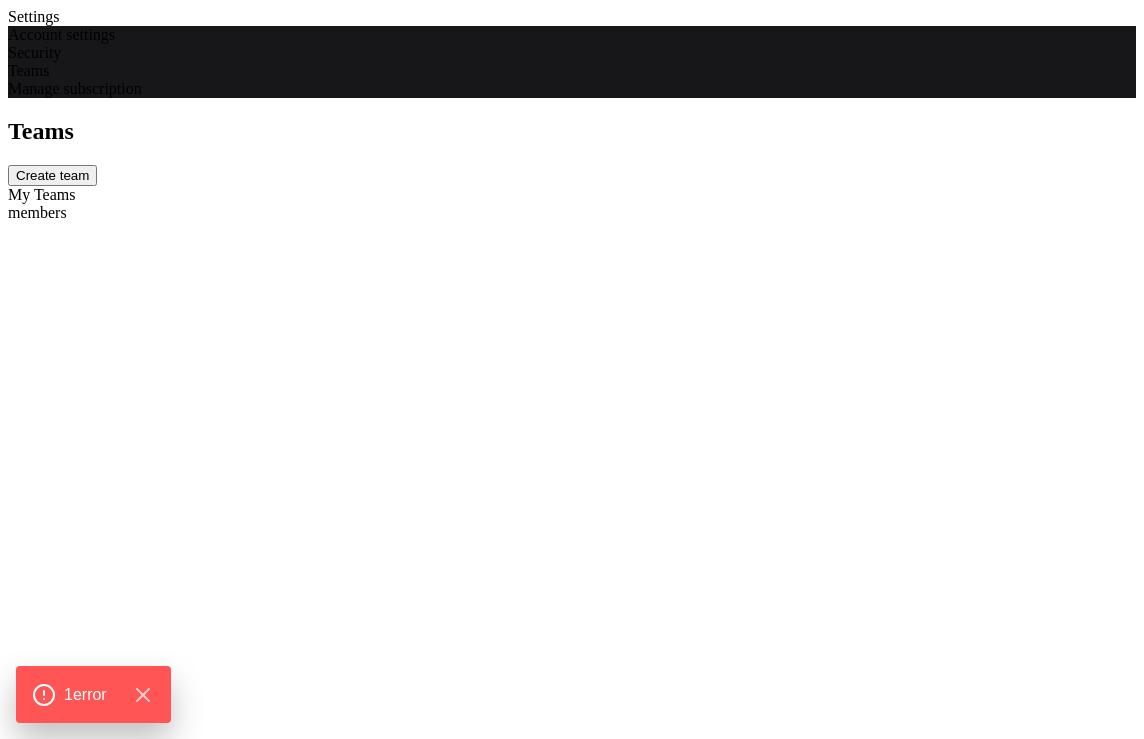 scroll, scrollTop: 0, scrollLeft: 0, axis: both 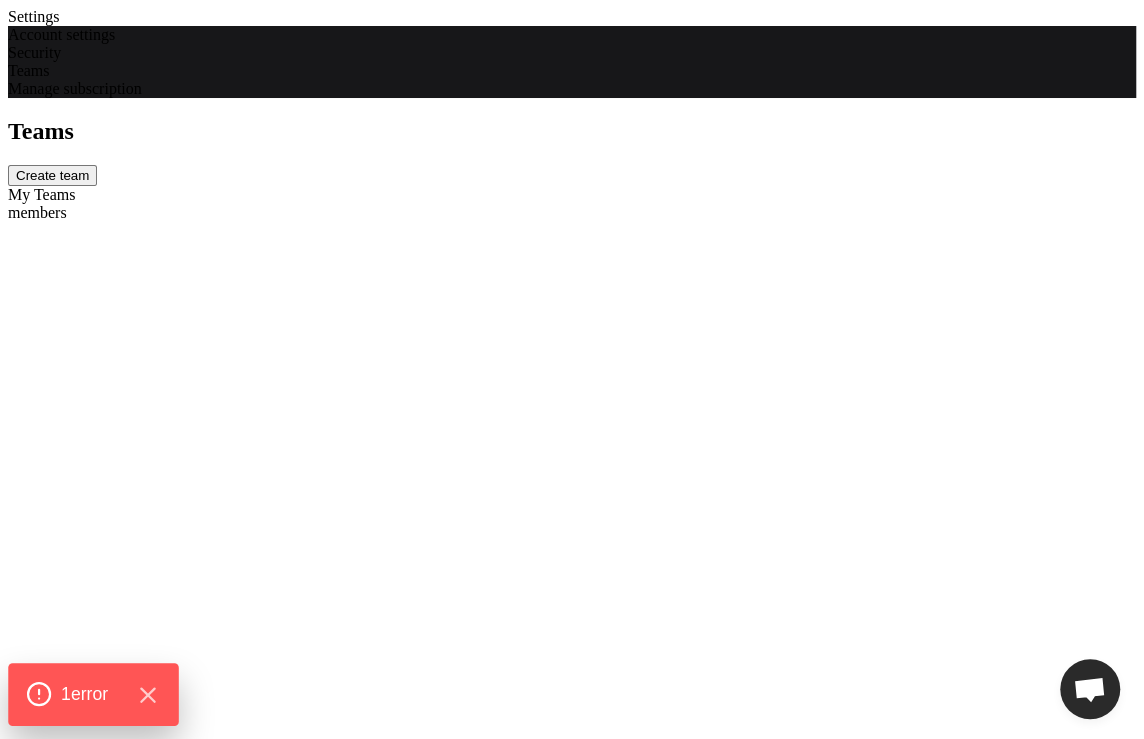 click on "1  error" 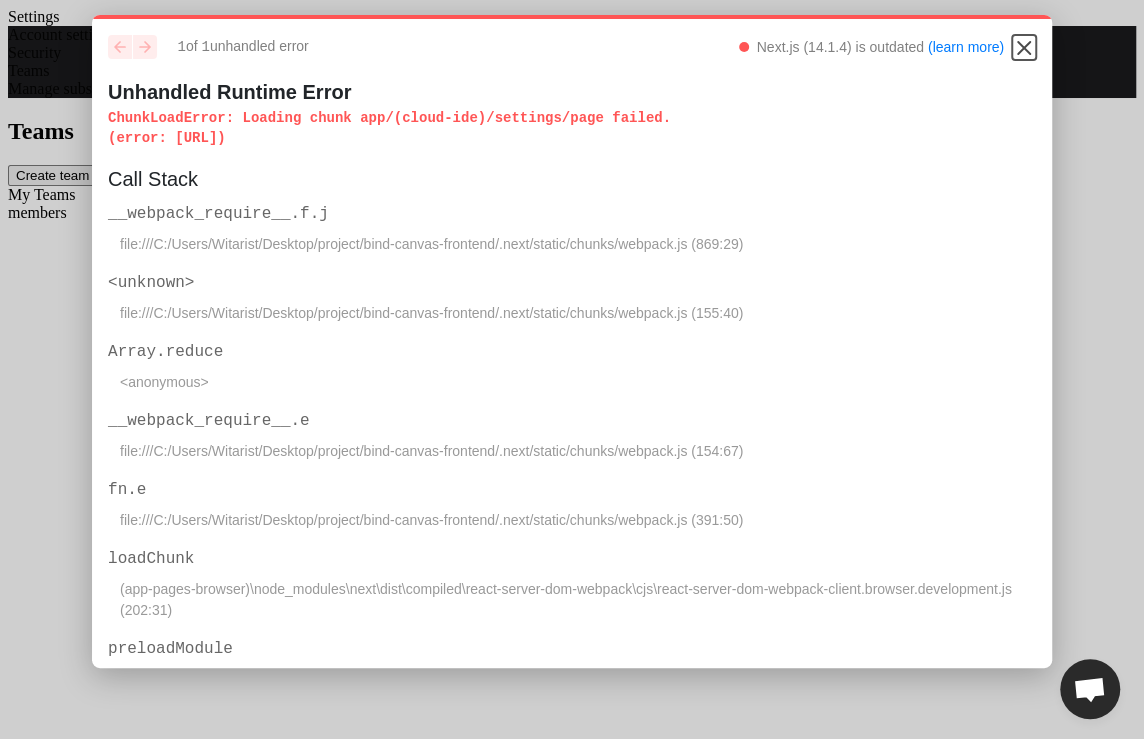 click 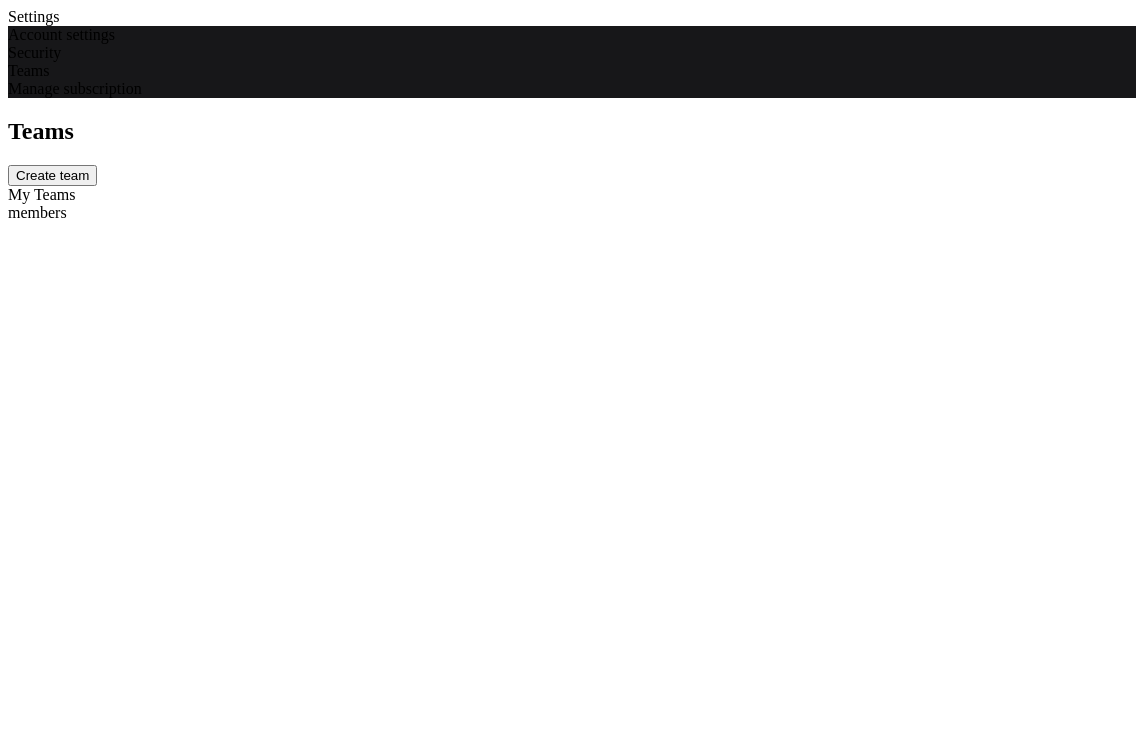 scroll, scrollTop: 0, scrollLeft: 0, axis: both 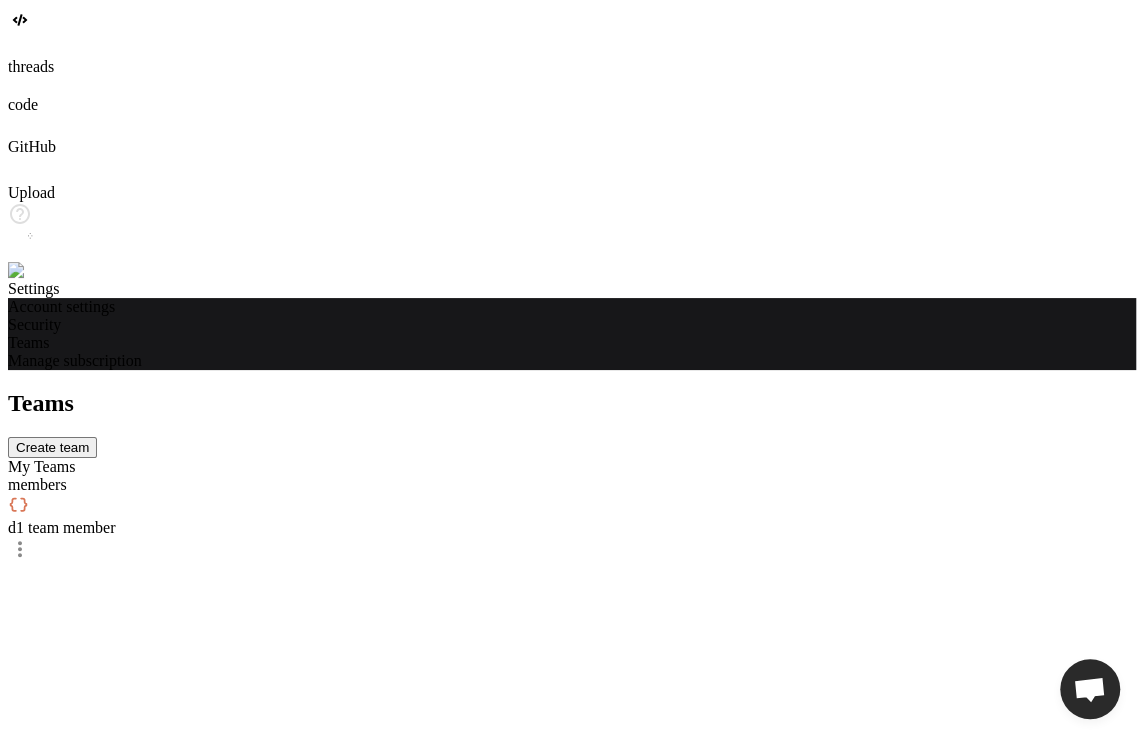 click on "Create team" at bounding box center (52, 447) 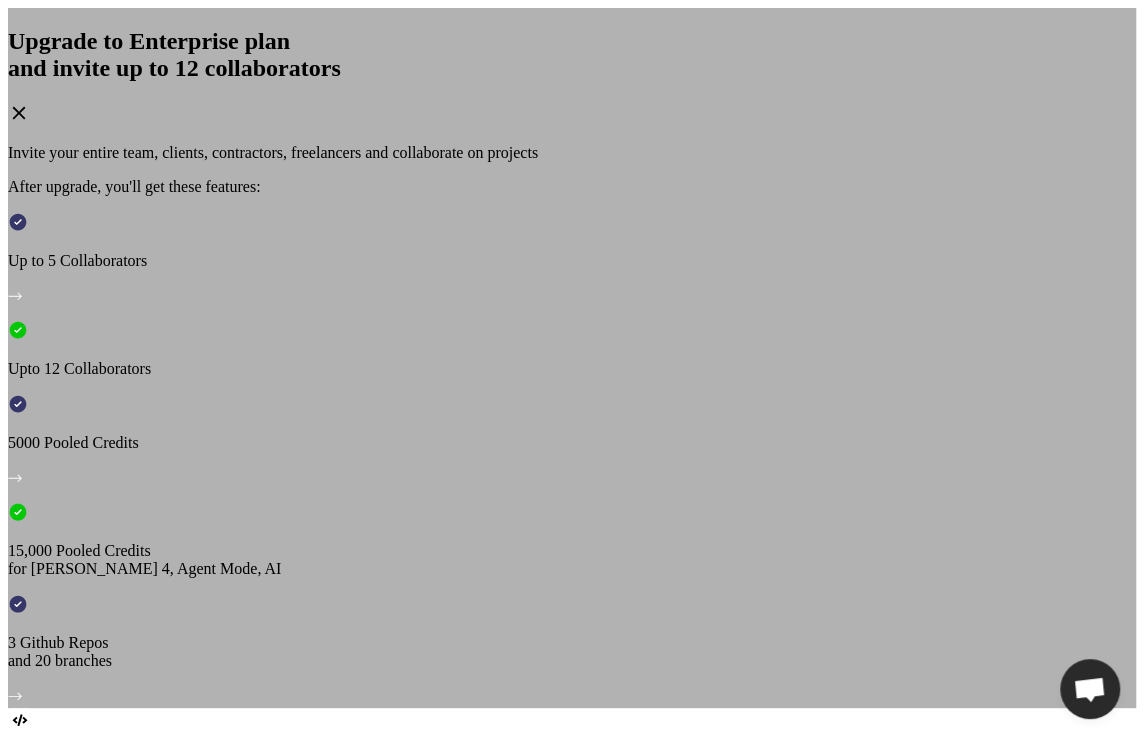 click on "View Annual plan with 7-day trial" at bounding box center [255, 1256] 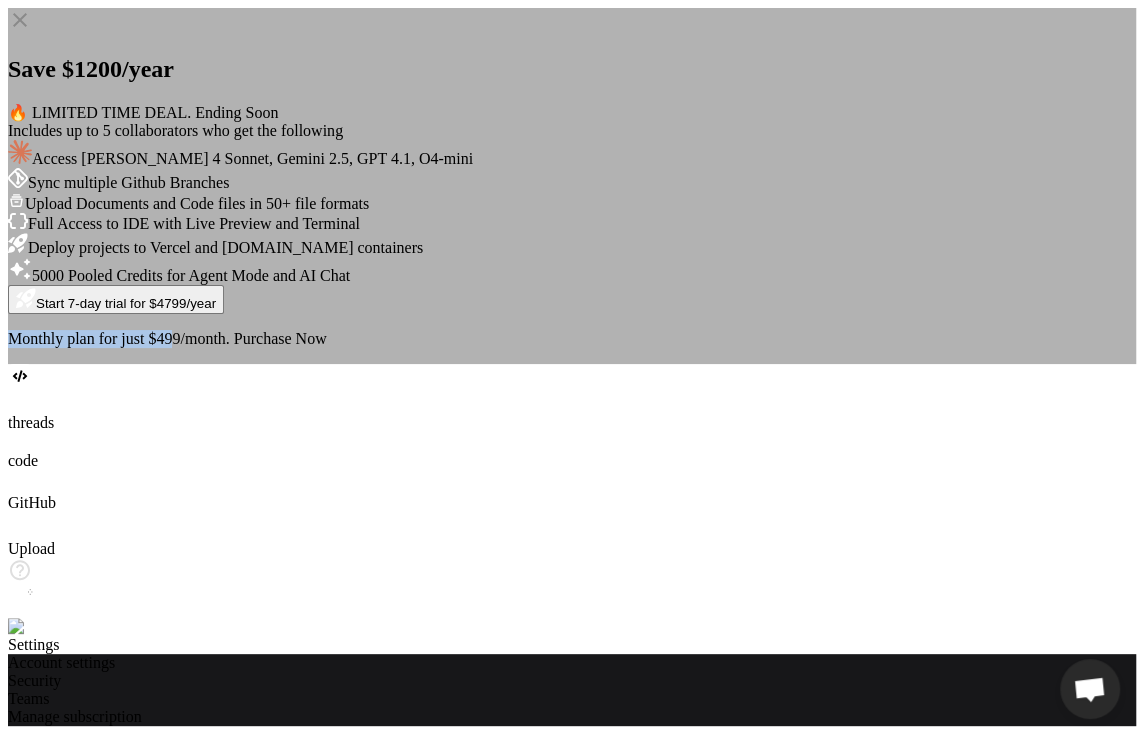 drag, startPoint x: 408, startPoint y: 577, endPoint x: 571, endPoint y: 574, distance: 163.0276 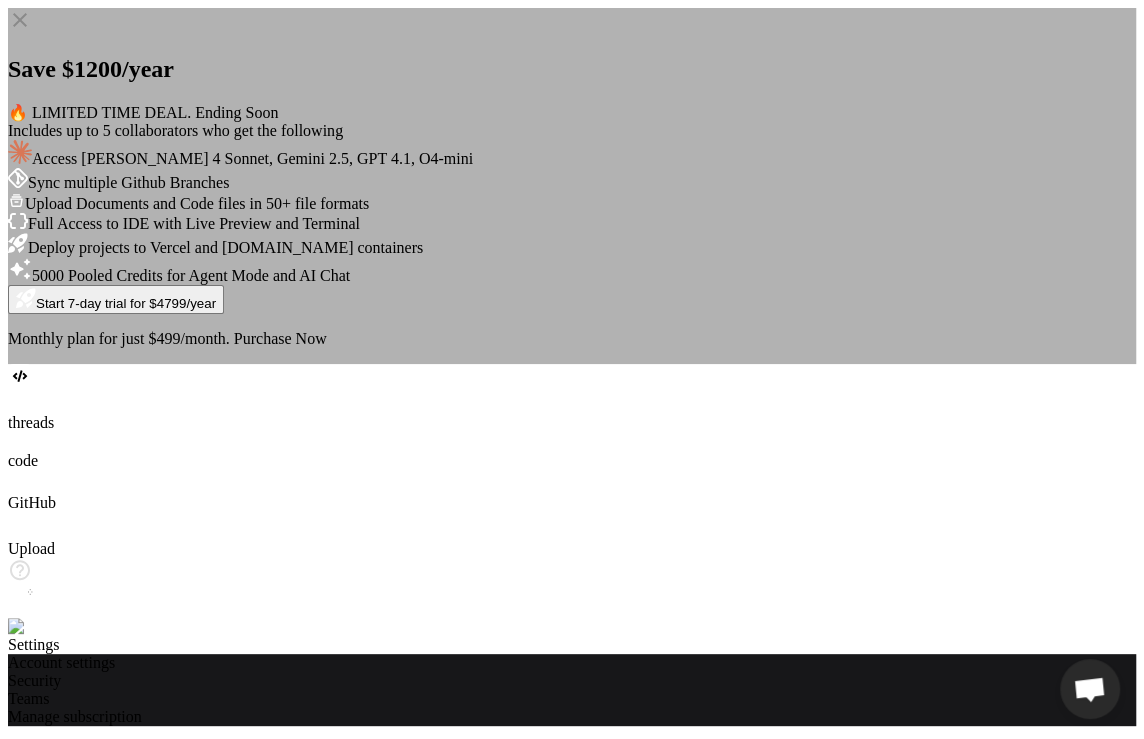 click on "Monthly plan for just $499/month.       Purchase Now" at bounding box center [572, 339] 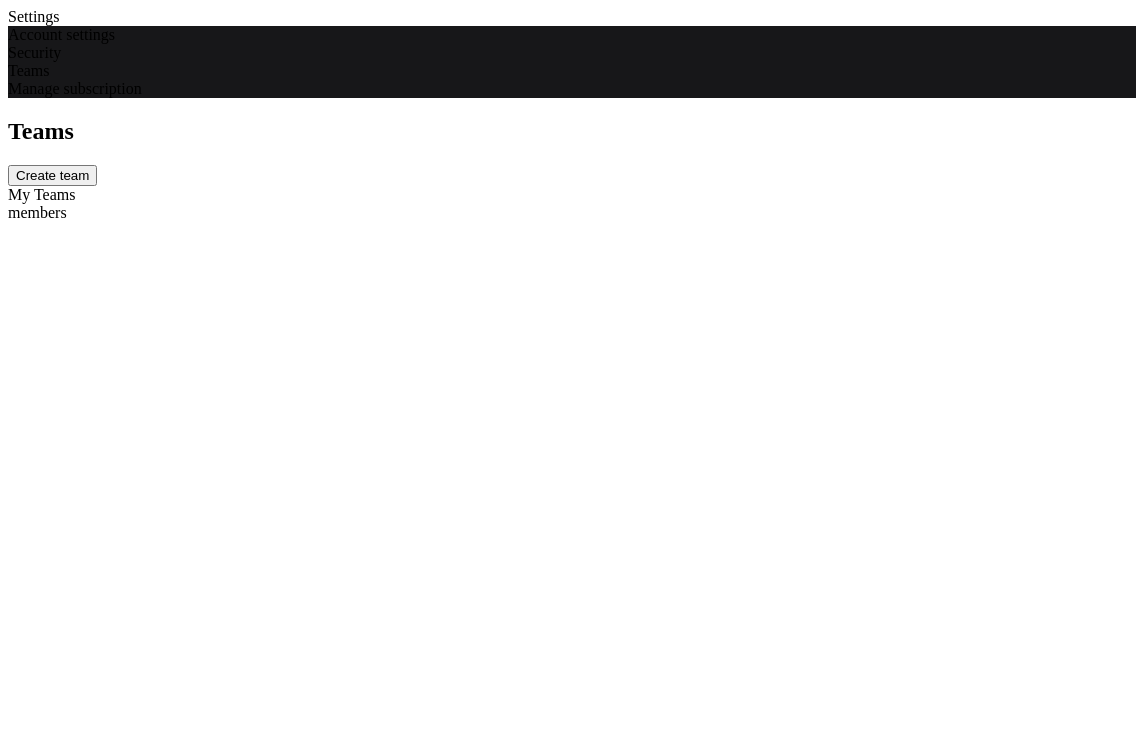 scroll, scrollTop: 0, scrollLeft: 0, axis: both 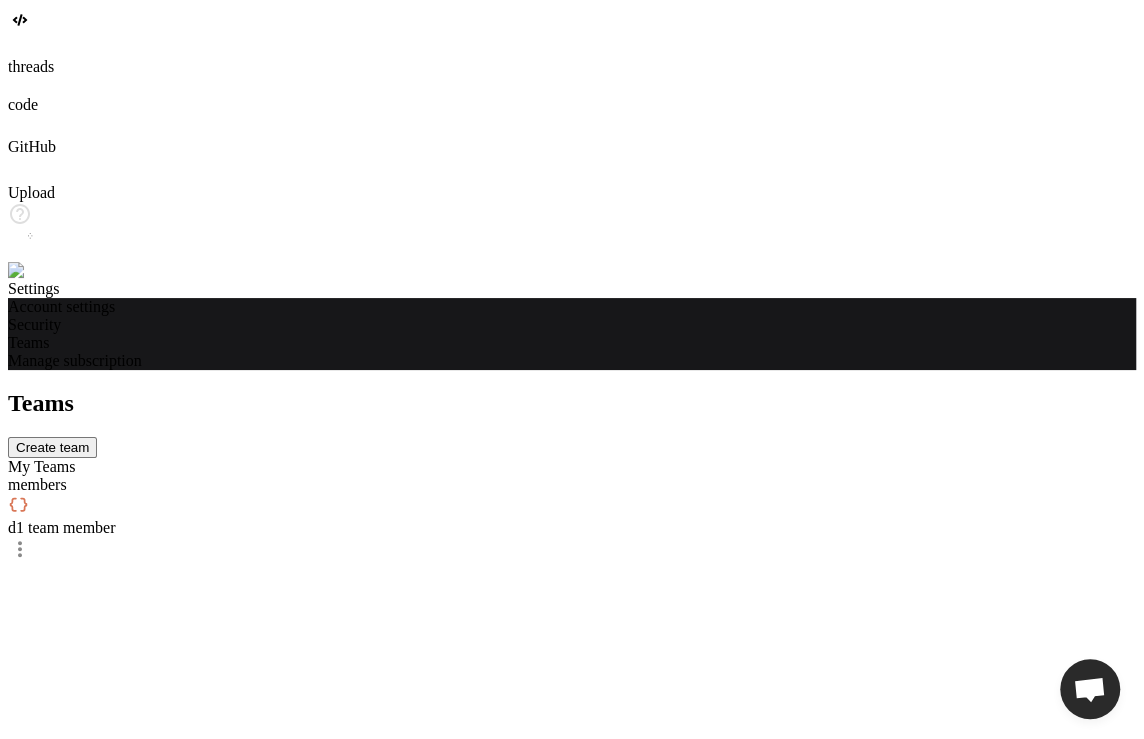 click on "Create team" at bounding box center (52, 447) 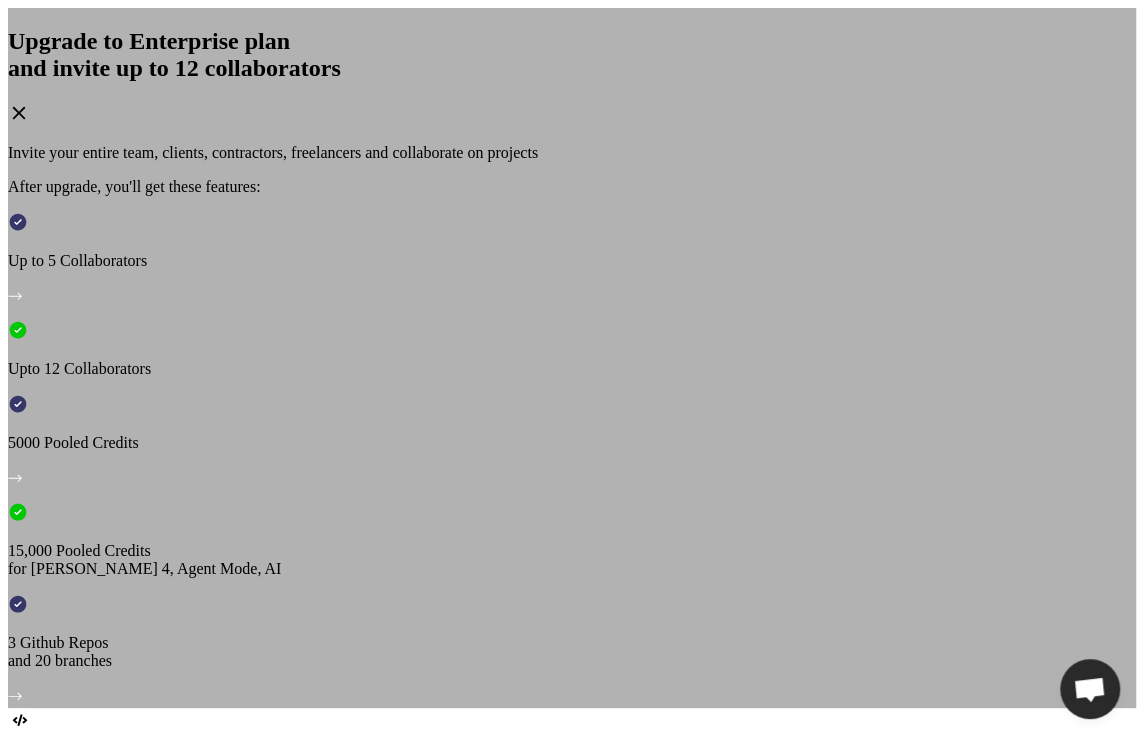 click on "View Annual plan with 7-day trial" at bounding box center [255, 1256] 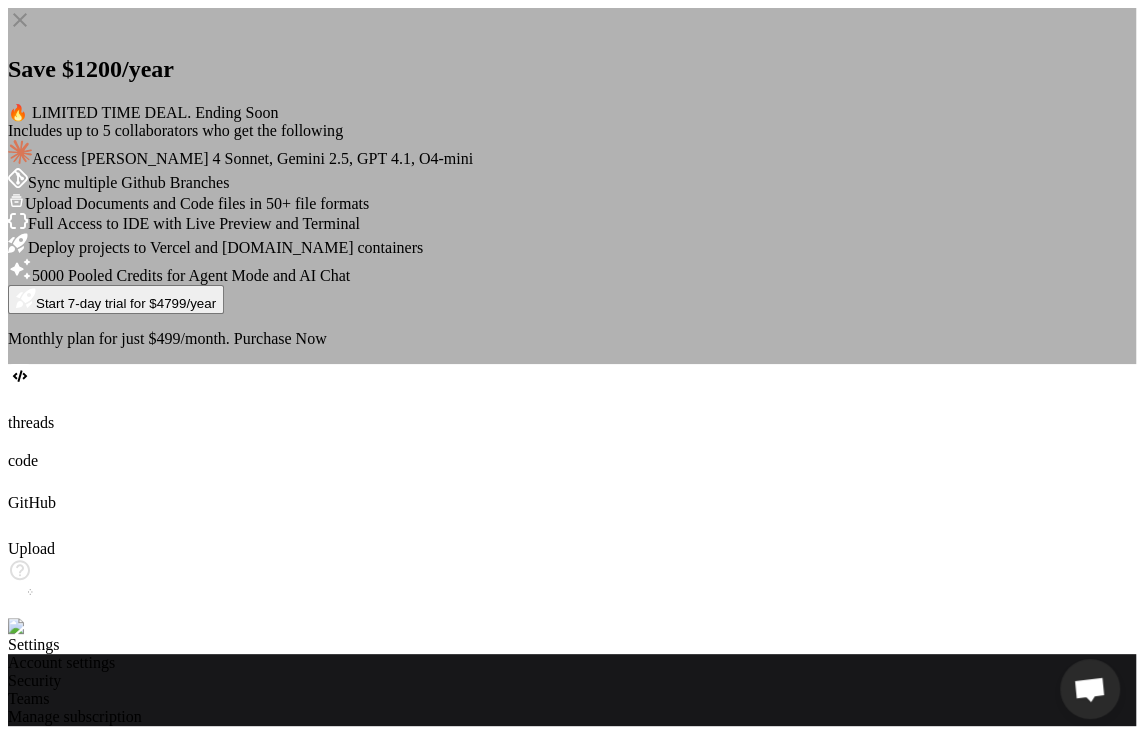 click on "Purchase Now" at bounding box center (280, 338) 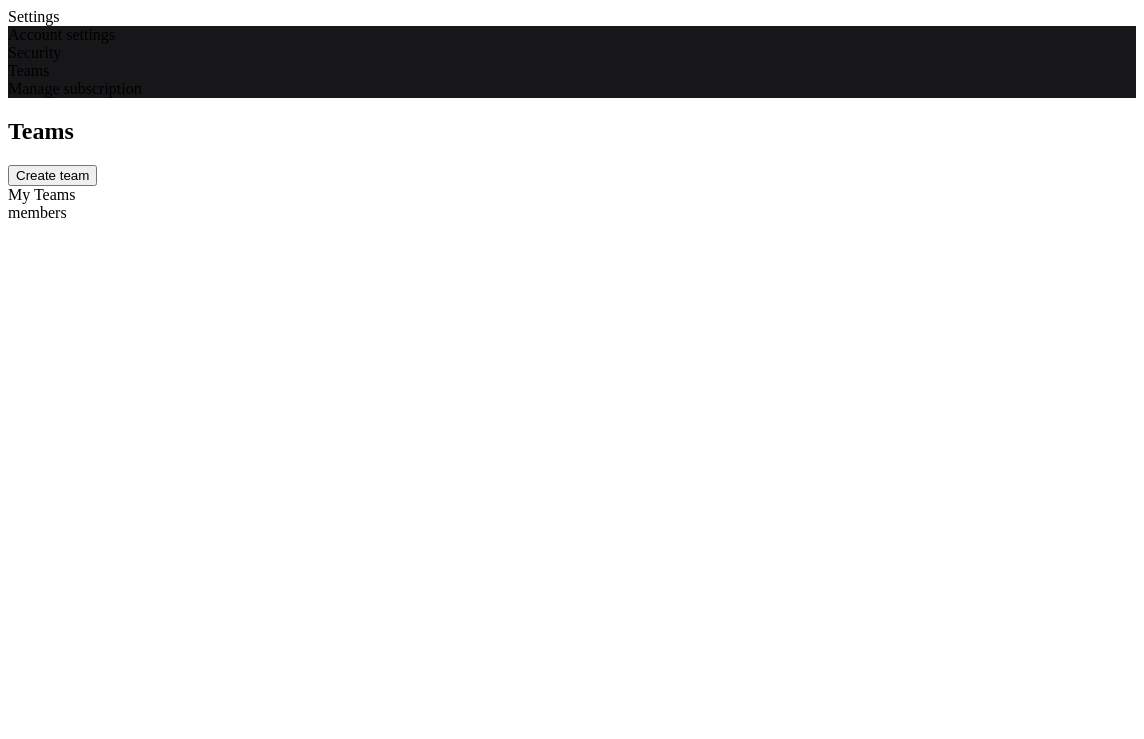 scroll, scrollTop: 0, scrollLeft: 0, axis: both 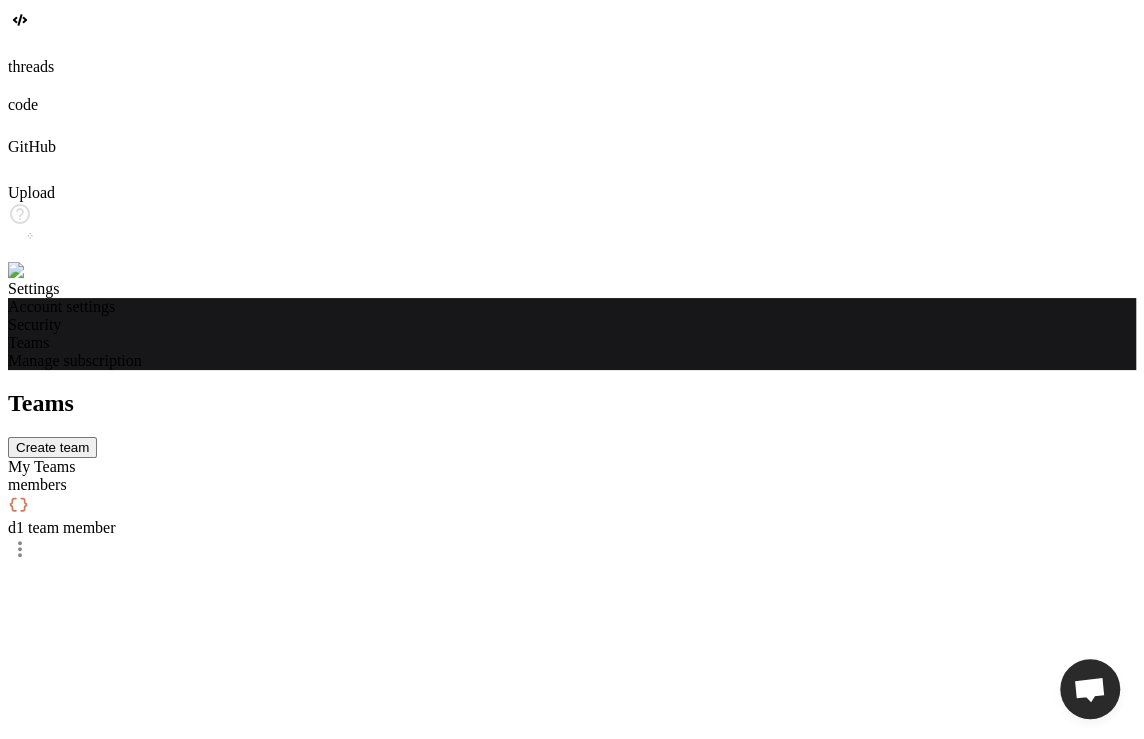 click on "Create team" at bounding box center (52, 447) 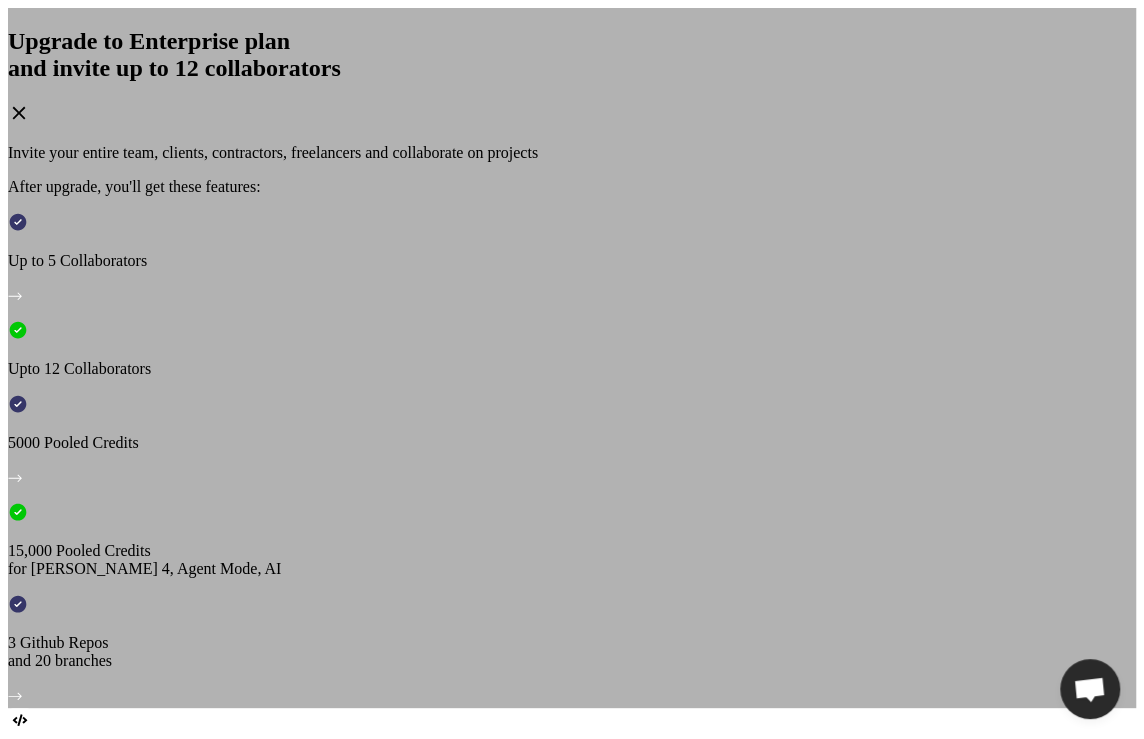 click on "View Annual plan with 7-day trial" at bounding box center (255, 1256) 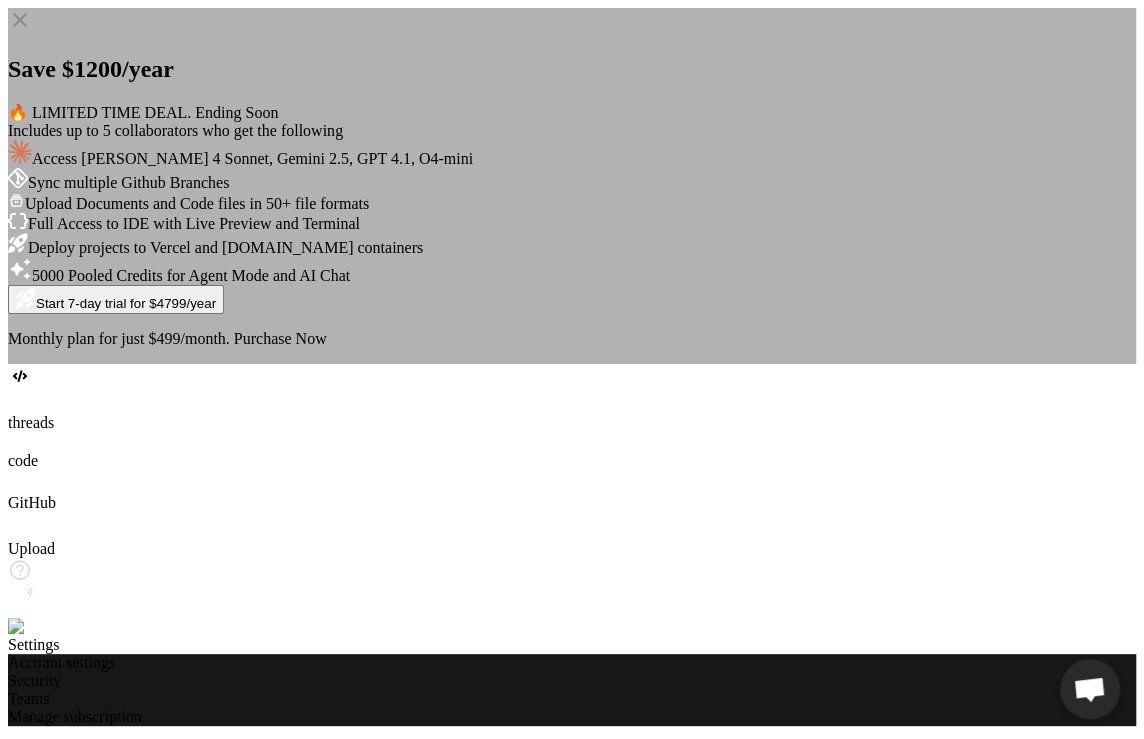 click on "Purchase Now" at bounding box center [280, 338] 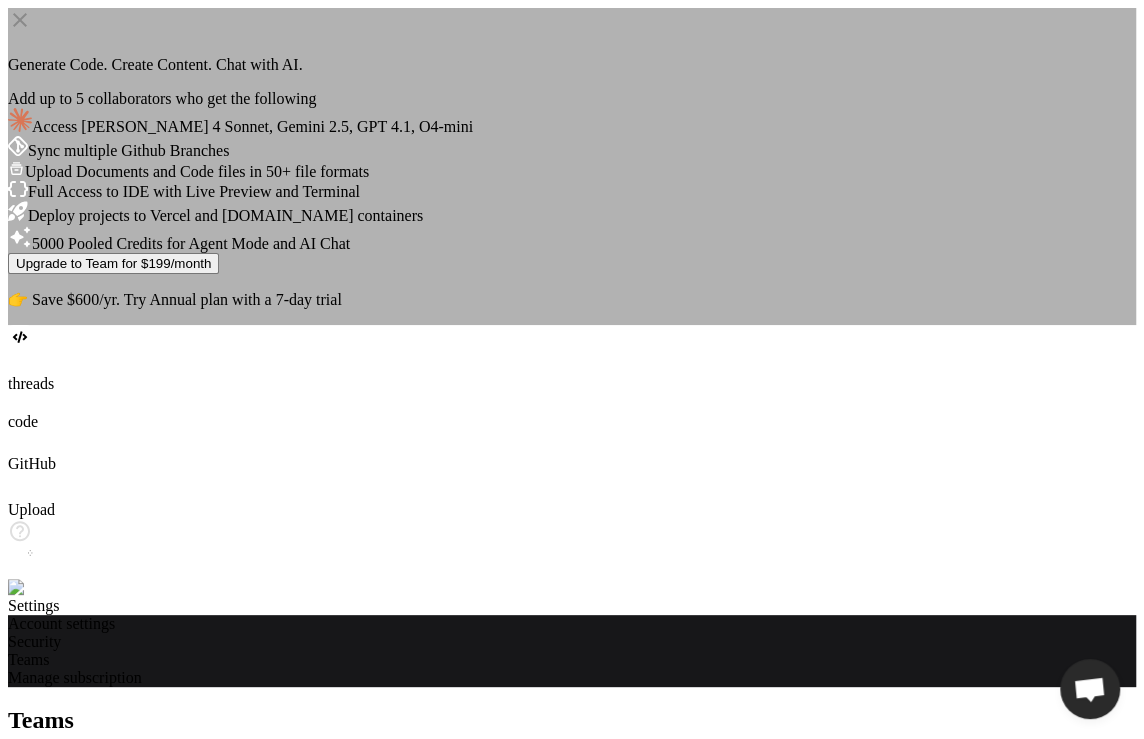 click 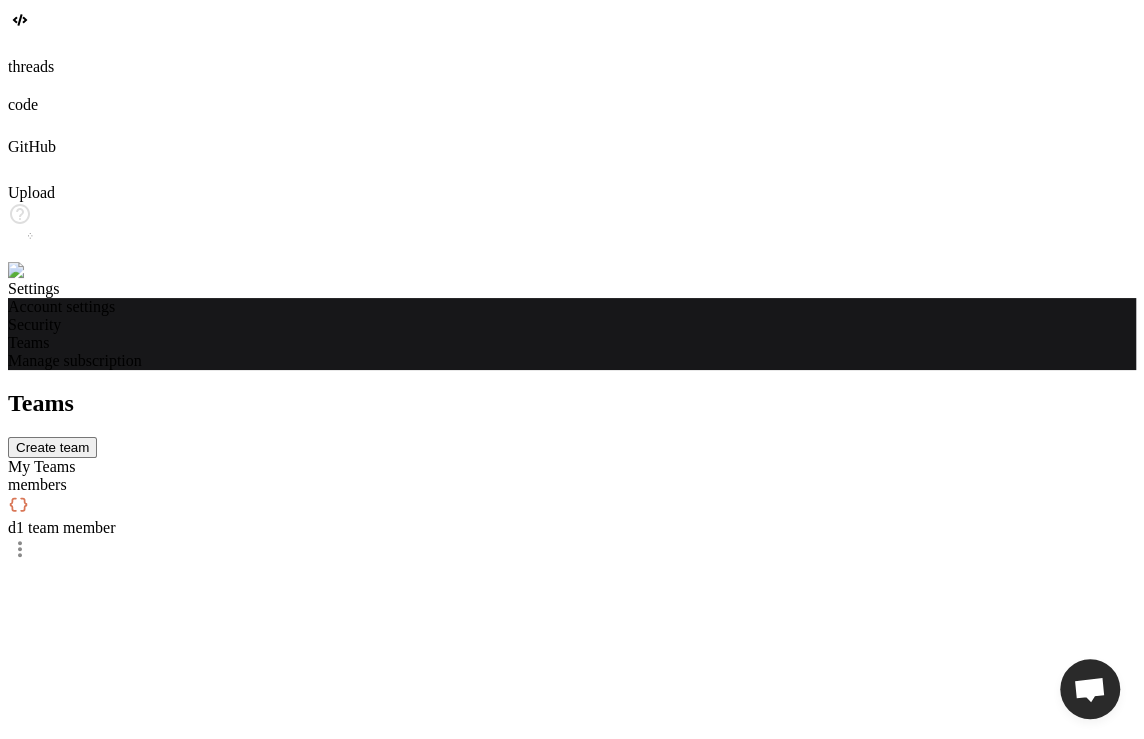 click on "Create team" at bounding box center [52, 447] 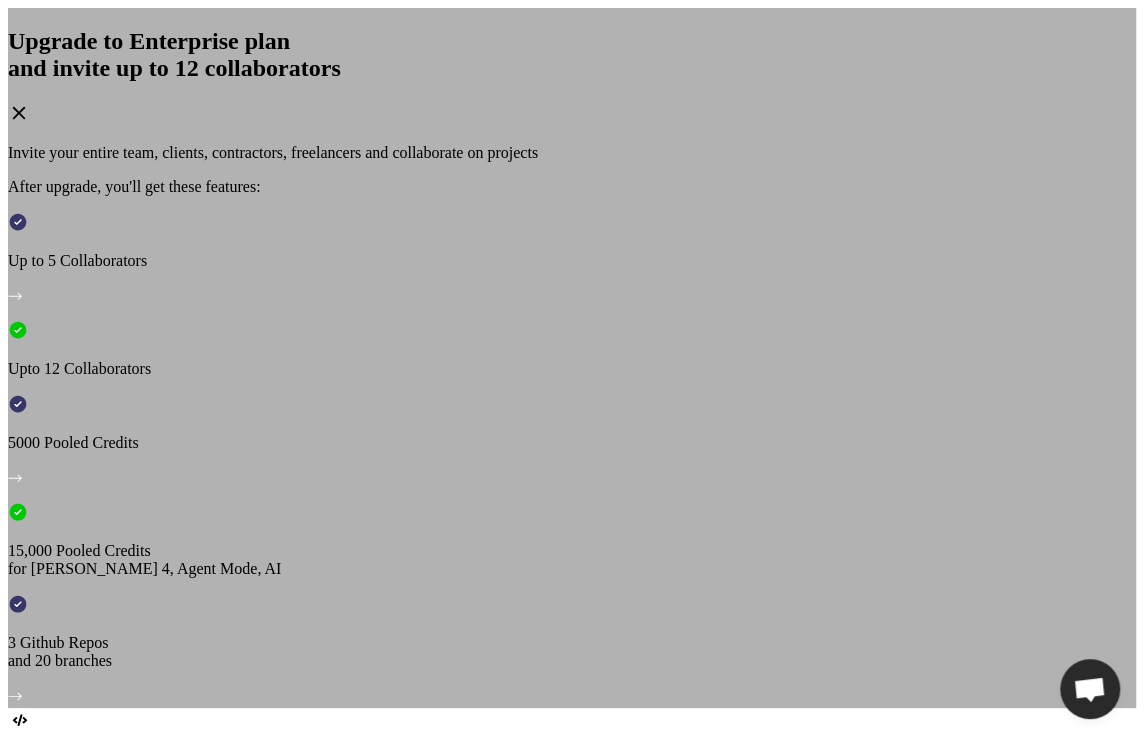 click on "View Annual plan with 7-day trial" at bounding box center [255, 1256] 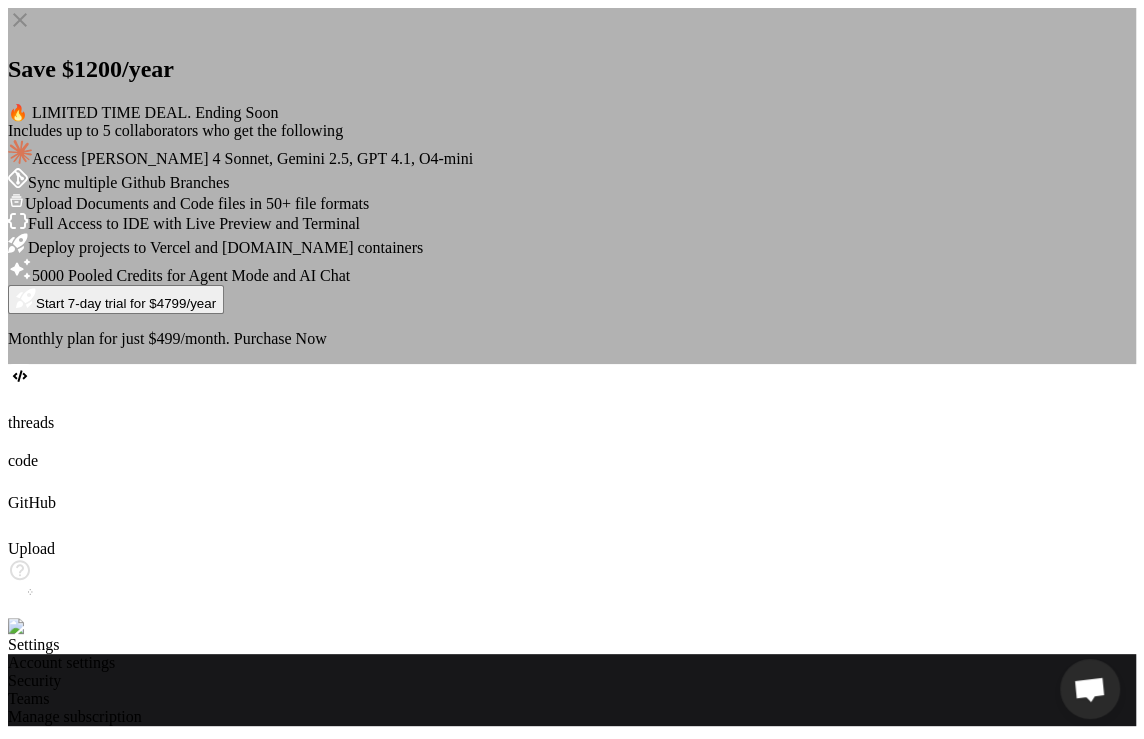 click 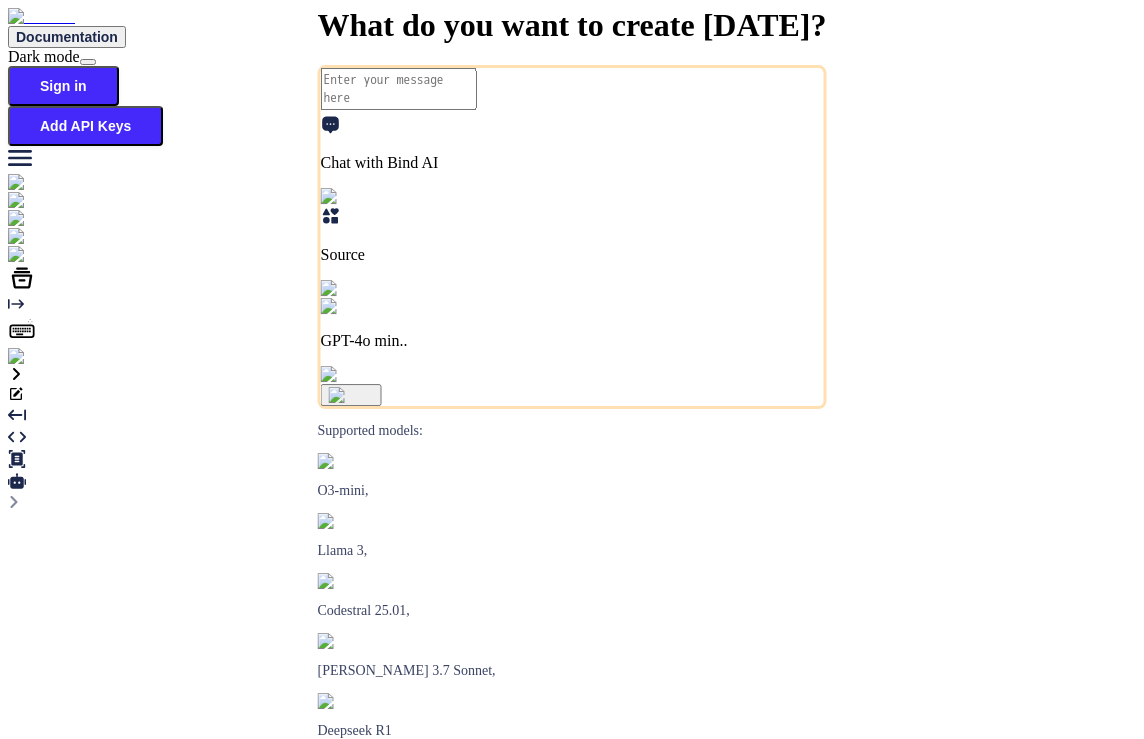 type on "x" 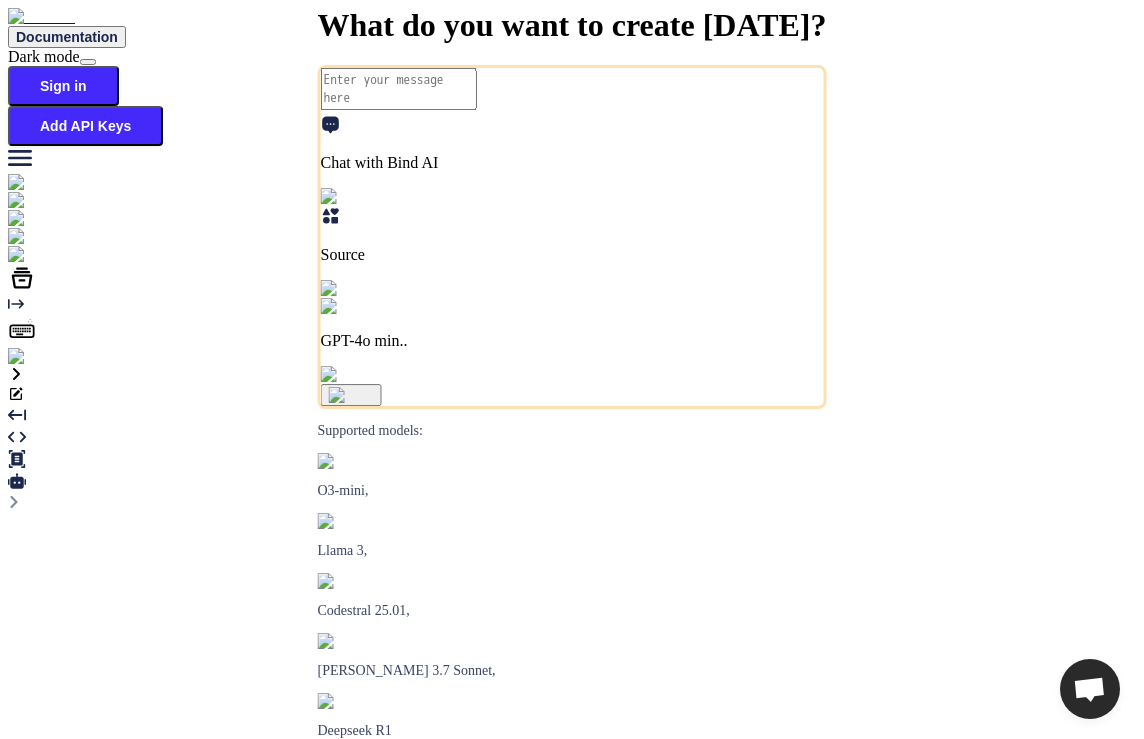 scroll, scrollTop: 0, scrollLeft: 0, axis: both 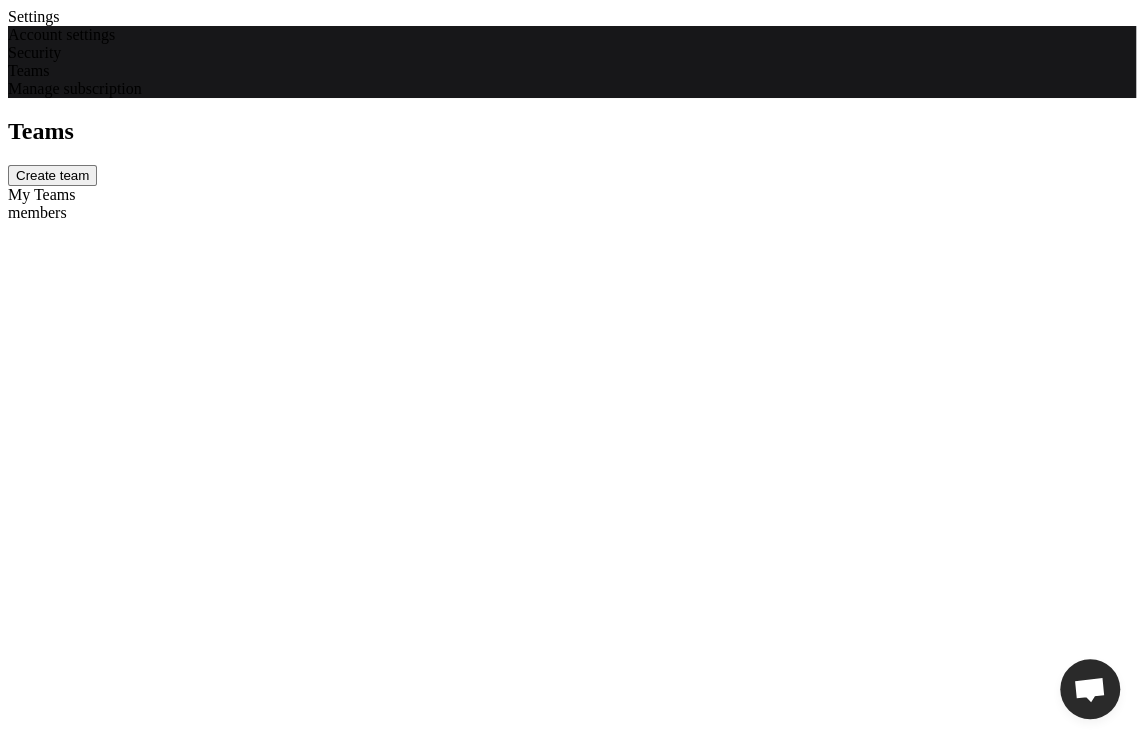 click on "Create team" at bounding box center [52, 175] 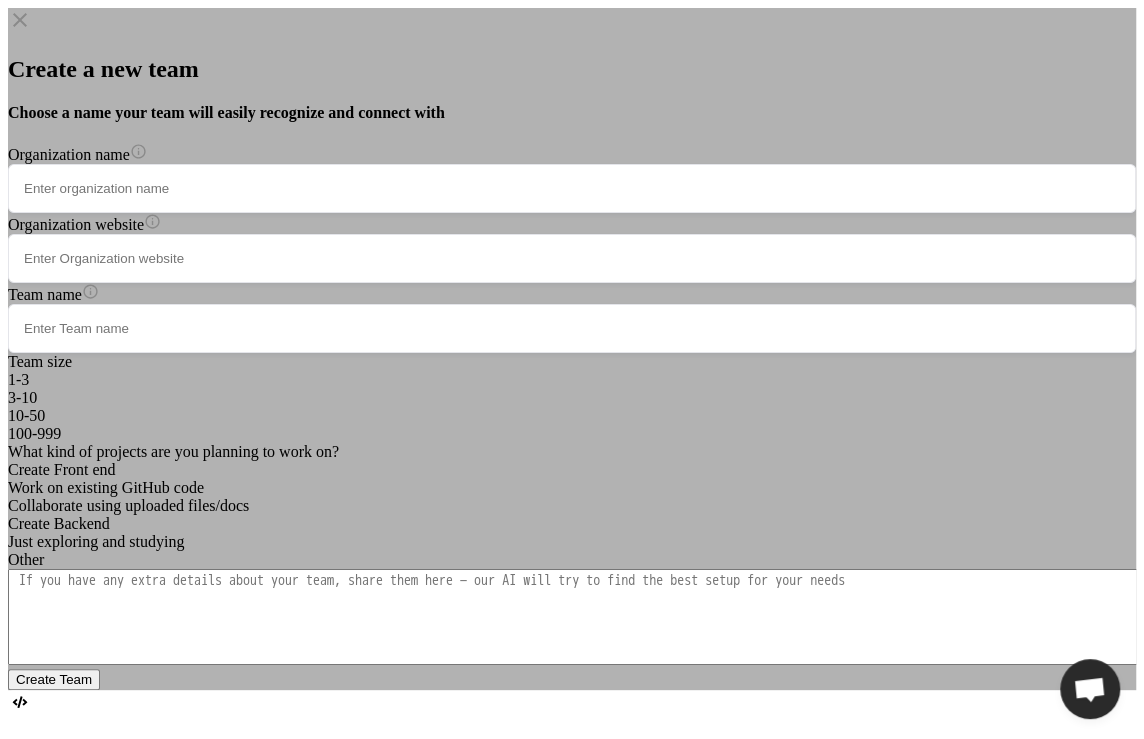 click on "Create a new team Choose a name your team will easily recognize and connect with Organization name Organization website Team name Team size 1-3 3-10 10-50 100-999 What kind of projects are you planning to work on? Create Front end Work on existing GitHub code Collaborate using uploaded files/docs Create Backend Just exploring and studying Other Create Team" at bounding box center [572, 349] 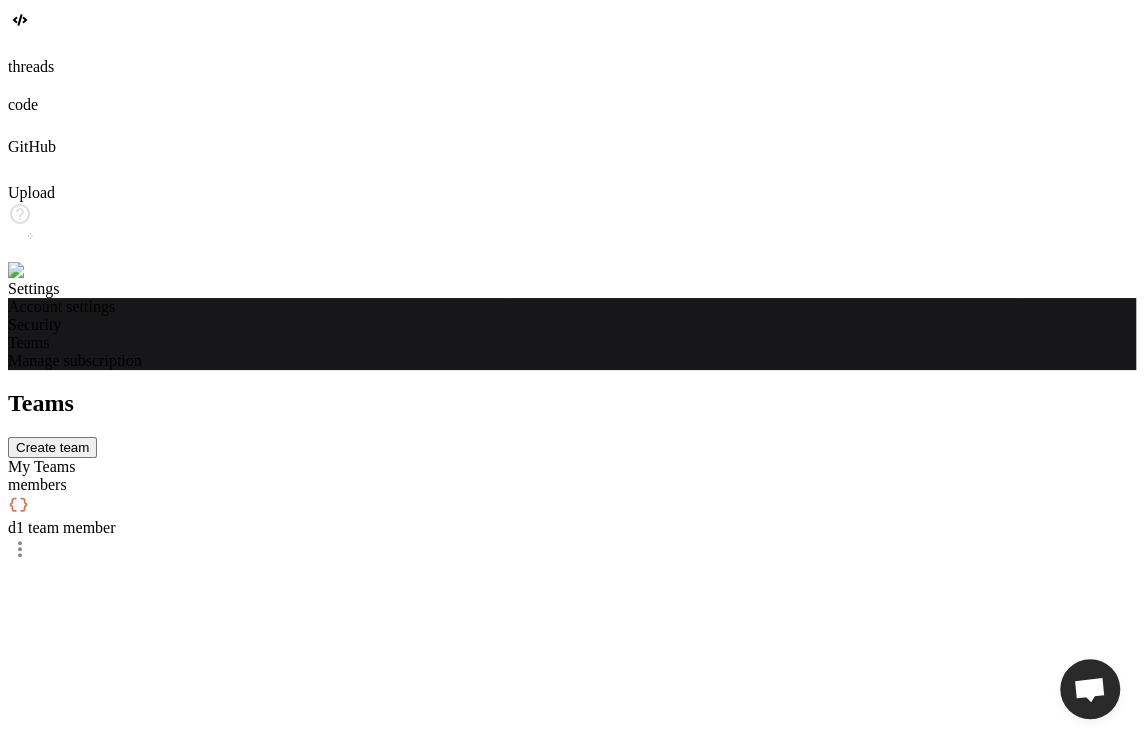 click on "Create team" at bounding box center (52, 447) 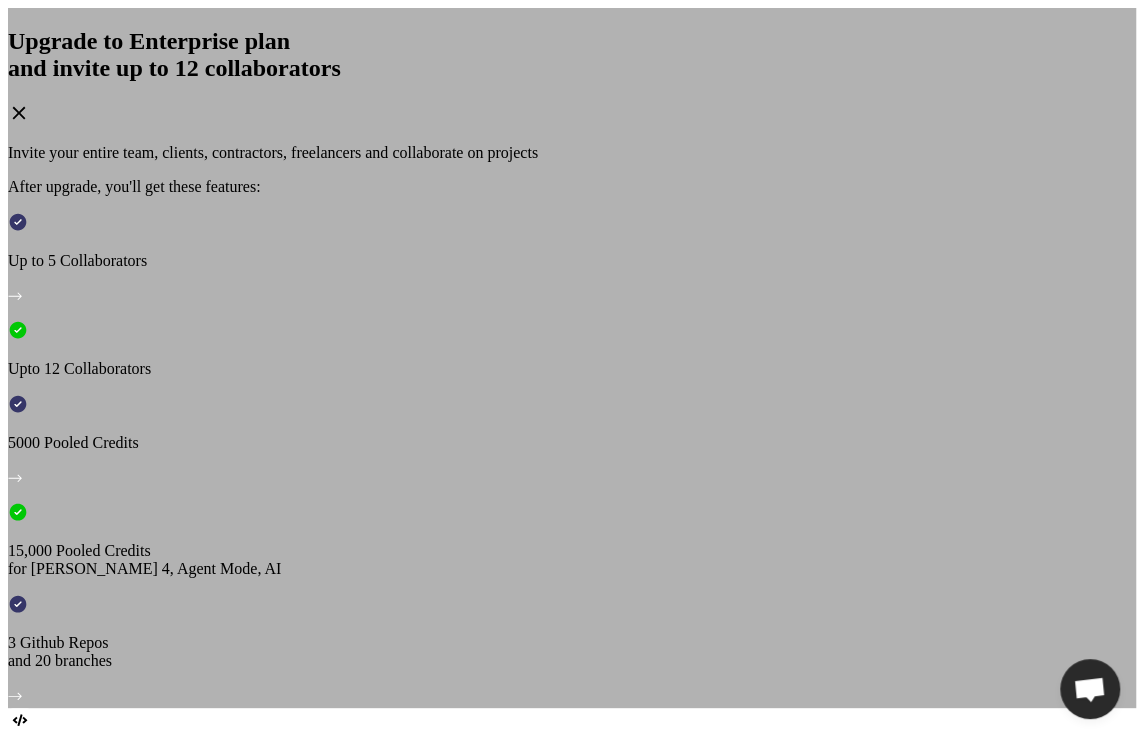 click on "View Annual plan with 7-day trial" at bounding box center (255, 1256) 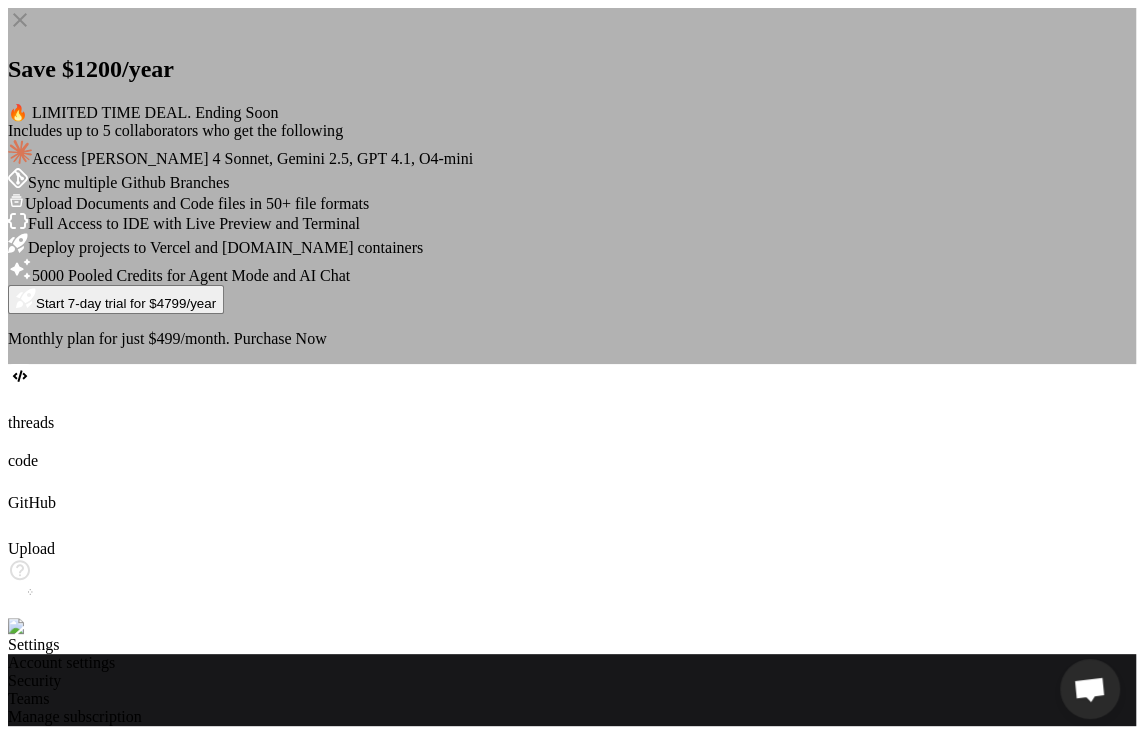 click 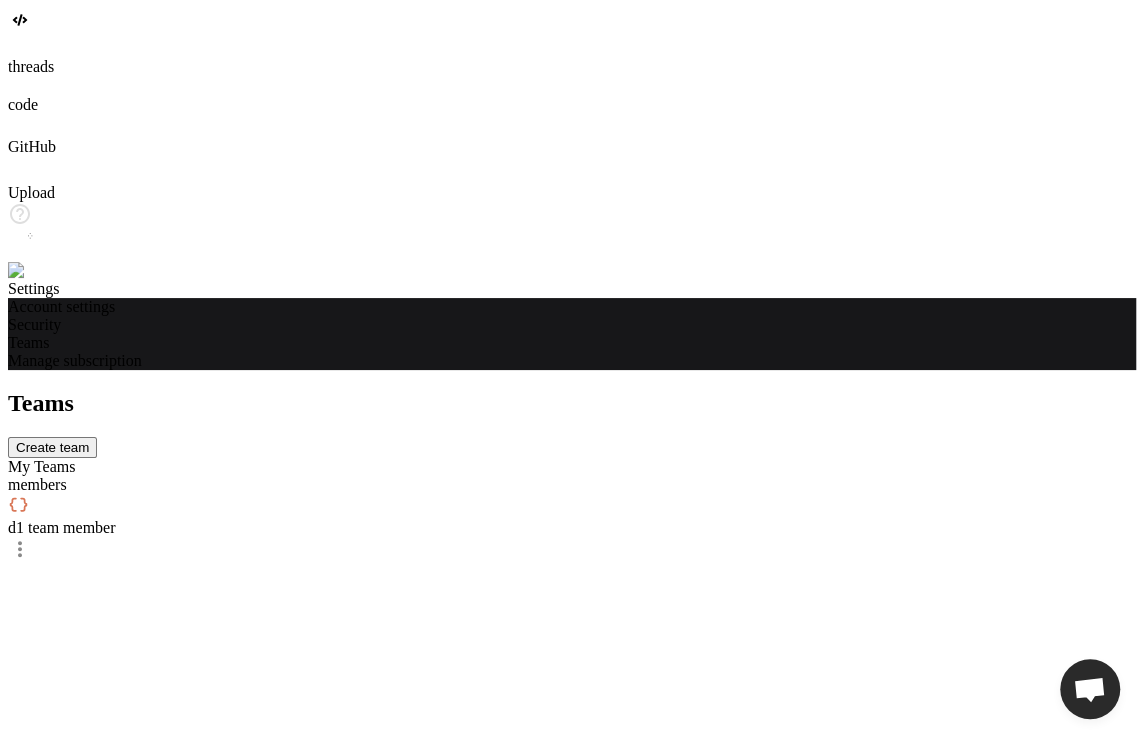 click on "Create team" at bounding box center (52, 447) 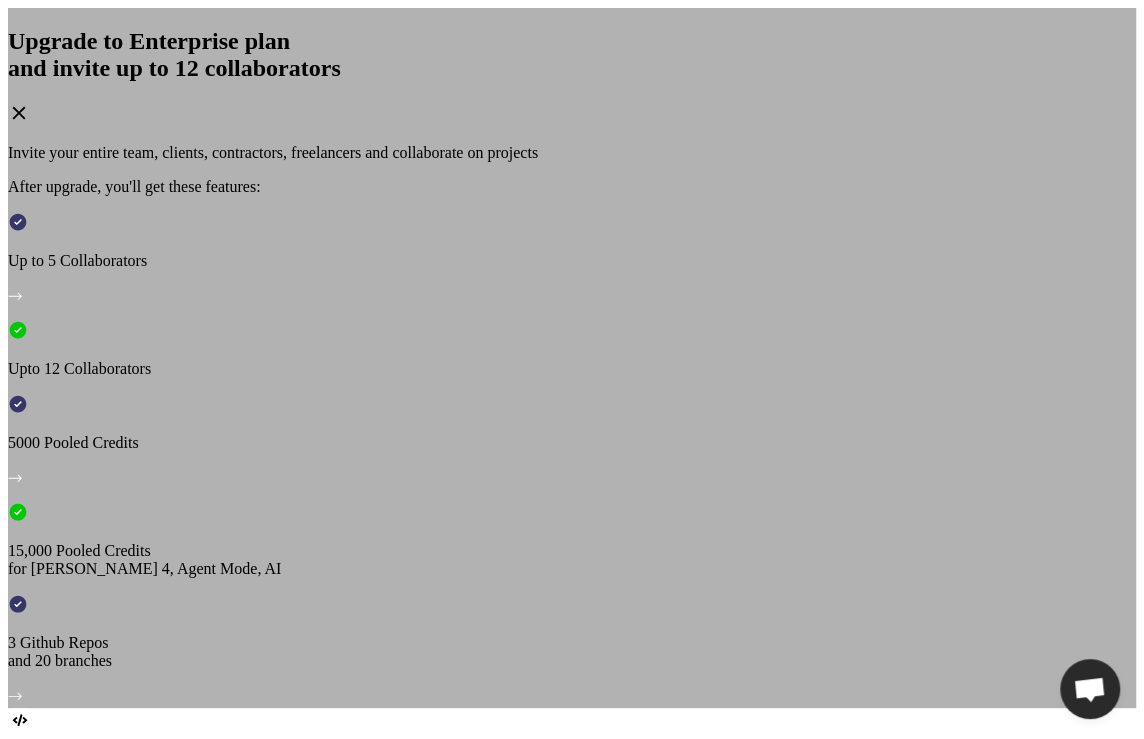 type 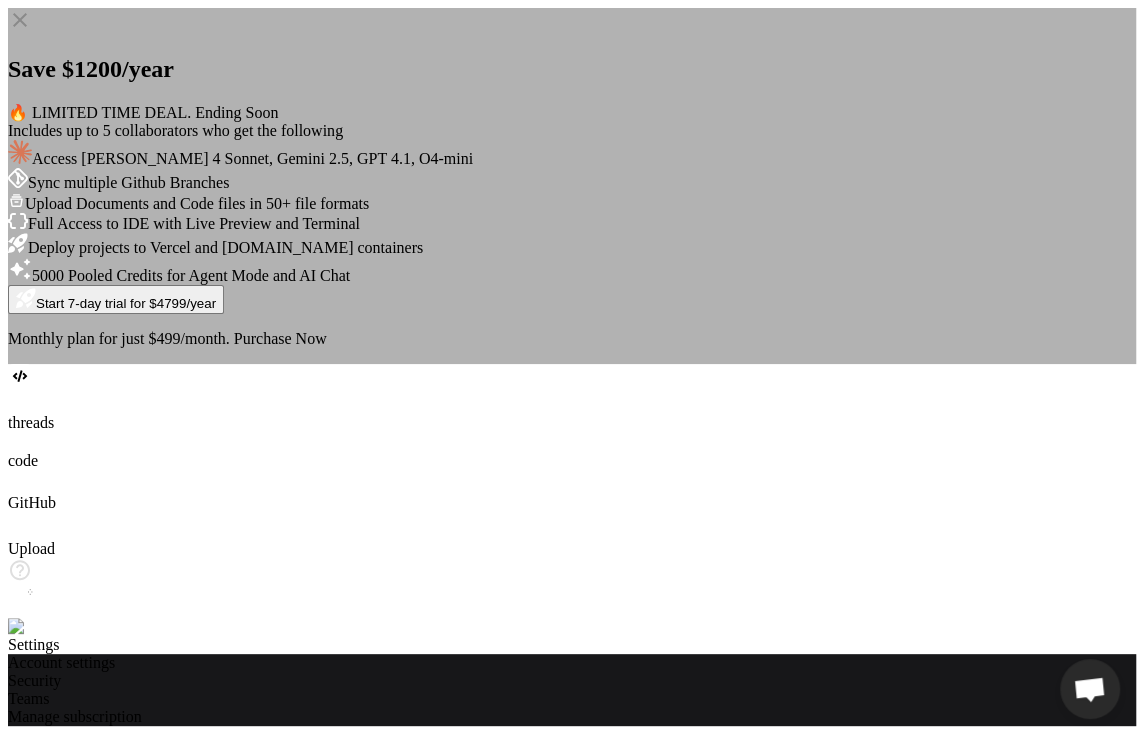 click 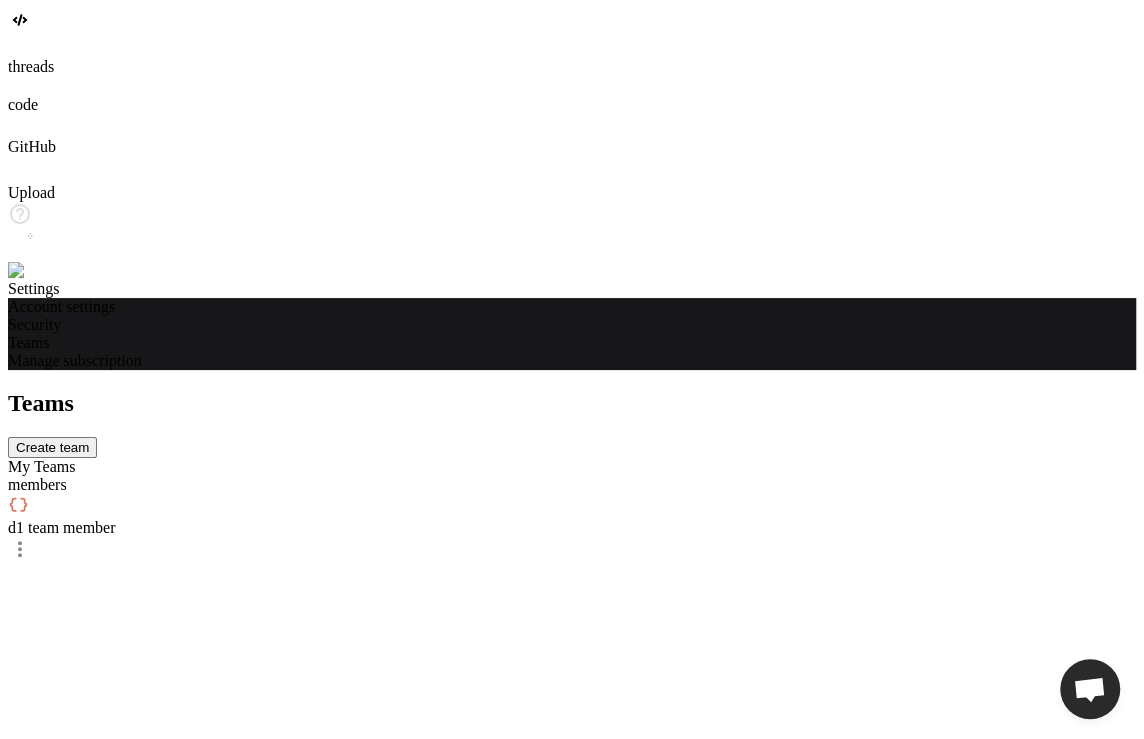 click on "Create team" at bounding box center (52, 447) 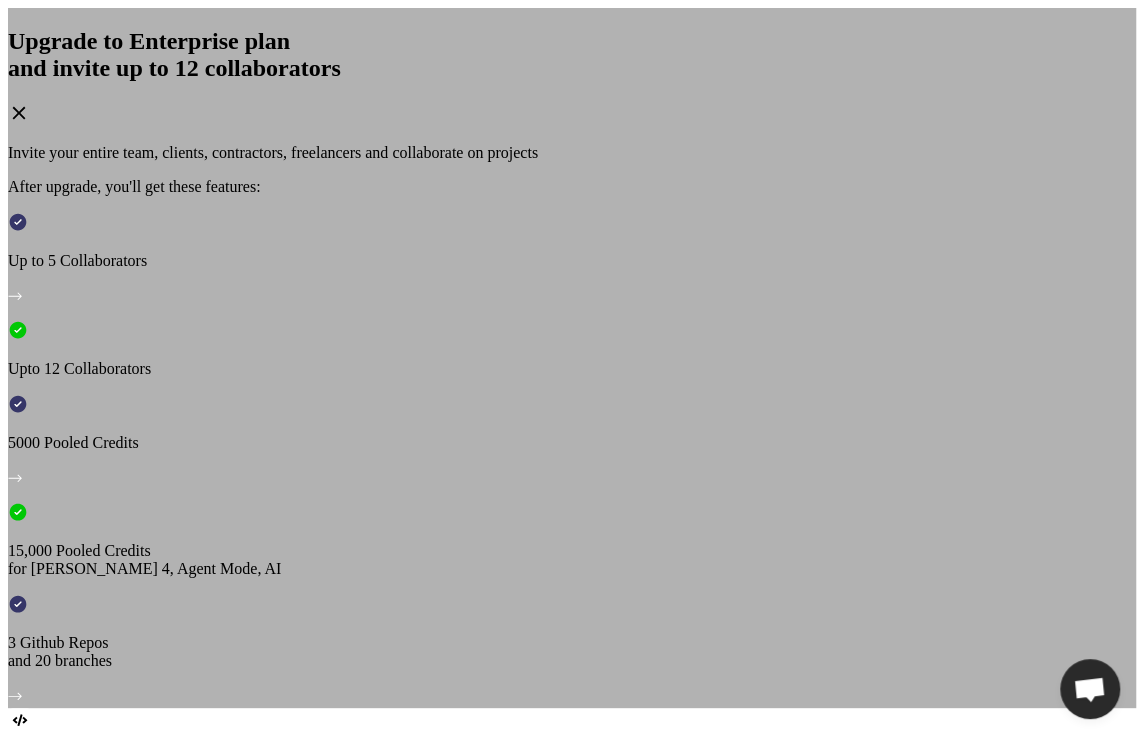 click on "View Annual plan with 7-day trial" at bounding box center [255, 1256] 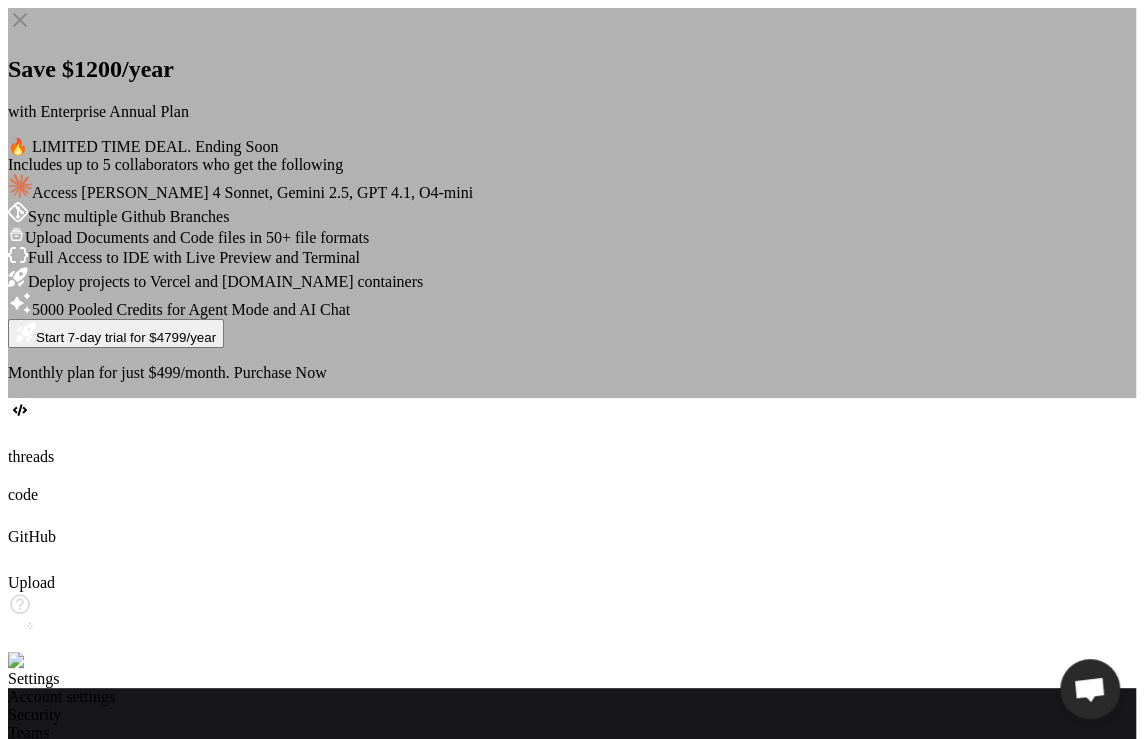 click on "Purchase Now" at bounding box center (280, 372) 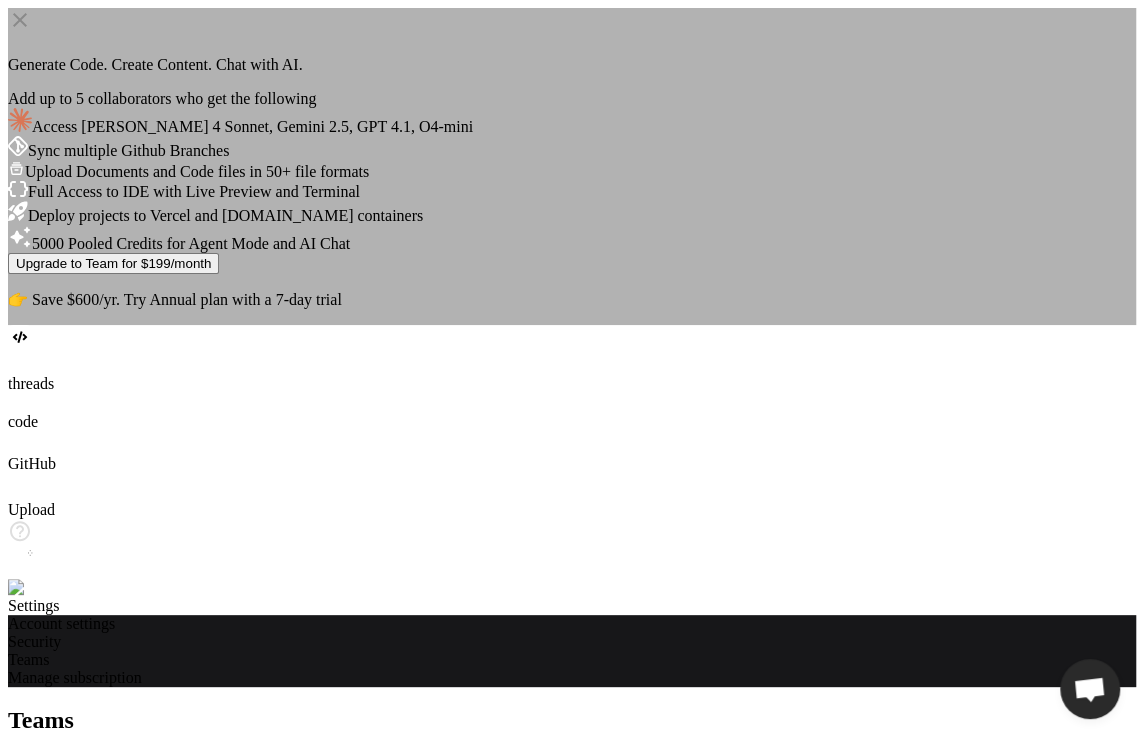 click 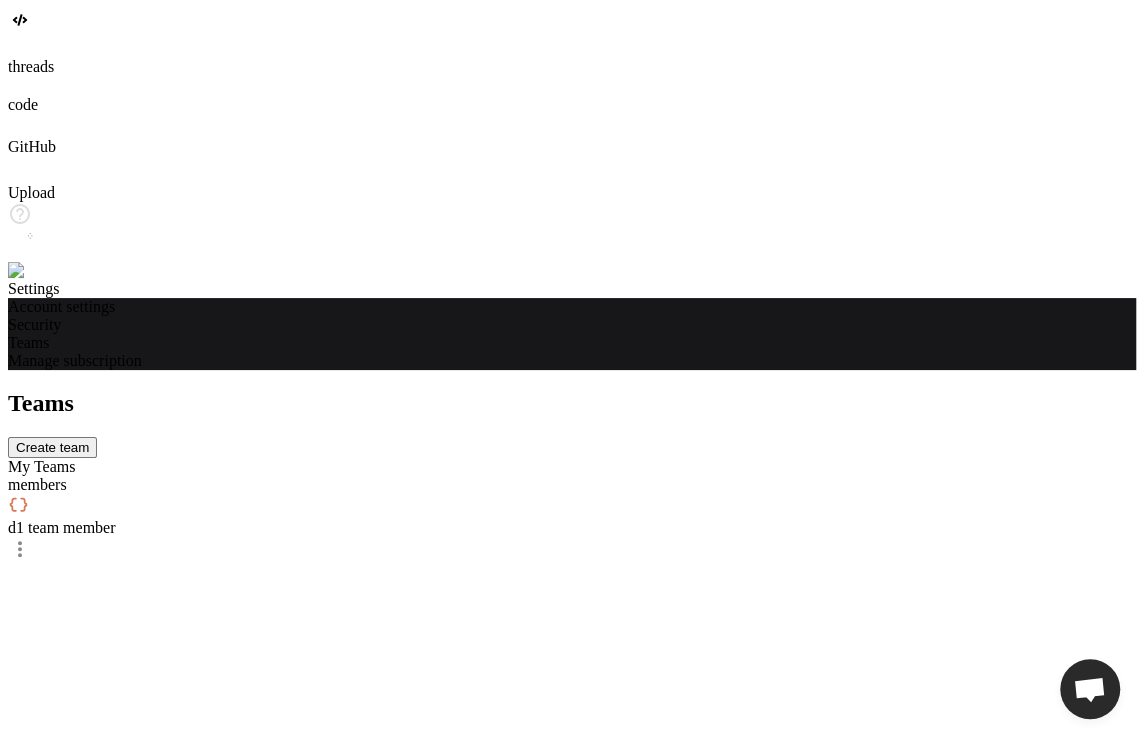 click on "Create team" at bounding box center [52, 447] 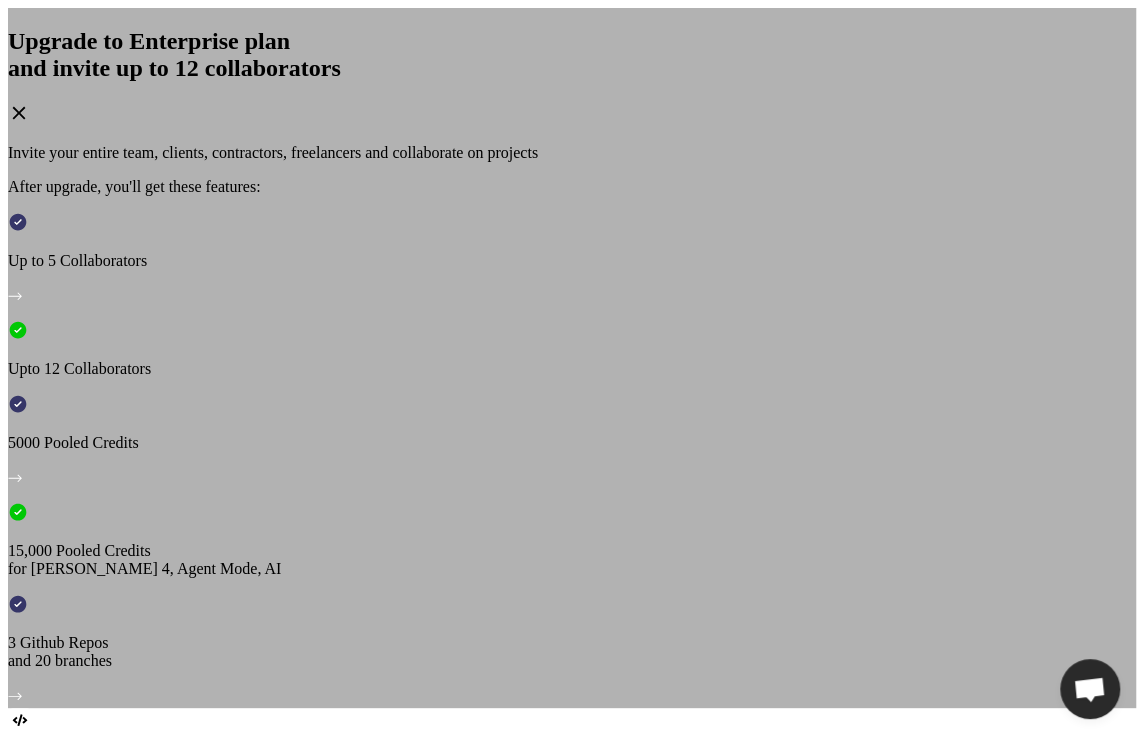 click on "View Annual plan with 7-day trial" at bounding box center [255, 1256] 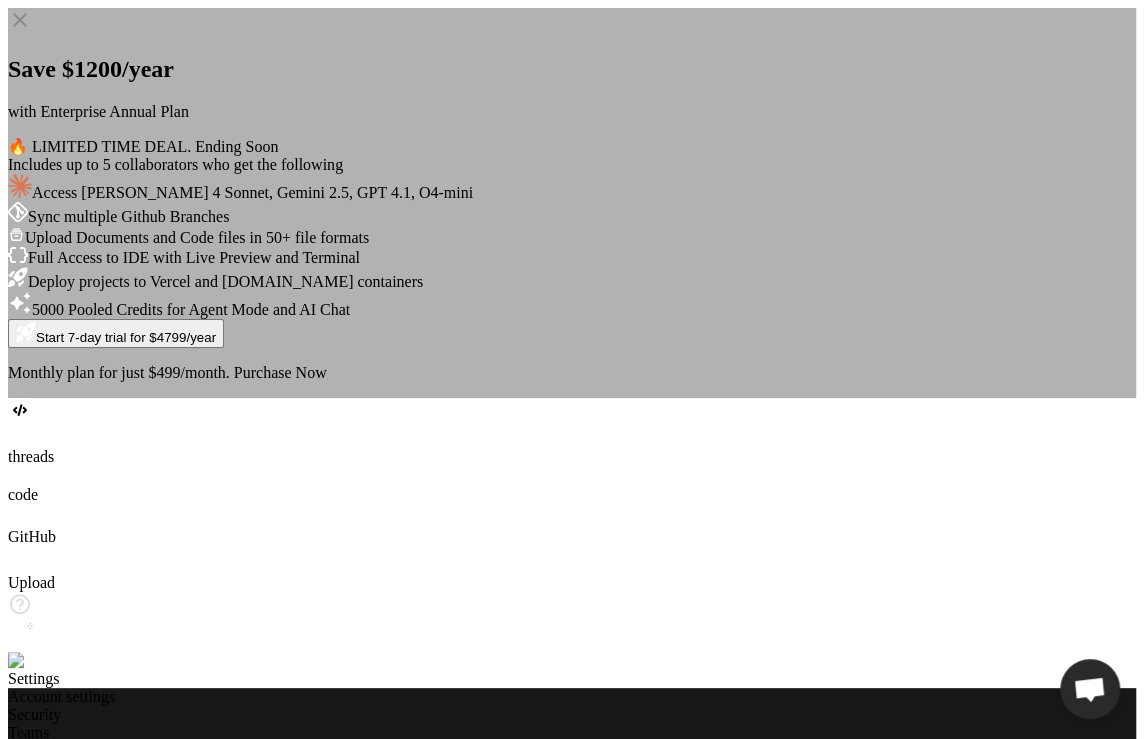 click on "Purchase Now" at bounding box center (280, 372) 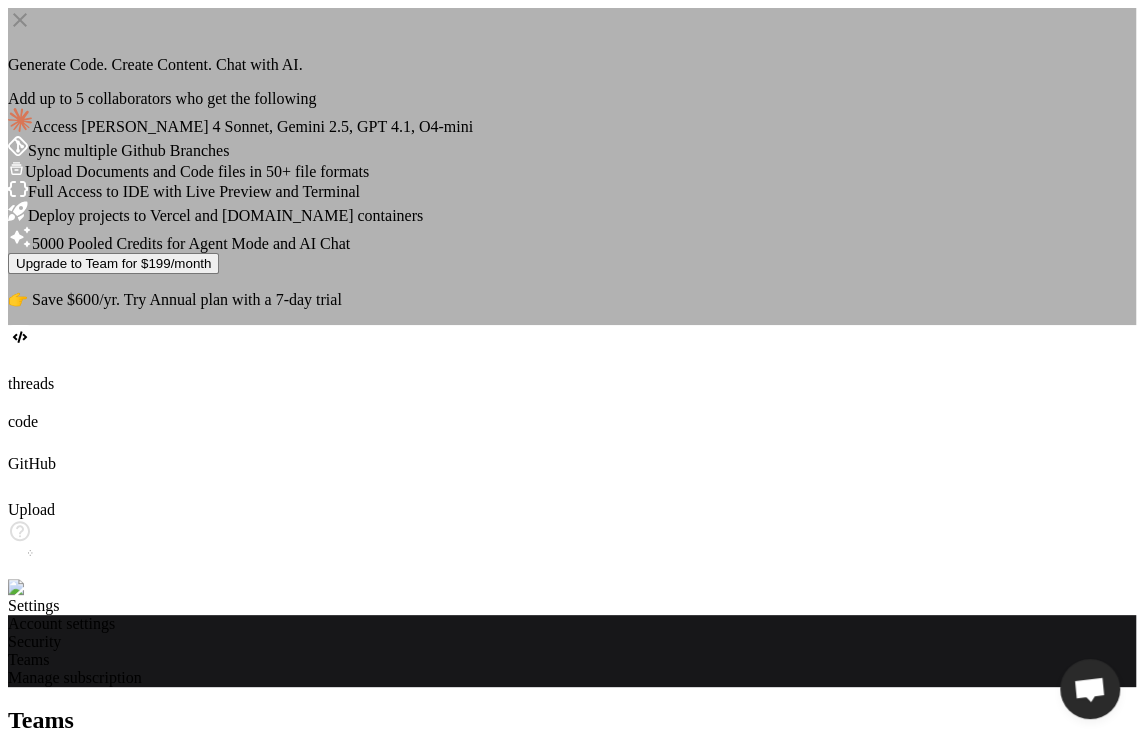click 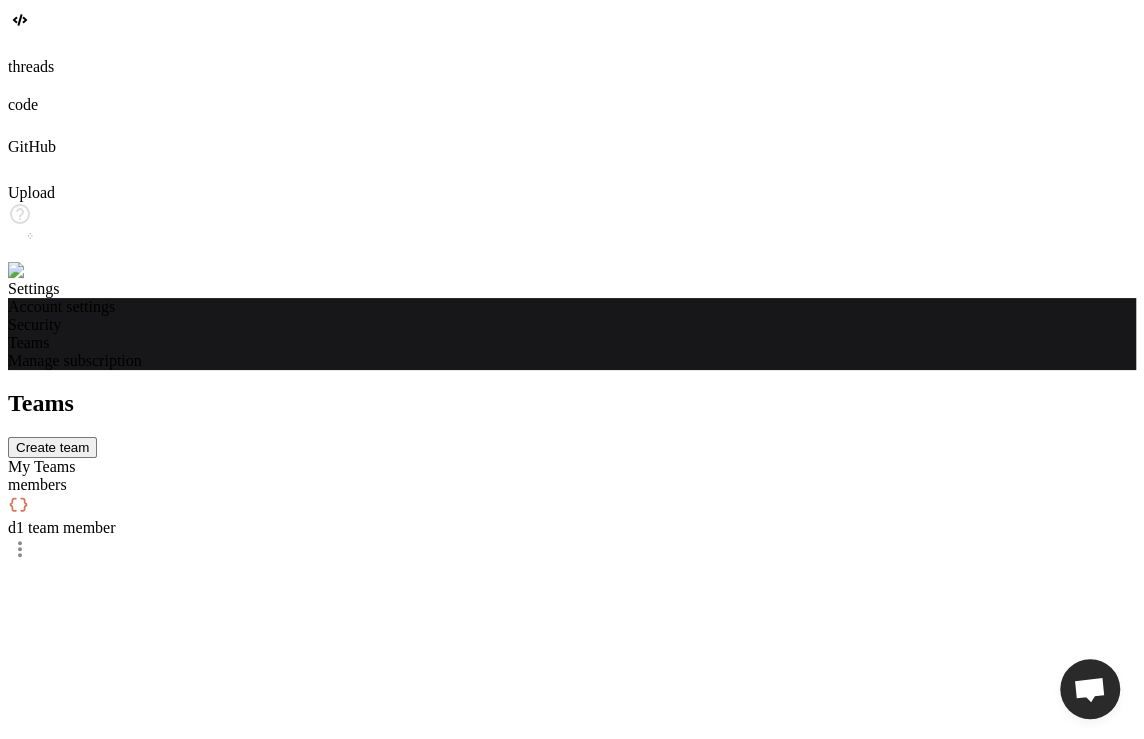 click on "Create team" at bounding box center (52, 447) 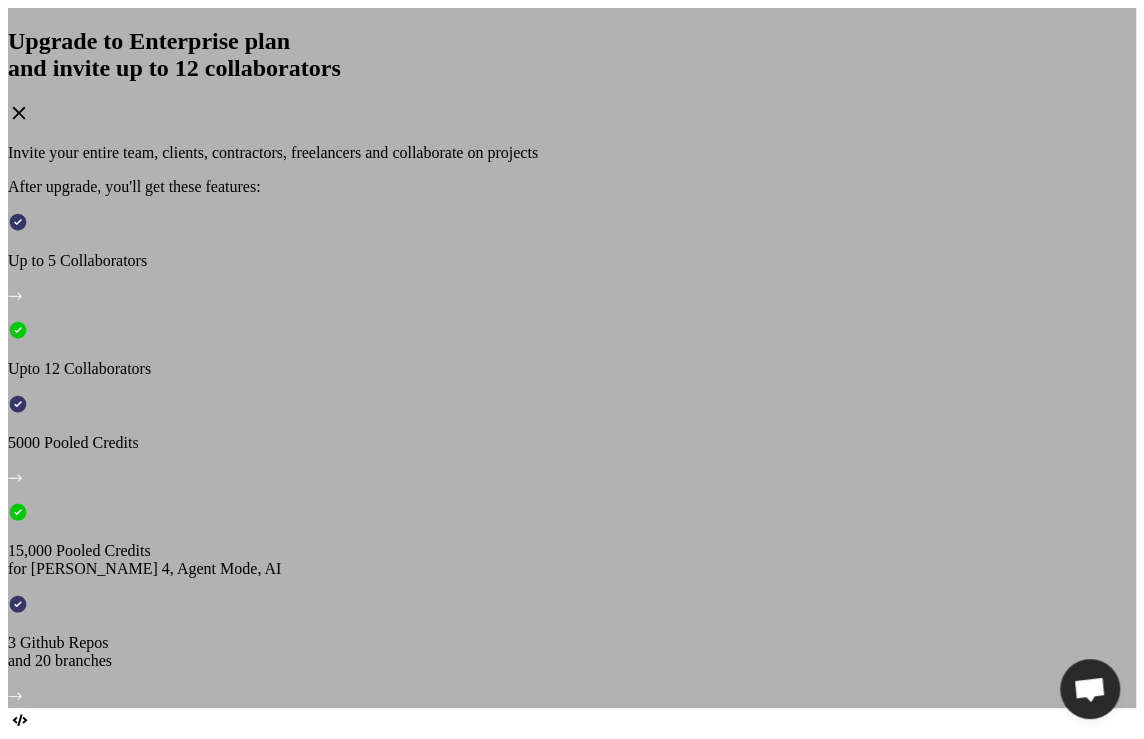 click on "View Annual plan with 7-day trial" at bounding box center (255, 1256) 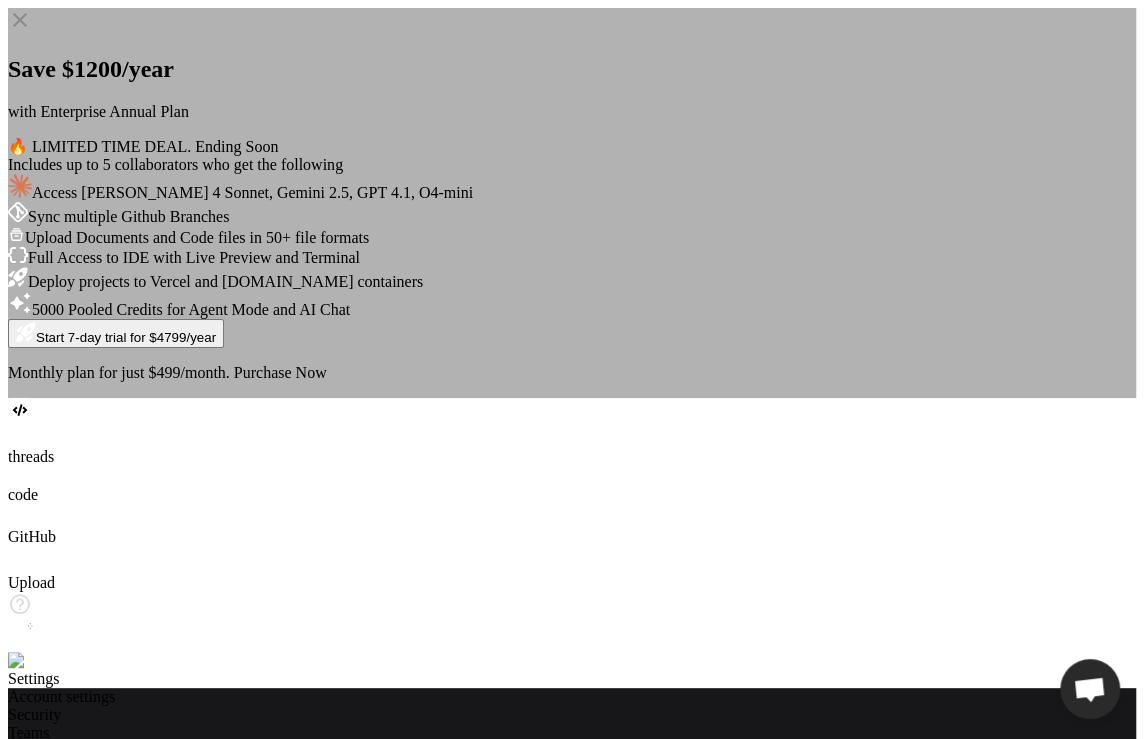 click on "Purchase Now" at bounding box center (280, 372) 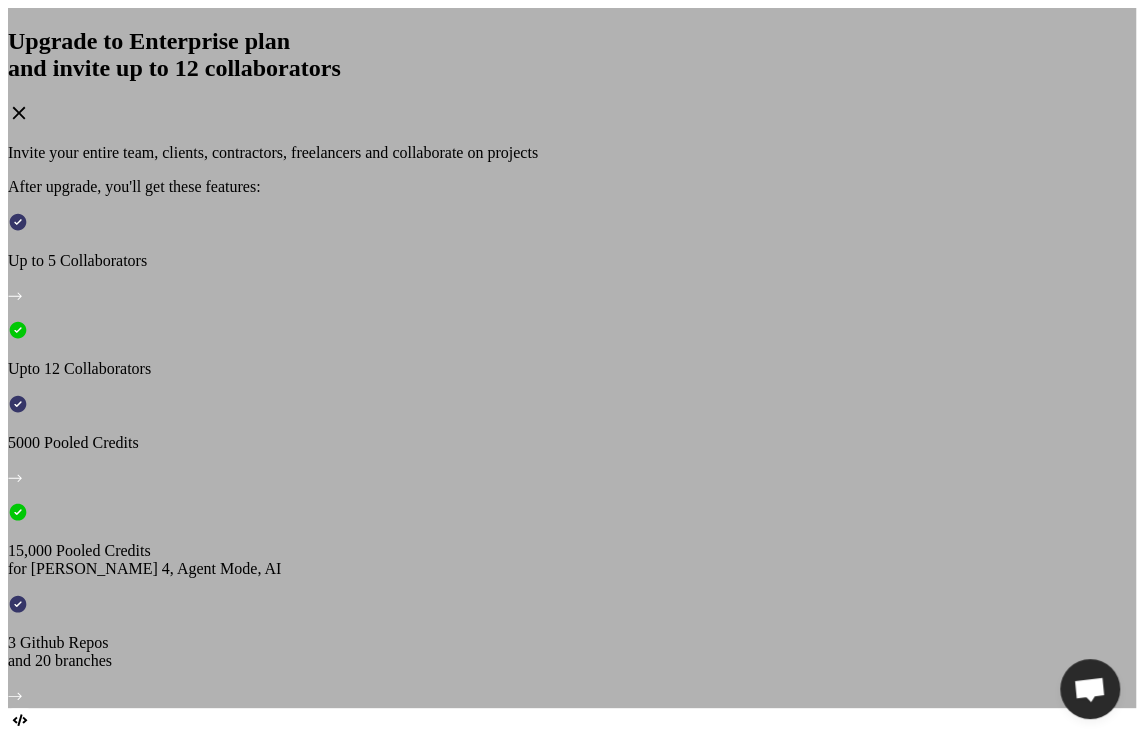 click on "View Annual plan with 7-day trial" at bounding box center [255, 1256] 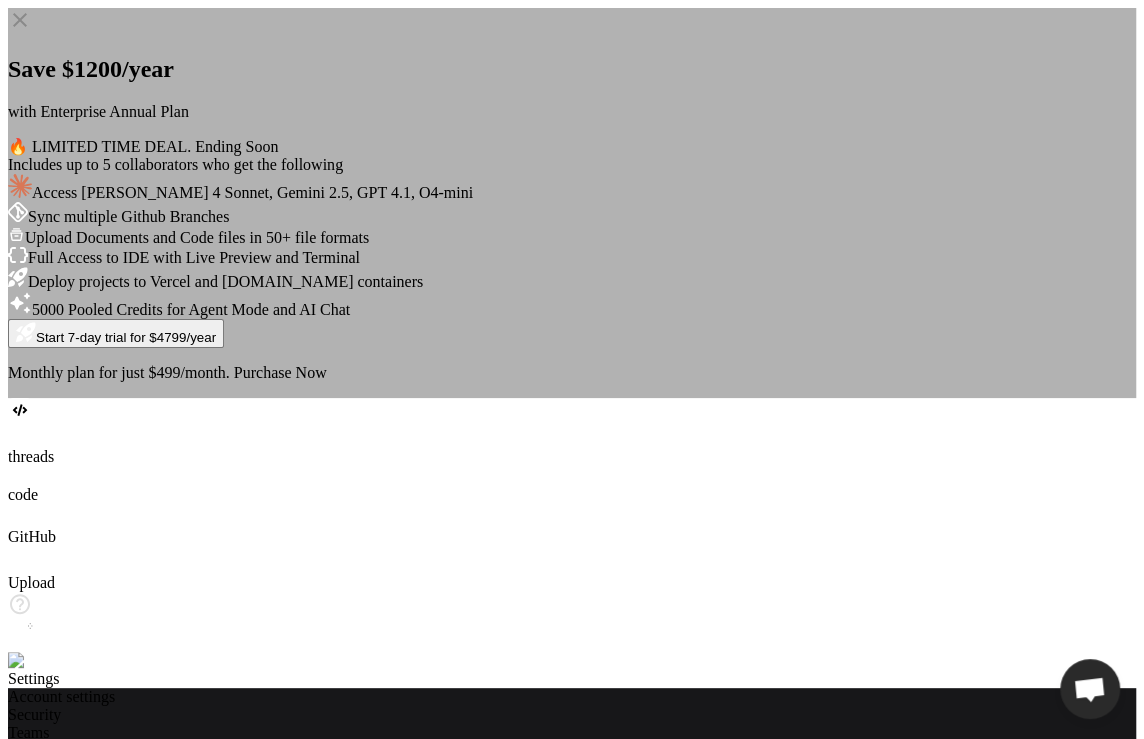 click on "Purchase Now" at bounding box center (280, 372) 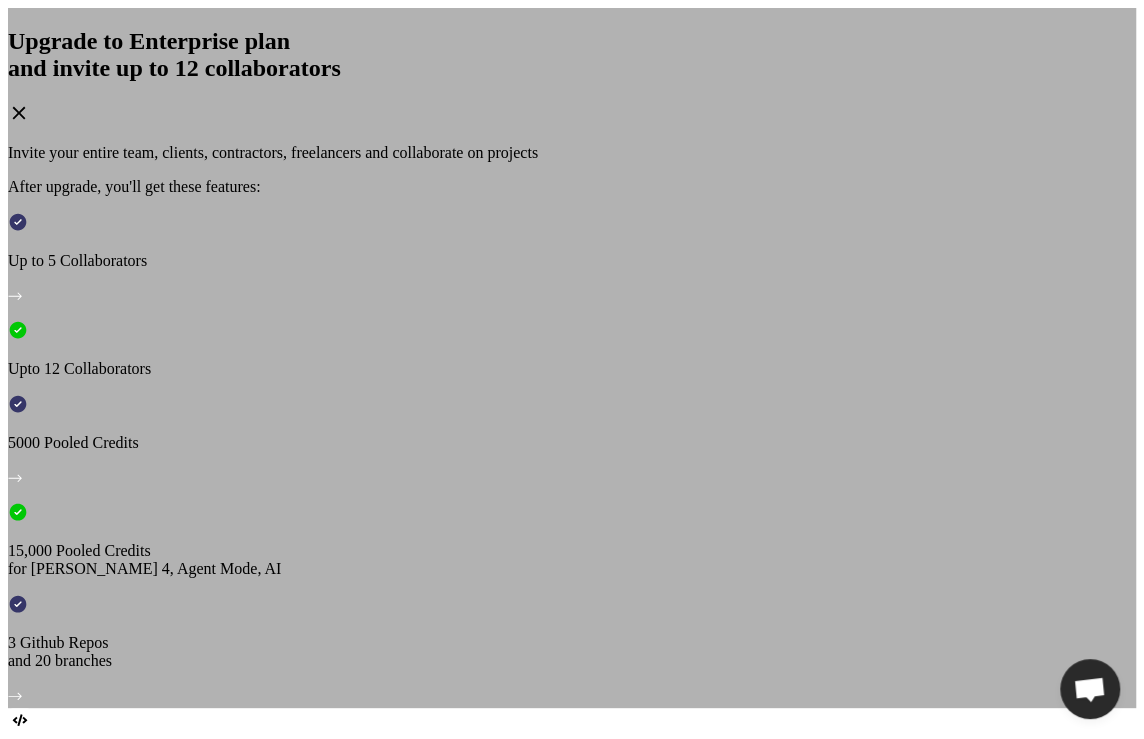 click 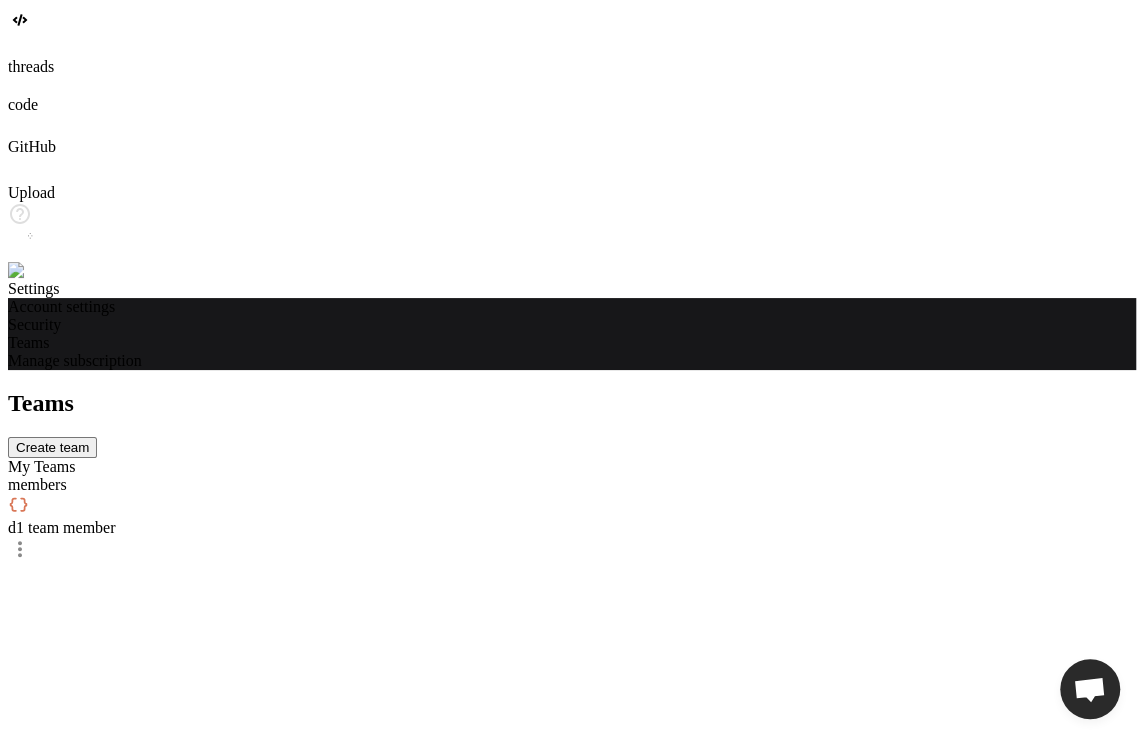 click on "d 1 team member" at bounding box center (572, 515) 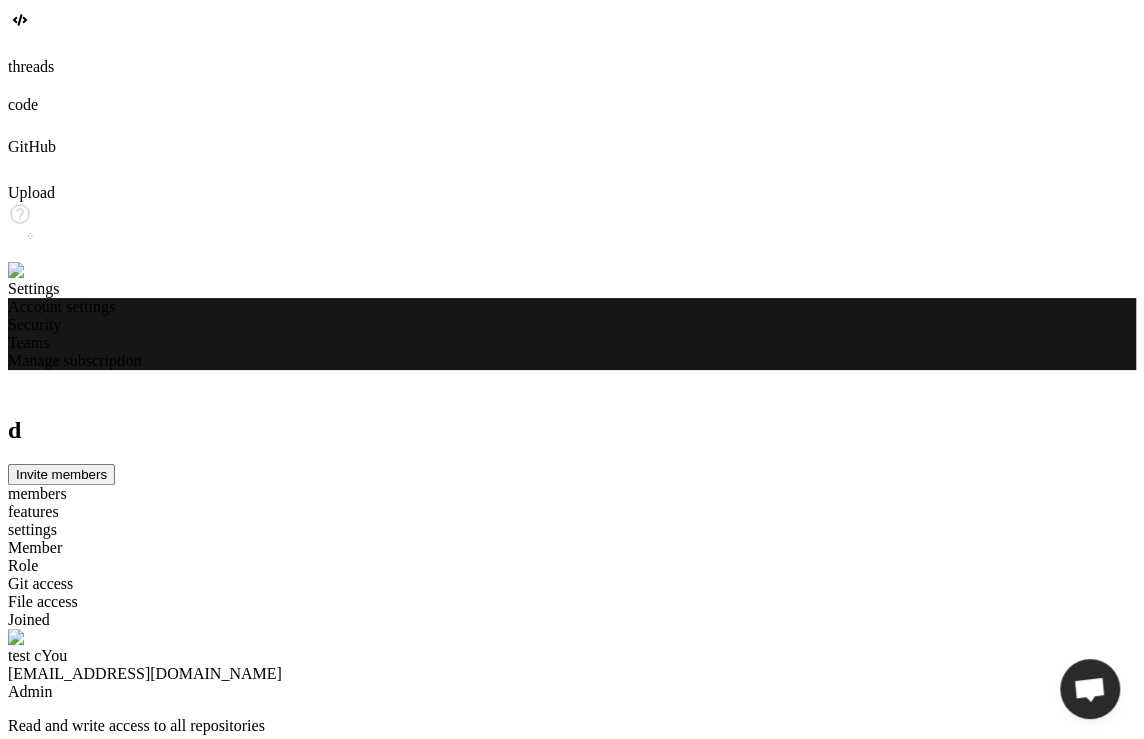 click on "Invite members" at bounding box center [61, 474] 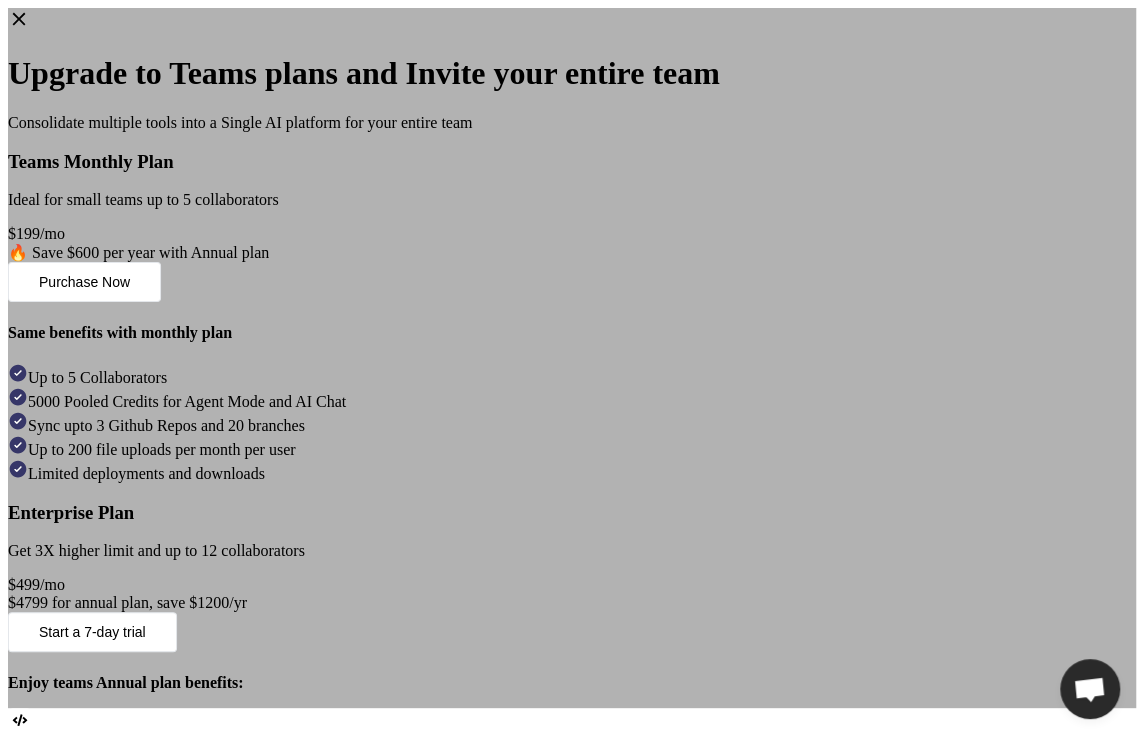 click 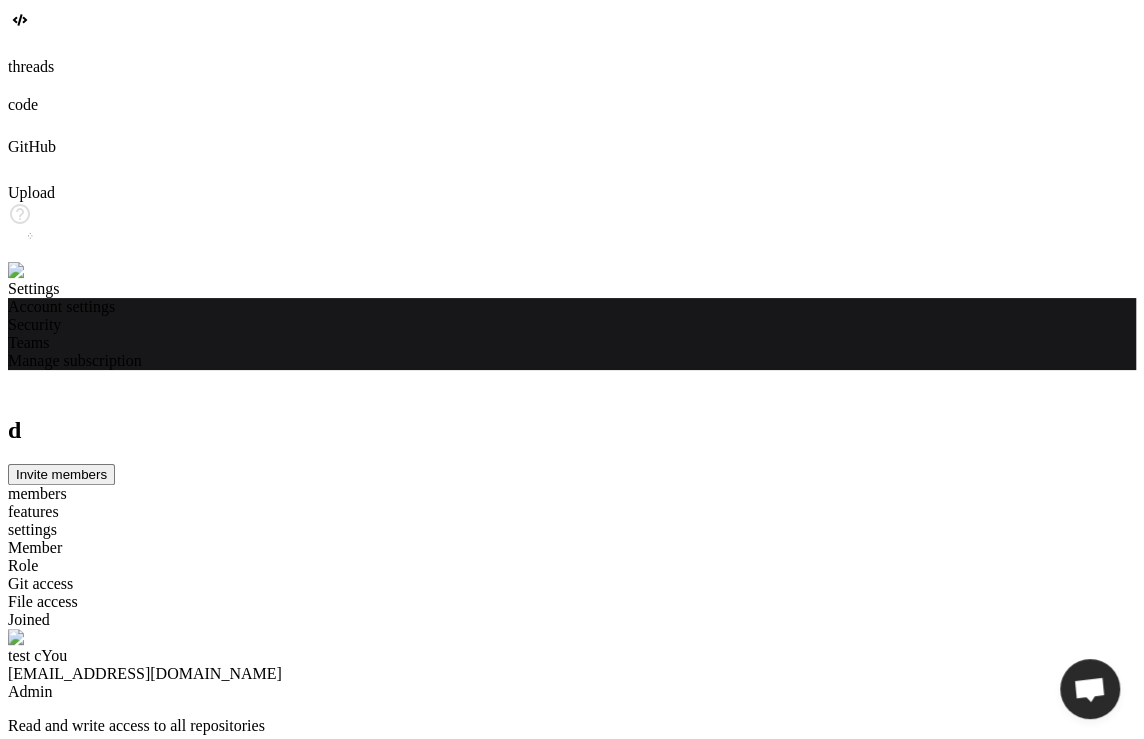 click on "Select role Assign Role Admin Member" at bounding box center (572, 1091) 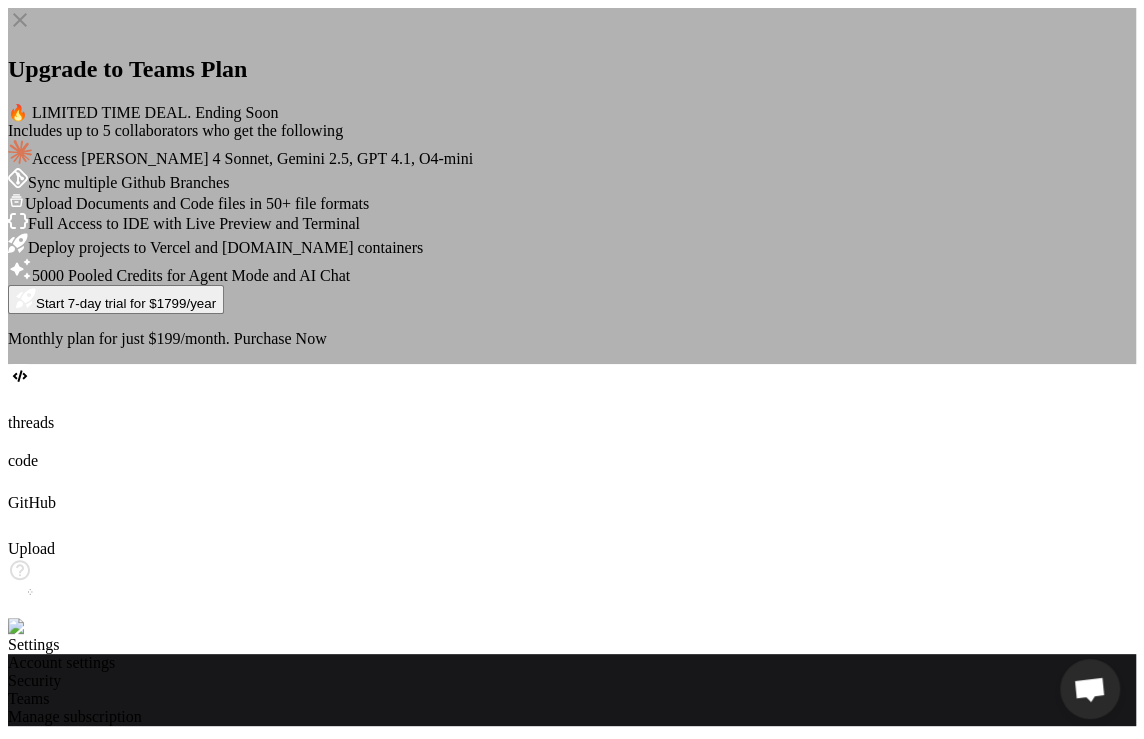 click 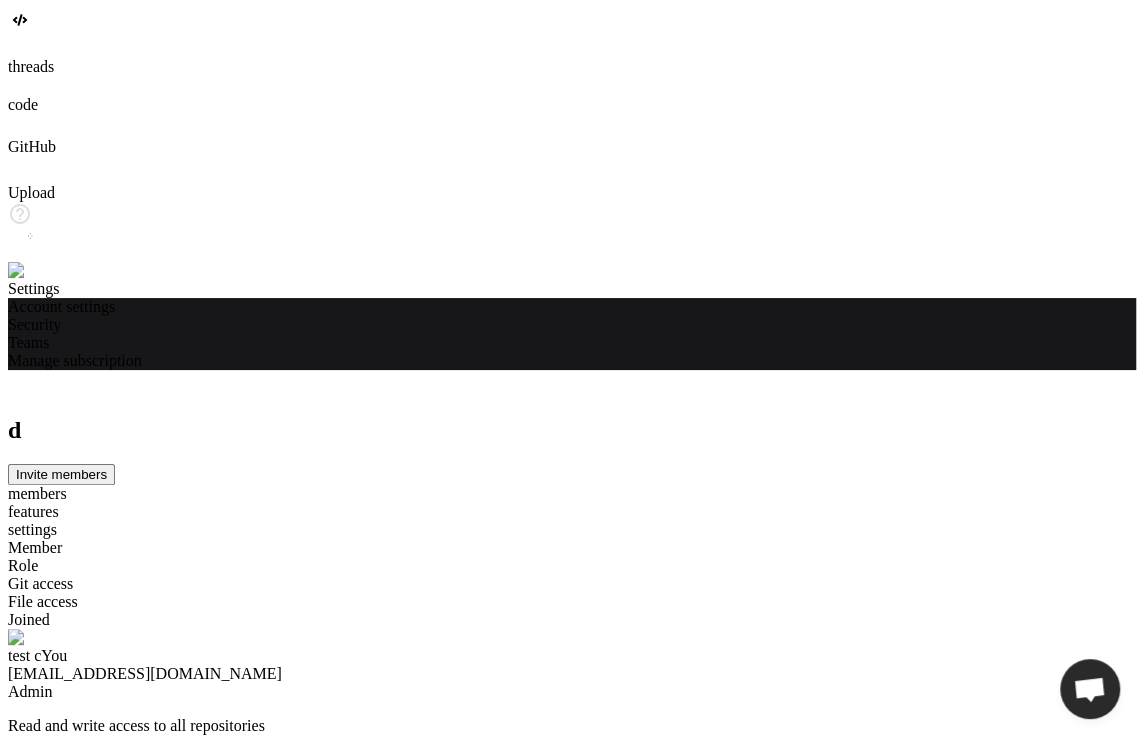 click 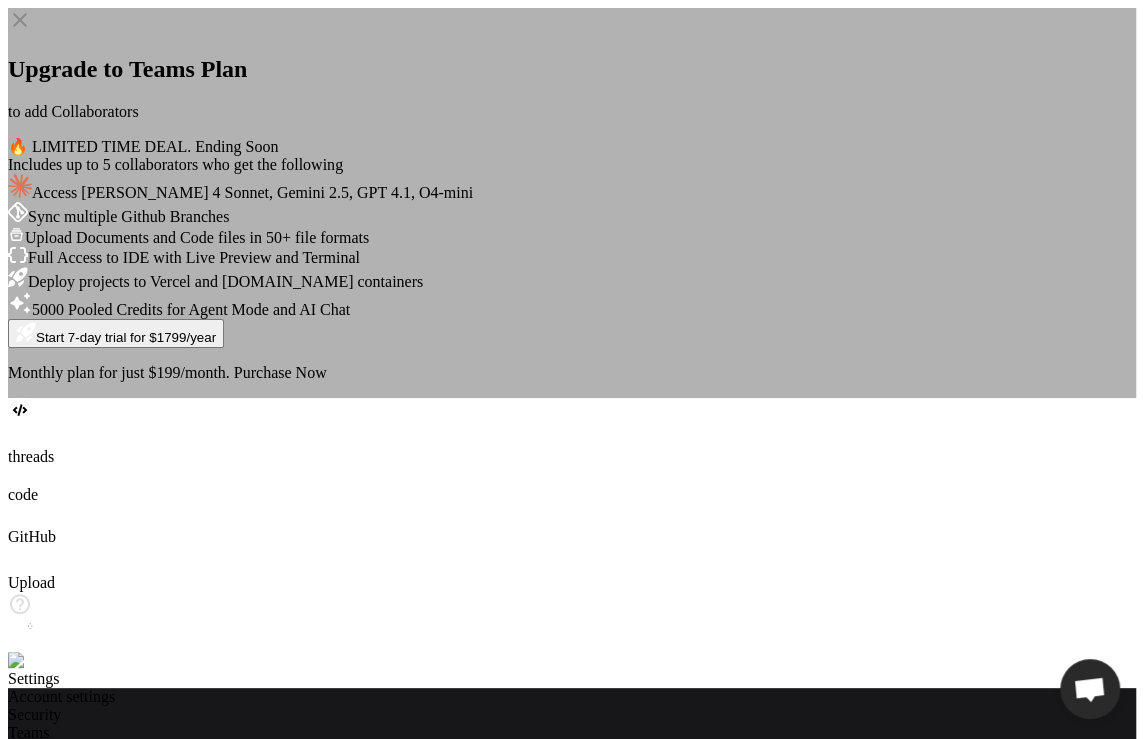 click 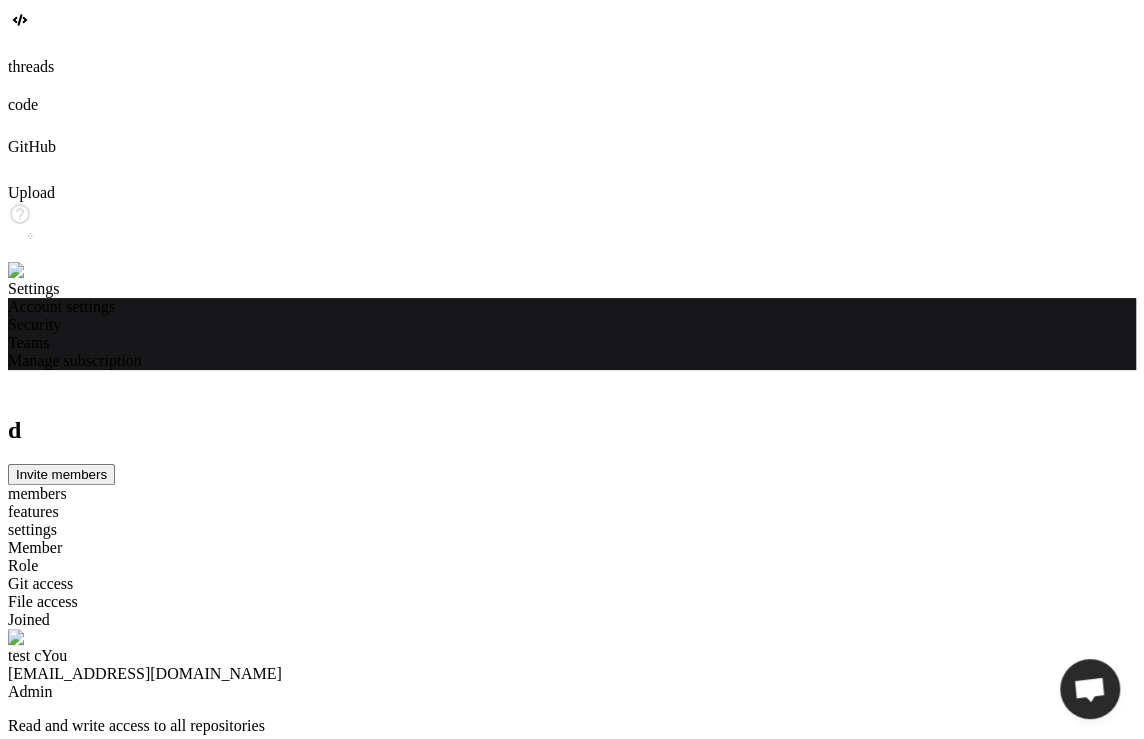 click on "Invite members to  Enter email addresses to invite. We’ll send your colleagues a short email inviting them to join your account on Bind. You can invite up to 3 teammates to collaborate on exciting projects together. Send to Role Select role Assign Role Admin Member Add member I'll do it later Send" at bounding box center [572, 1013] 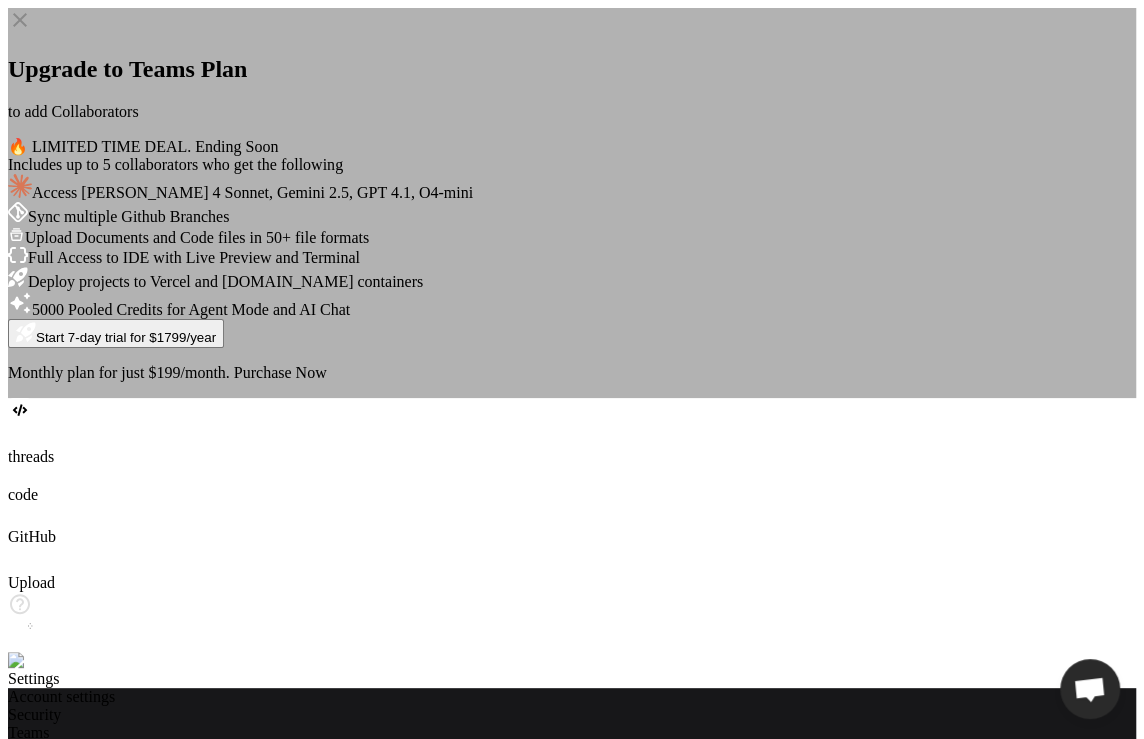 click 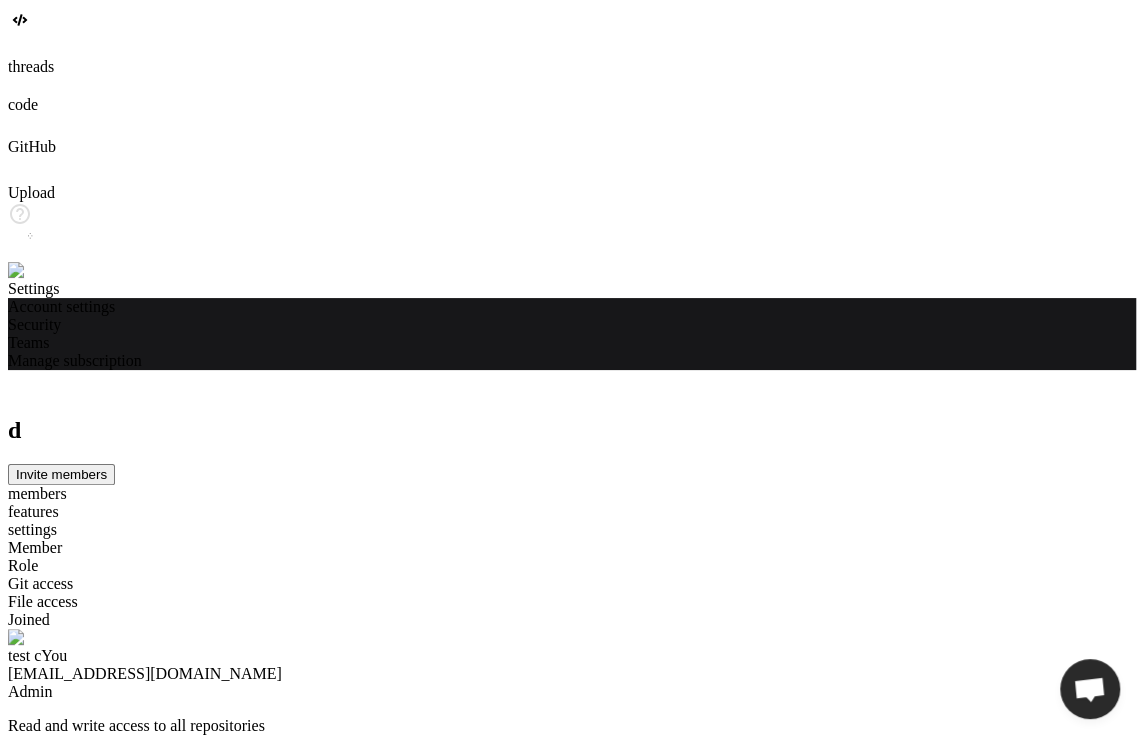 click 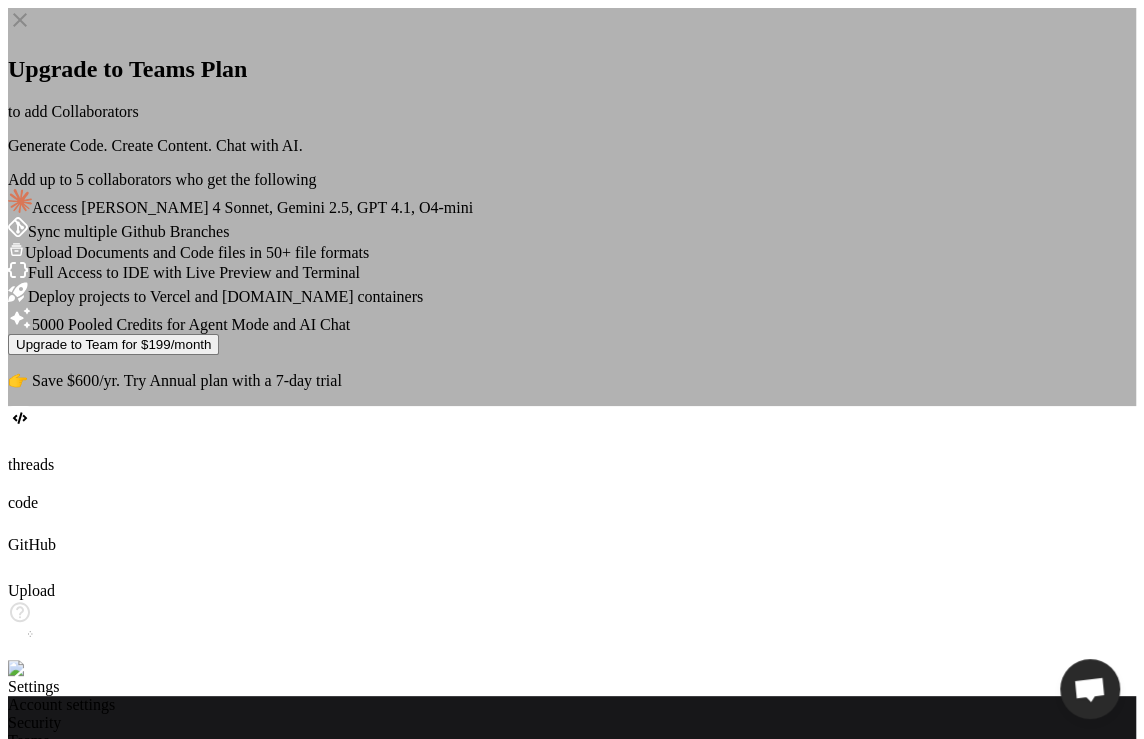 click on "Upgrade to Teams Plan to add Collaborators Generate Code. Create Content. Chat with AI. Add up to 5 collaborators who get the following Access Claude 4 Sonnet, Gemini 2.5, GPT 4.1, O4-mini Sync multiple Github Branches Upload Documents and Code files in 50+ file formats Full Access to IDE with Live Preview and Terminal Deploy projects to Vercel and Fly.io containers 5000 Pooled Credits for Agent Mode and AI Chat  Upgrade to Team for $199/month 👉 Save $600/yr.   Try Annual plan with a 7-day trial" at bounding box center [572, 207] 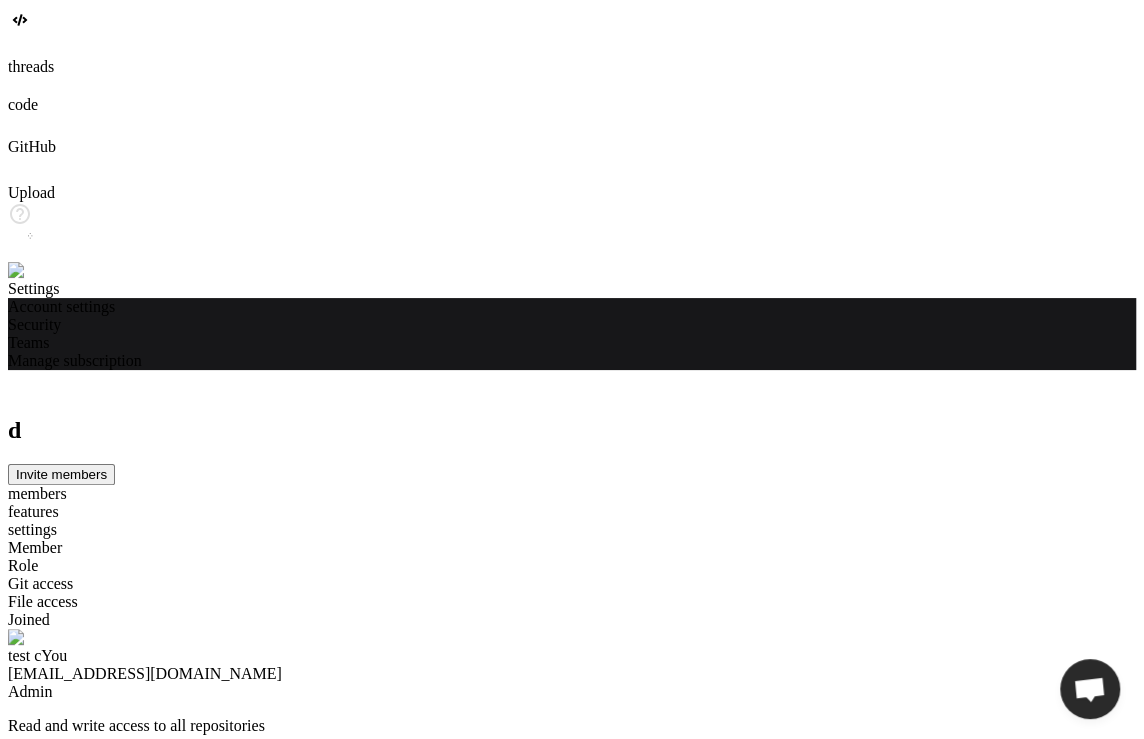 drag, startPoint x: 916, startPoint y: 194, endPoint x: 932, endPoint y: 192, distance: 16.124516 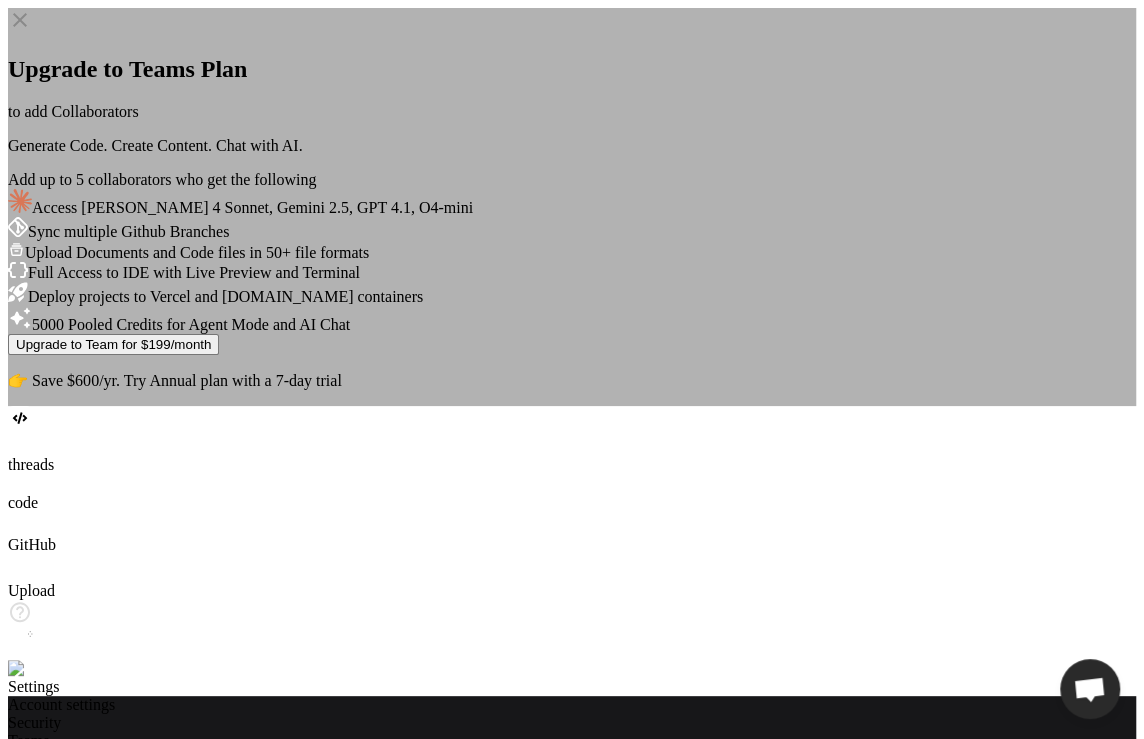 click on "Try Annual plan with a 7-day trial" at bounding box center [233, 380] 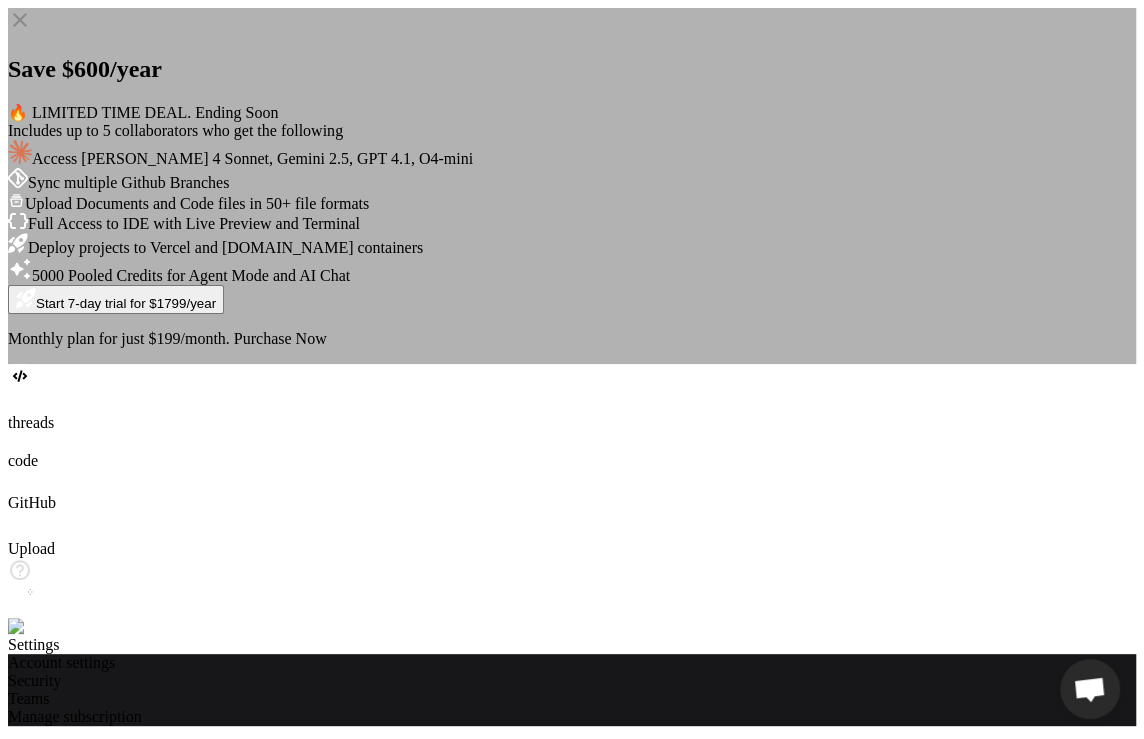 click on "Purchase Now" at bounding box center [280, 338] 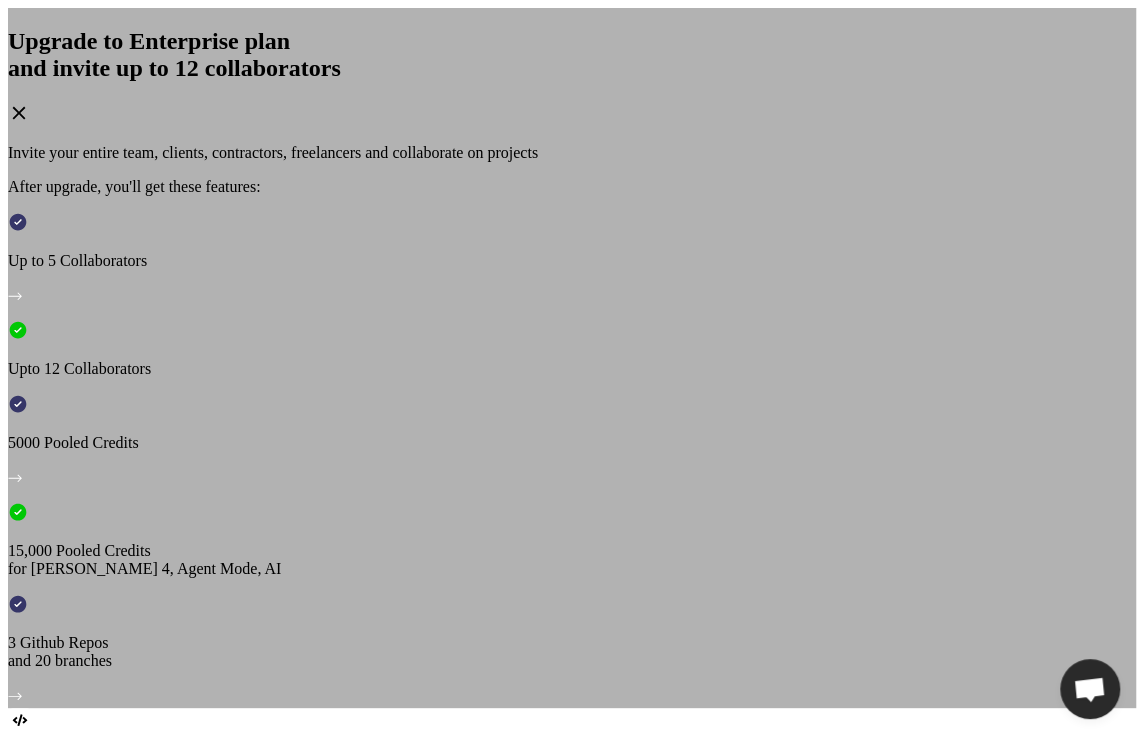 click on "View Annual plan with 7-day trial" at bounding box center [255, 1256] 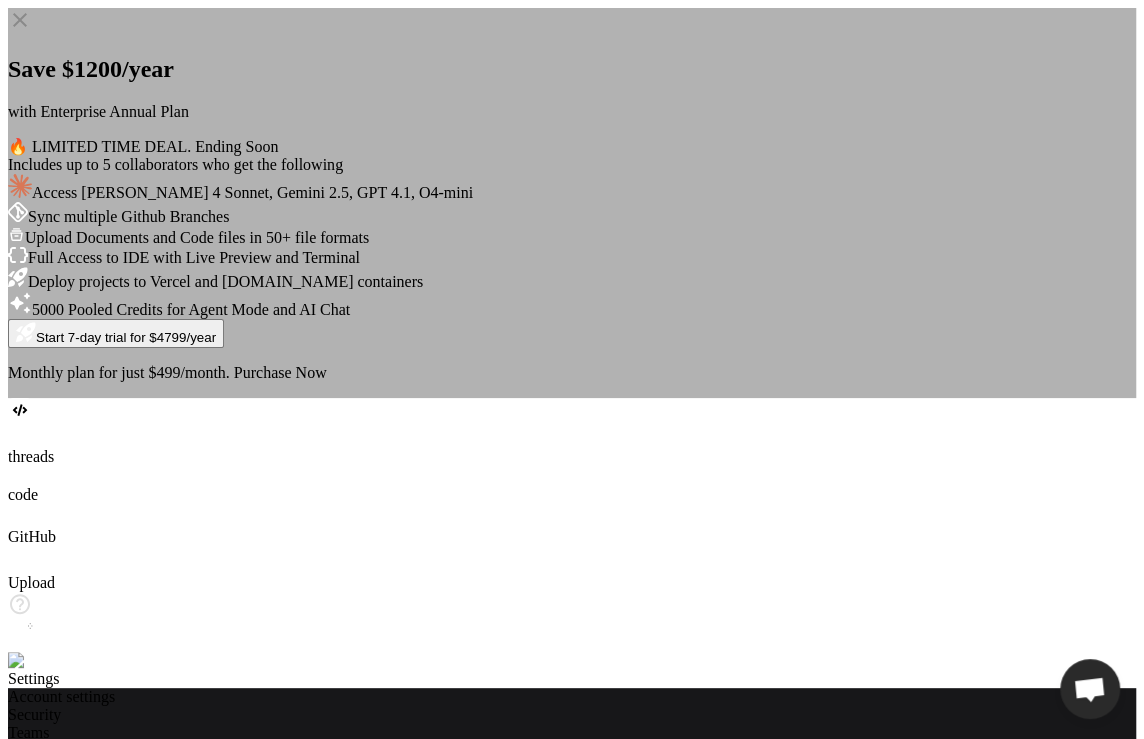 click on "Purchase Now" at bounding box center [280, 372] 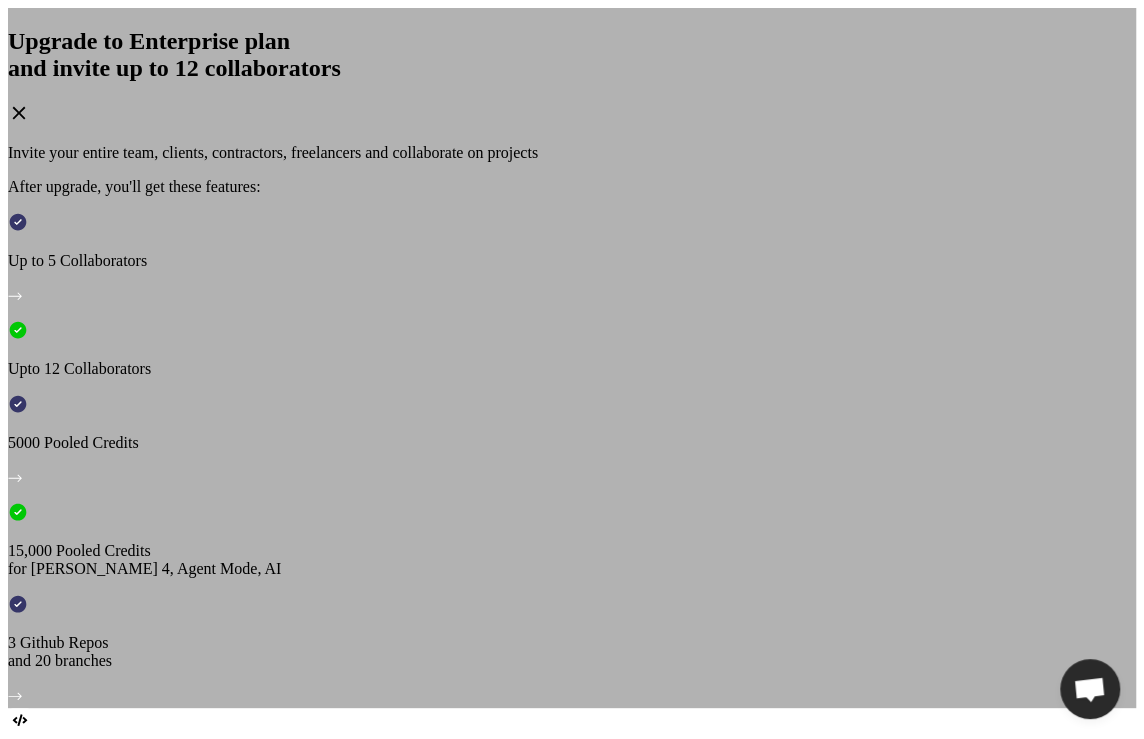 click 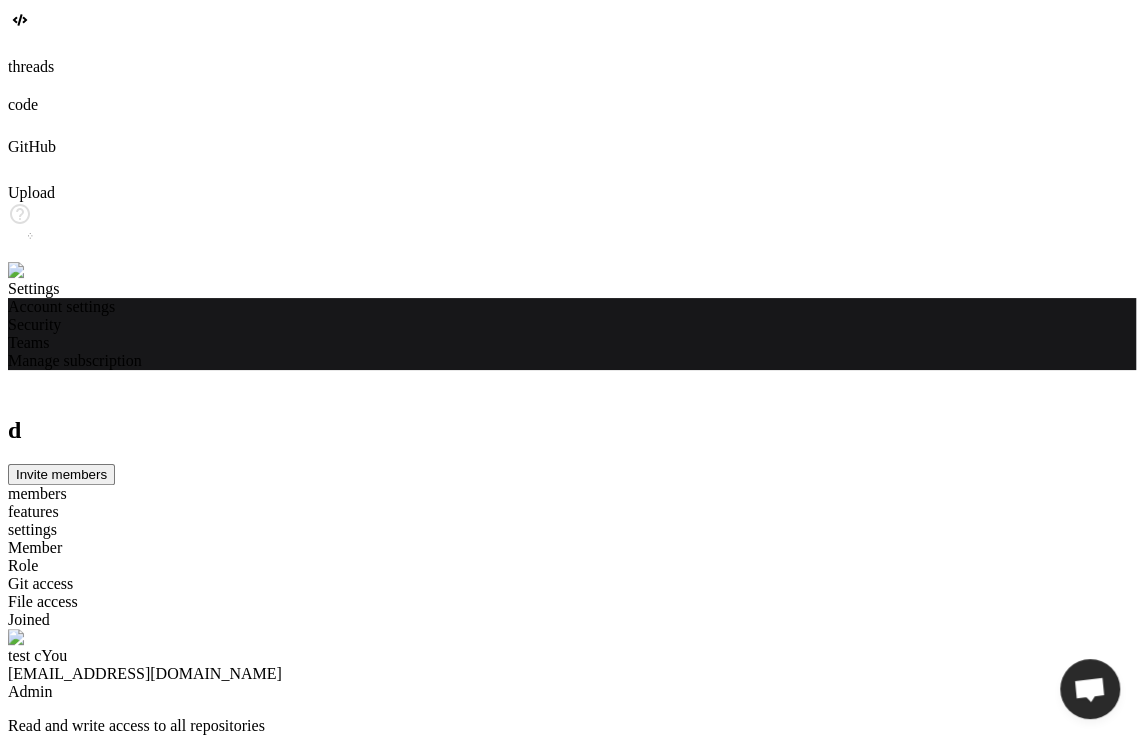 click 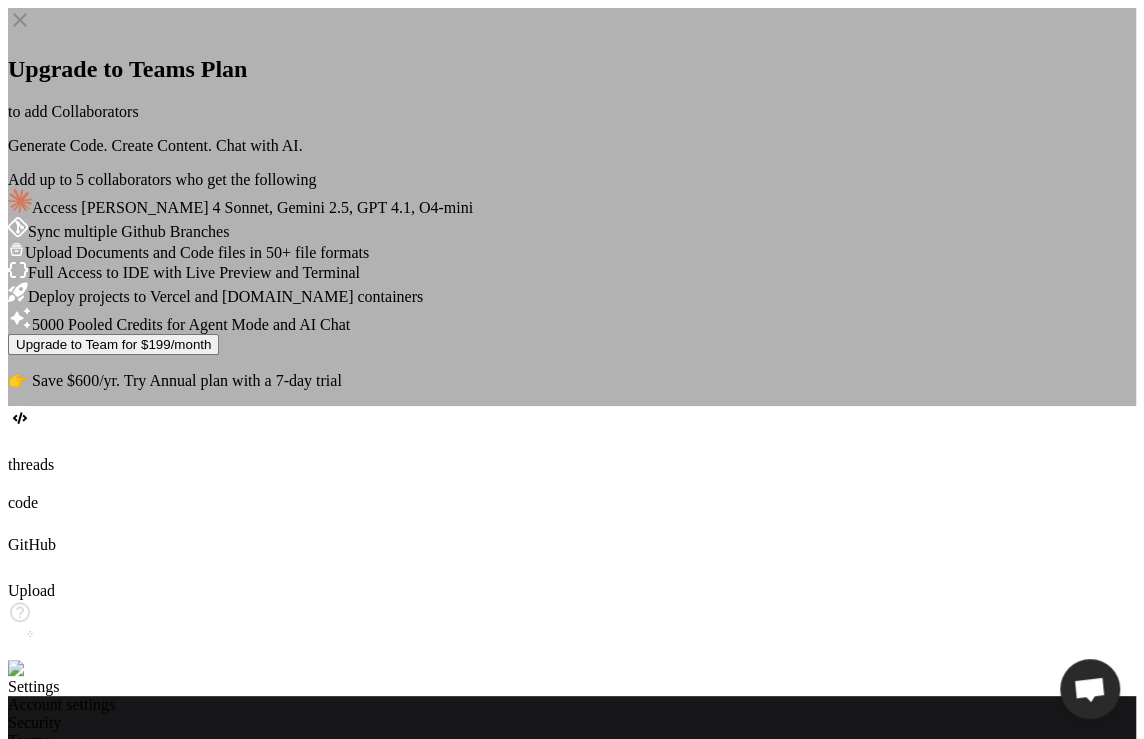 click 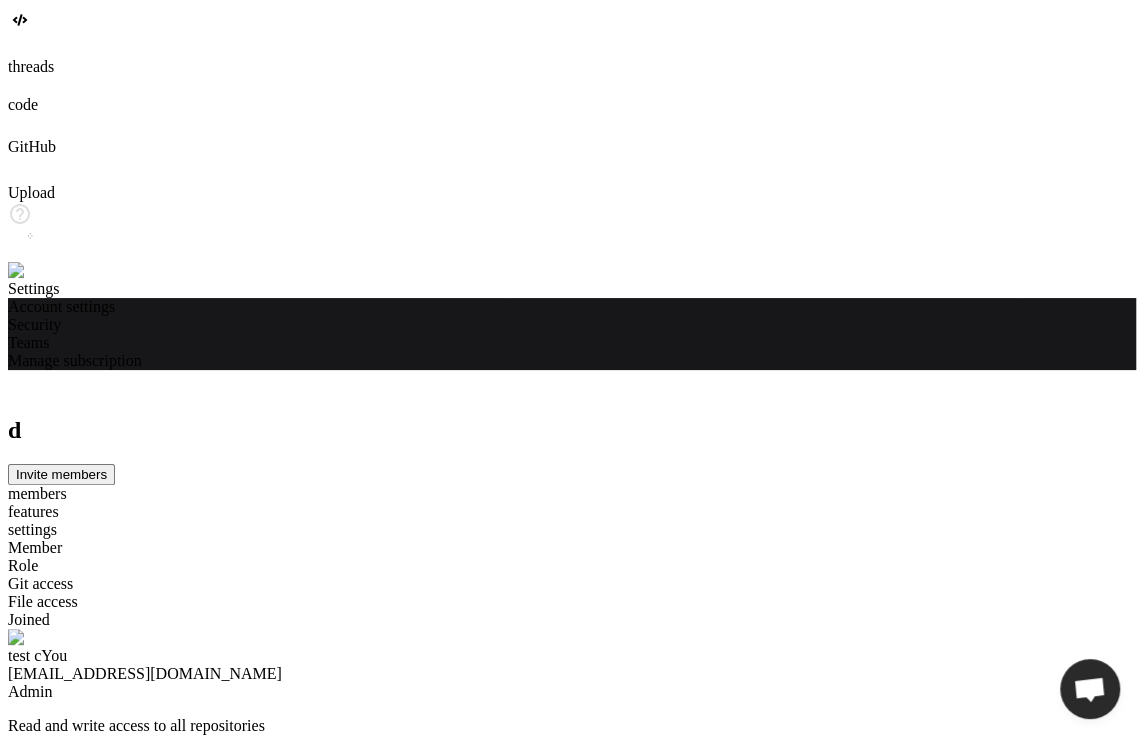 click on "Select role" at bounding box center (572, 1091) 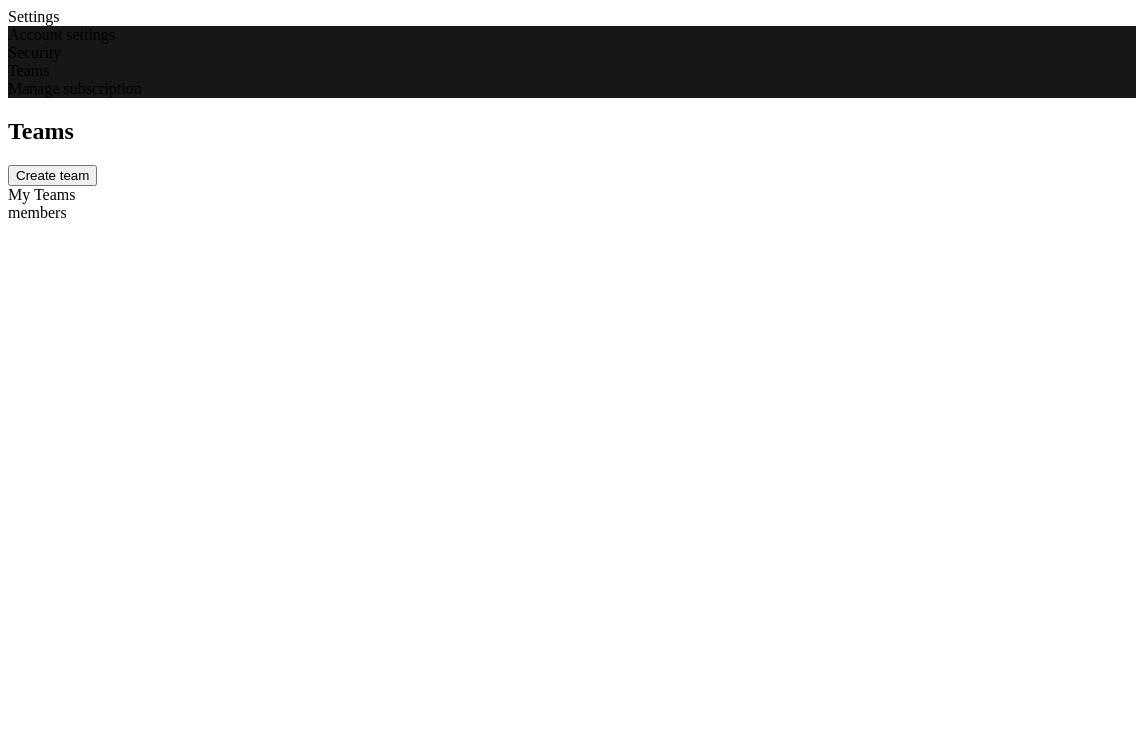 scroll, scrollTop: 0, scrollLeft: 0, axis: both 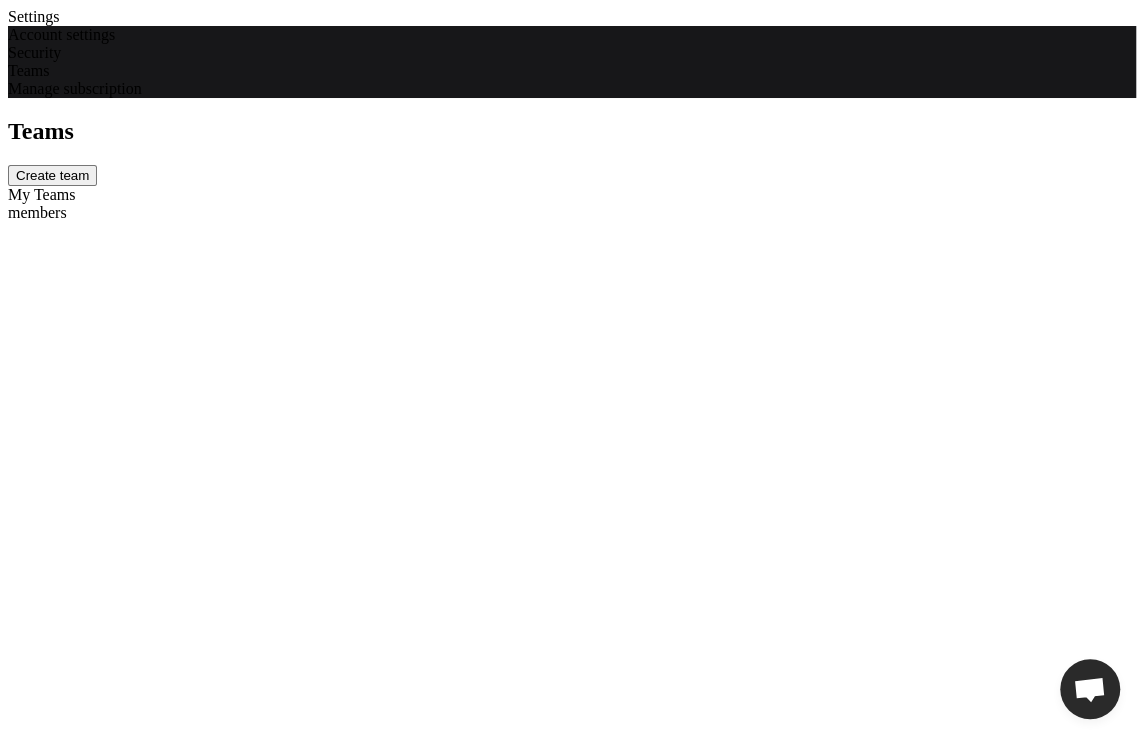 click on "Teams Create team My Teams members" at bounding box center [572, 170] 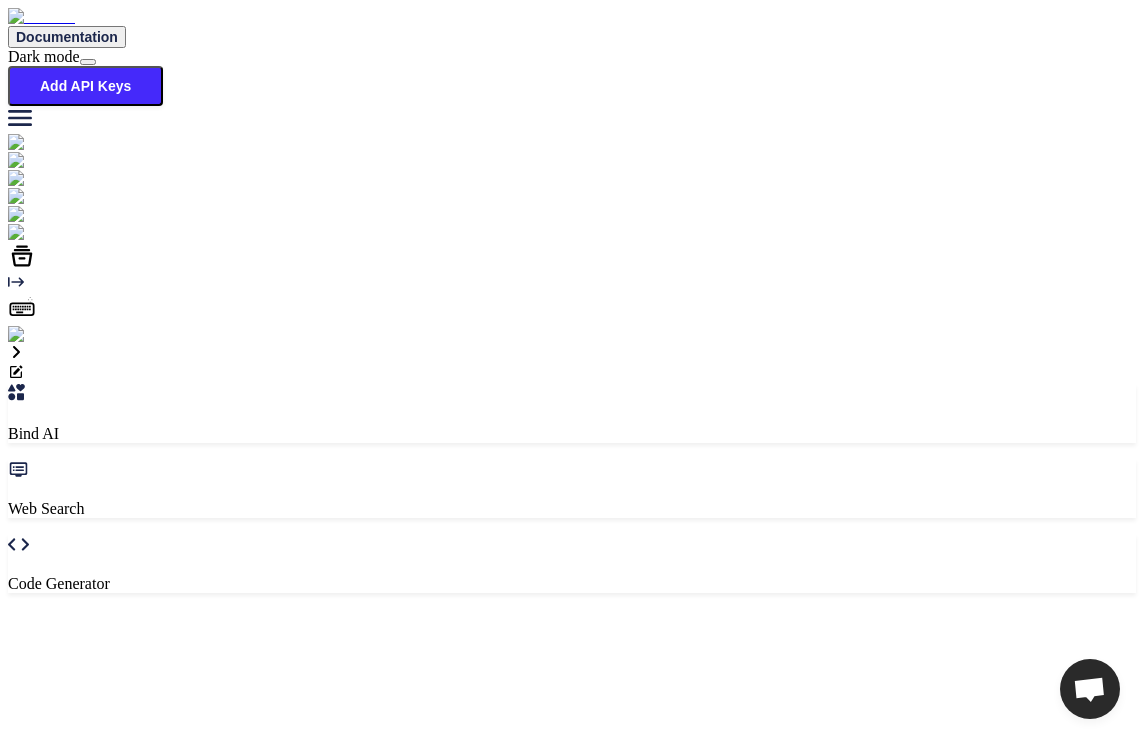 type on "x" 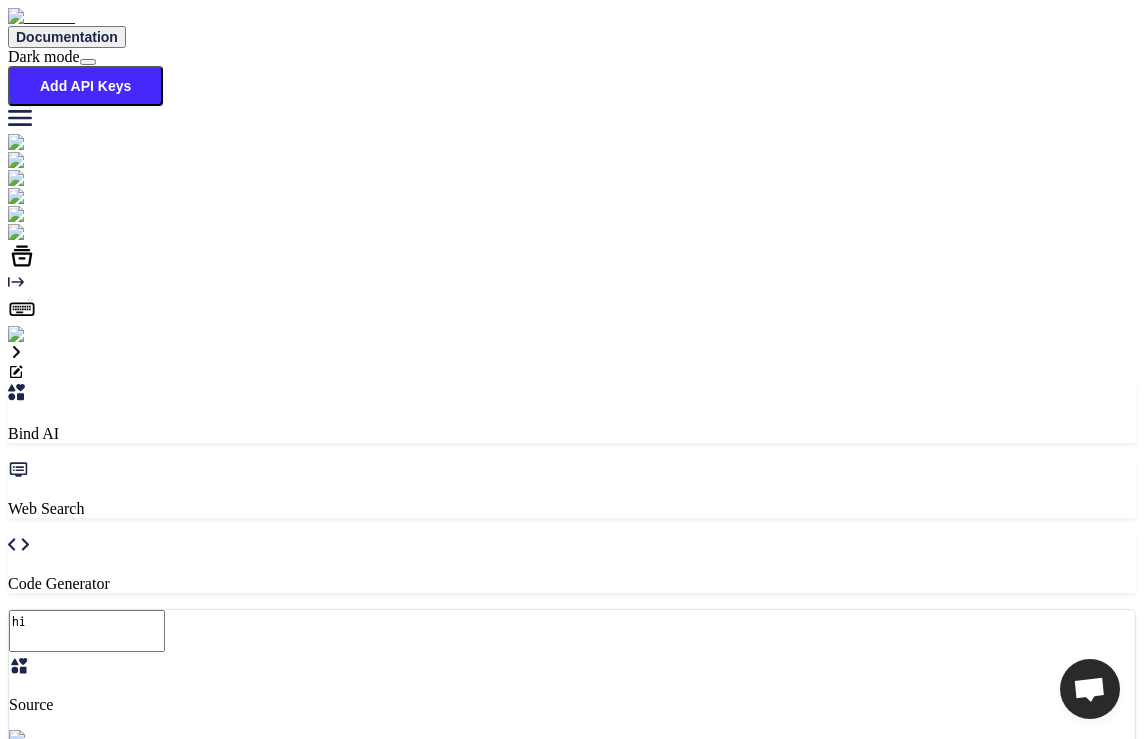 scroll, scrollTop: 0, scrollLeft: 0, axis: both 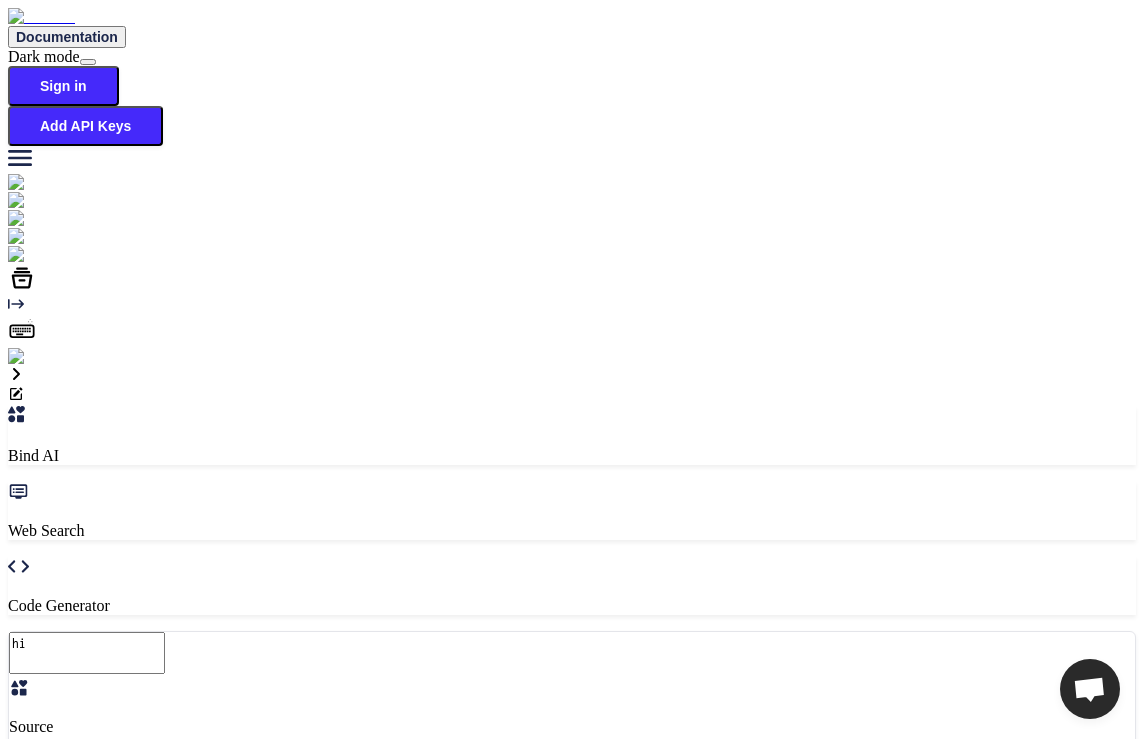 type on "x" 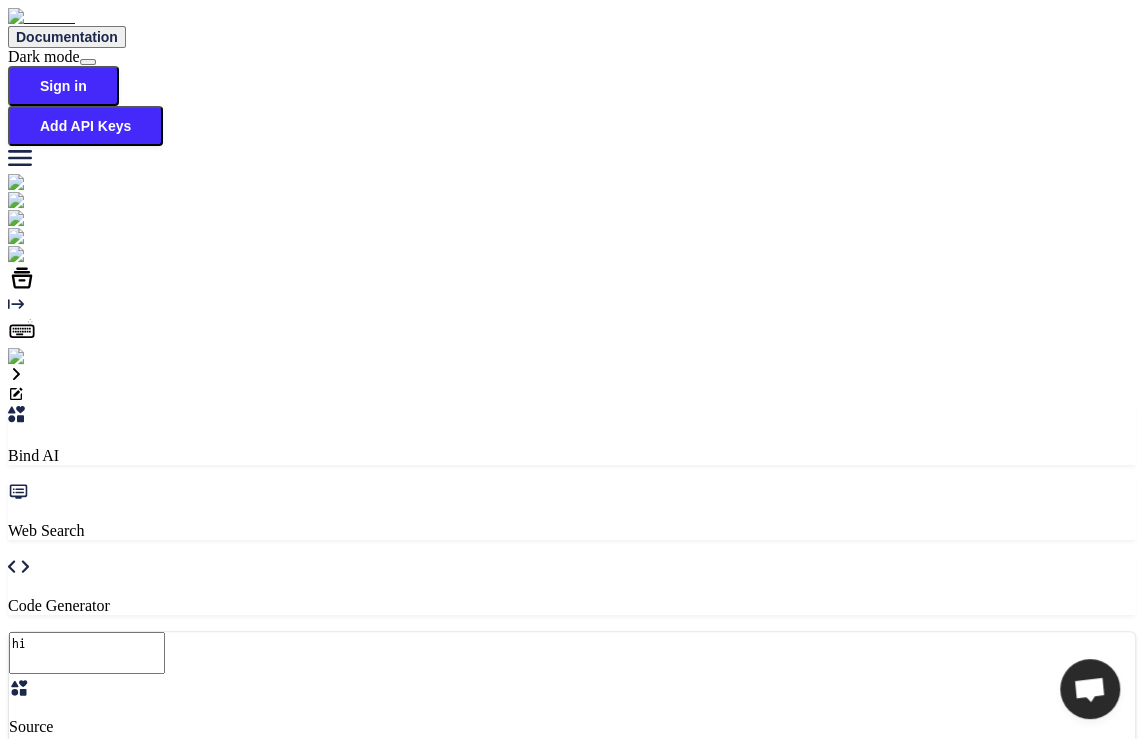 scroll, scrollTop: 0, scrollLeft: 0, axis: both 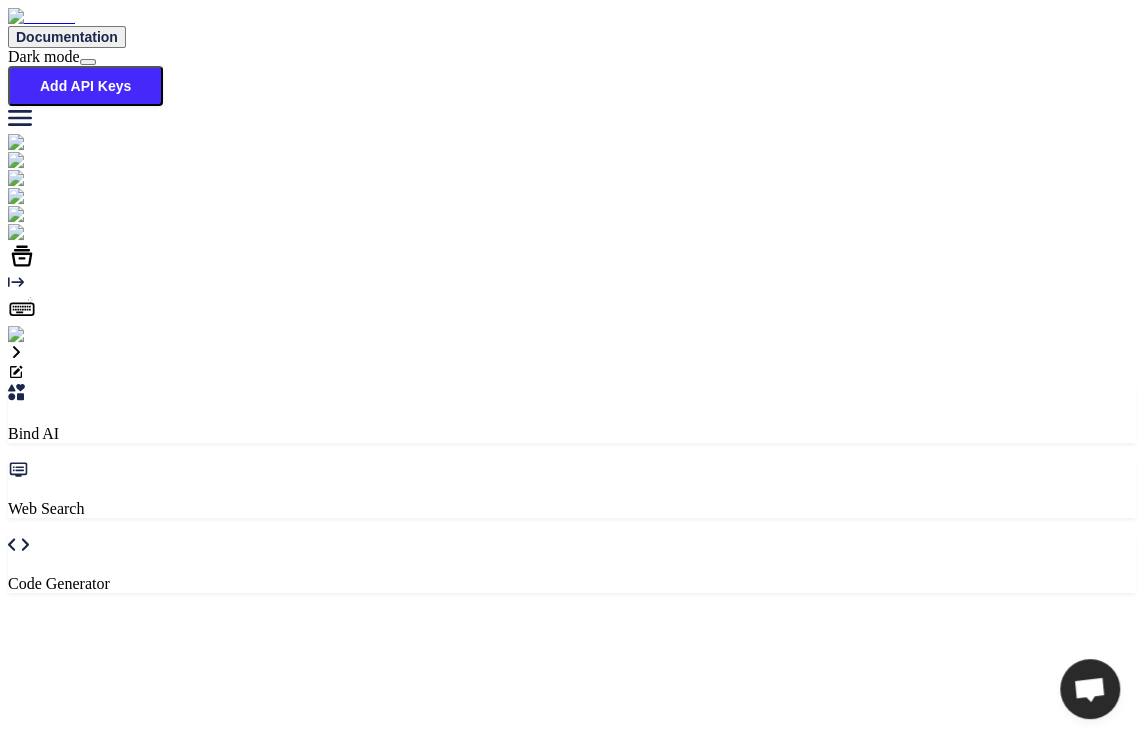 type on "x" 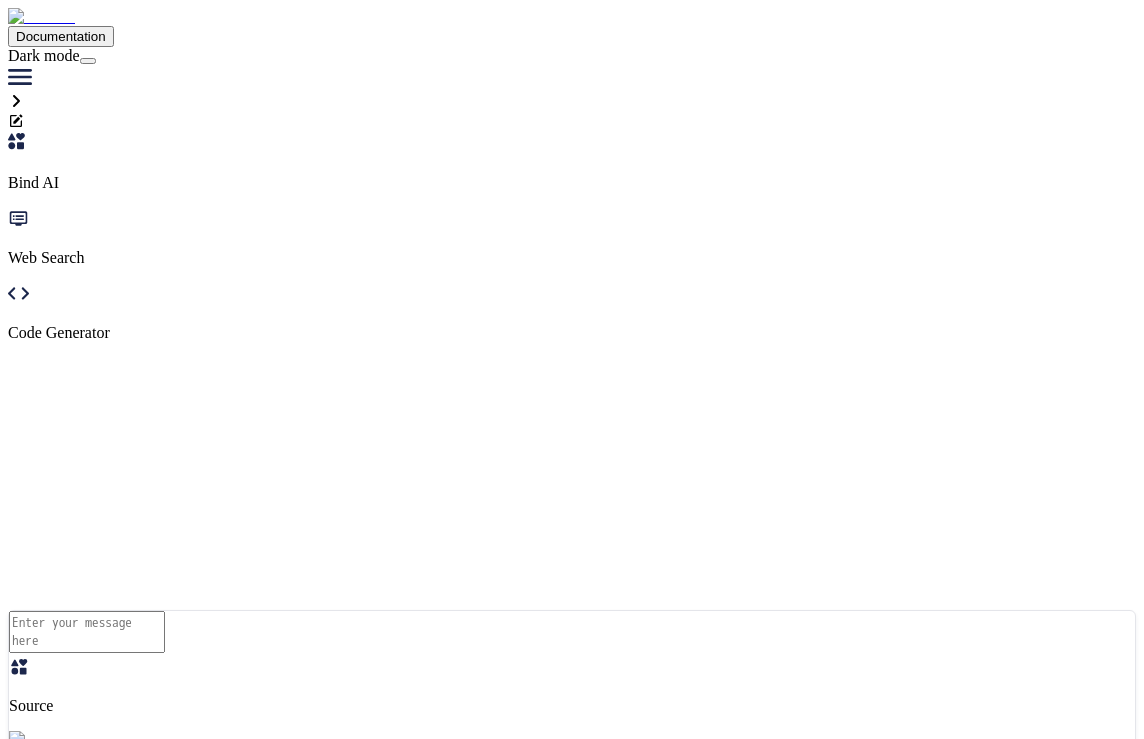 scroll, scrollTop: 0, scrollLeft: 0, axis: both 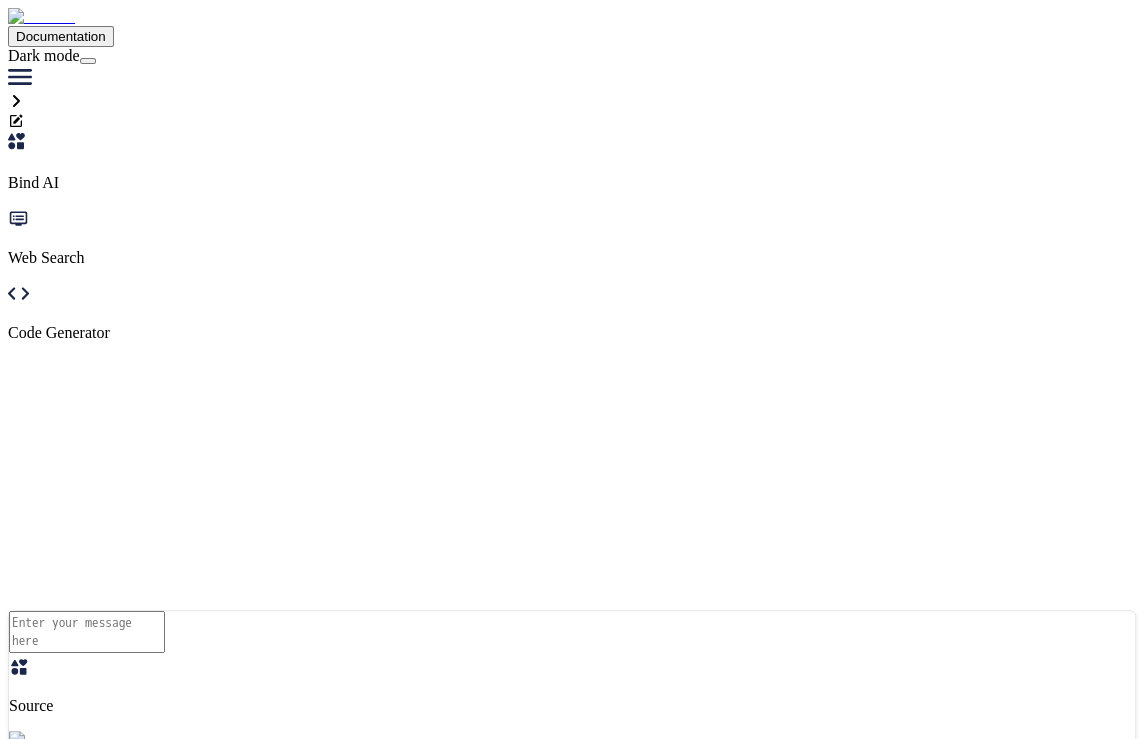 type on "hi" 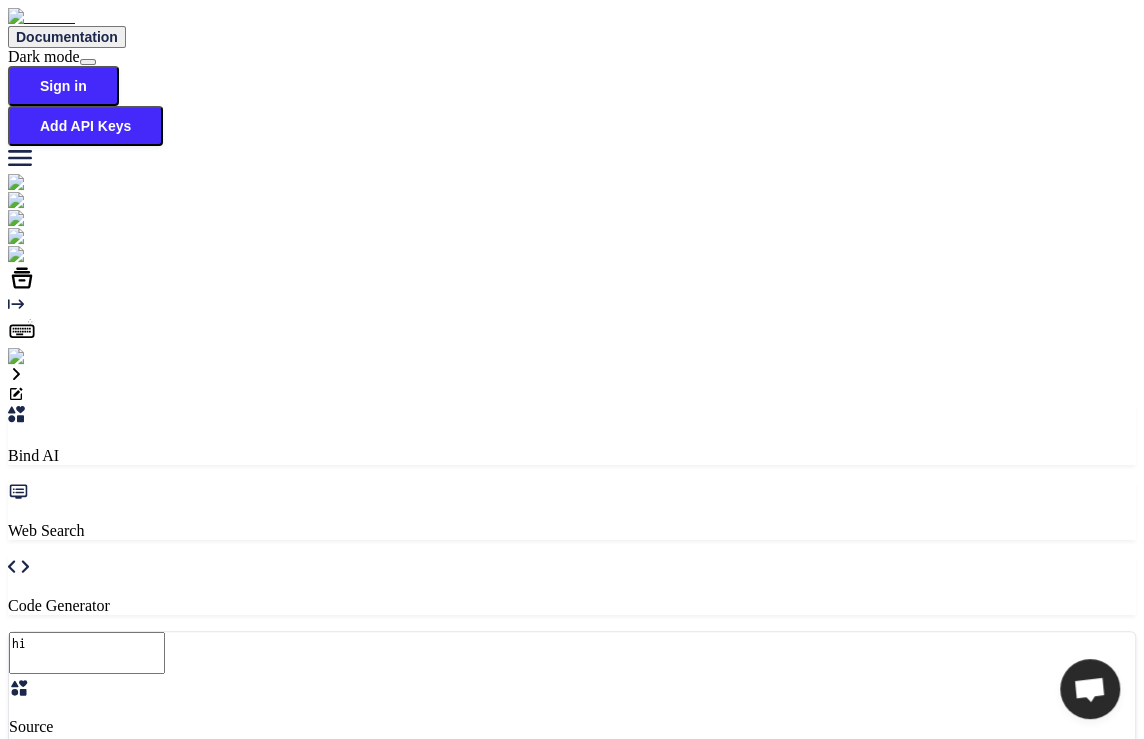 type on "x" 